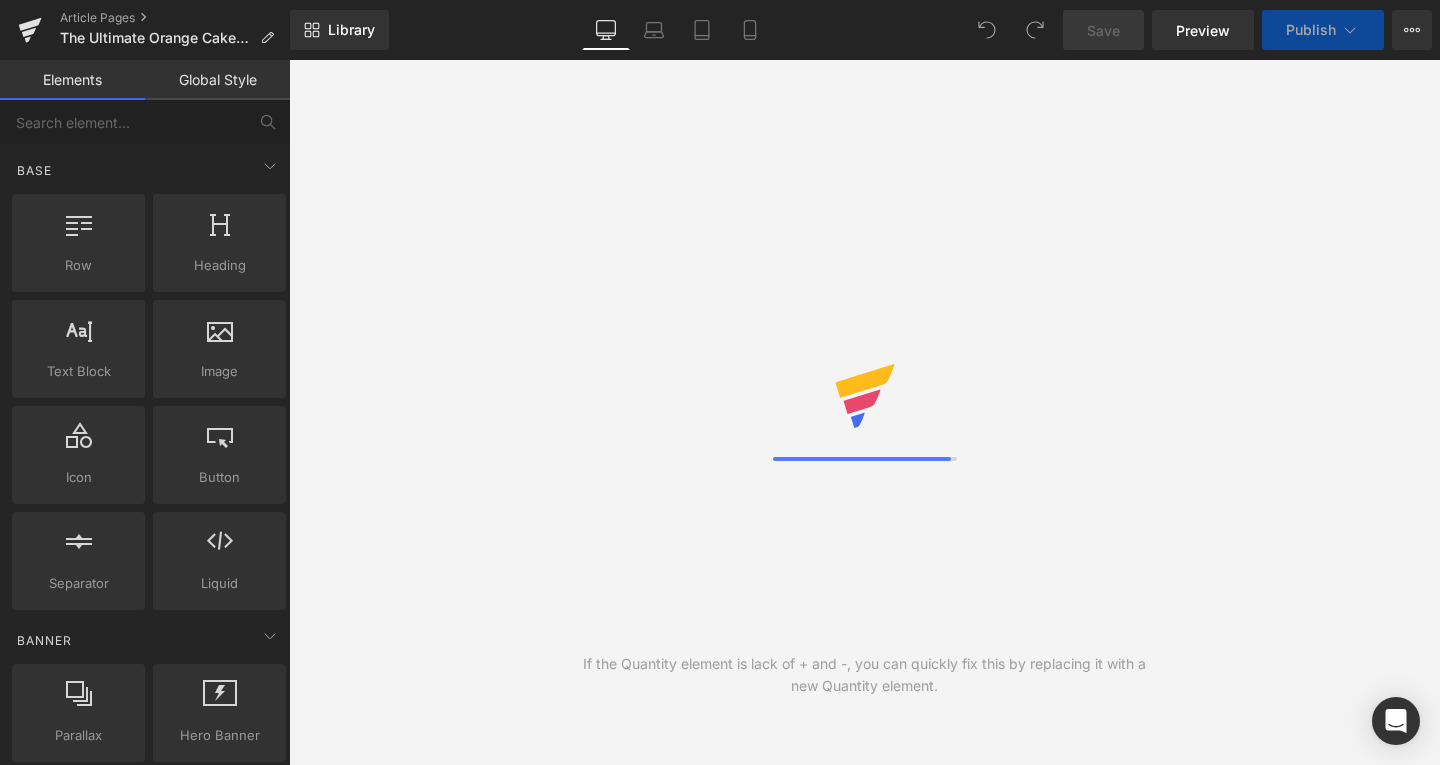 scroll, scrollTop: 0, scrollLeft: 0, axis: both 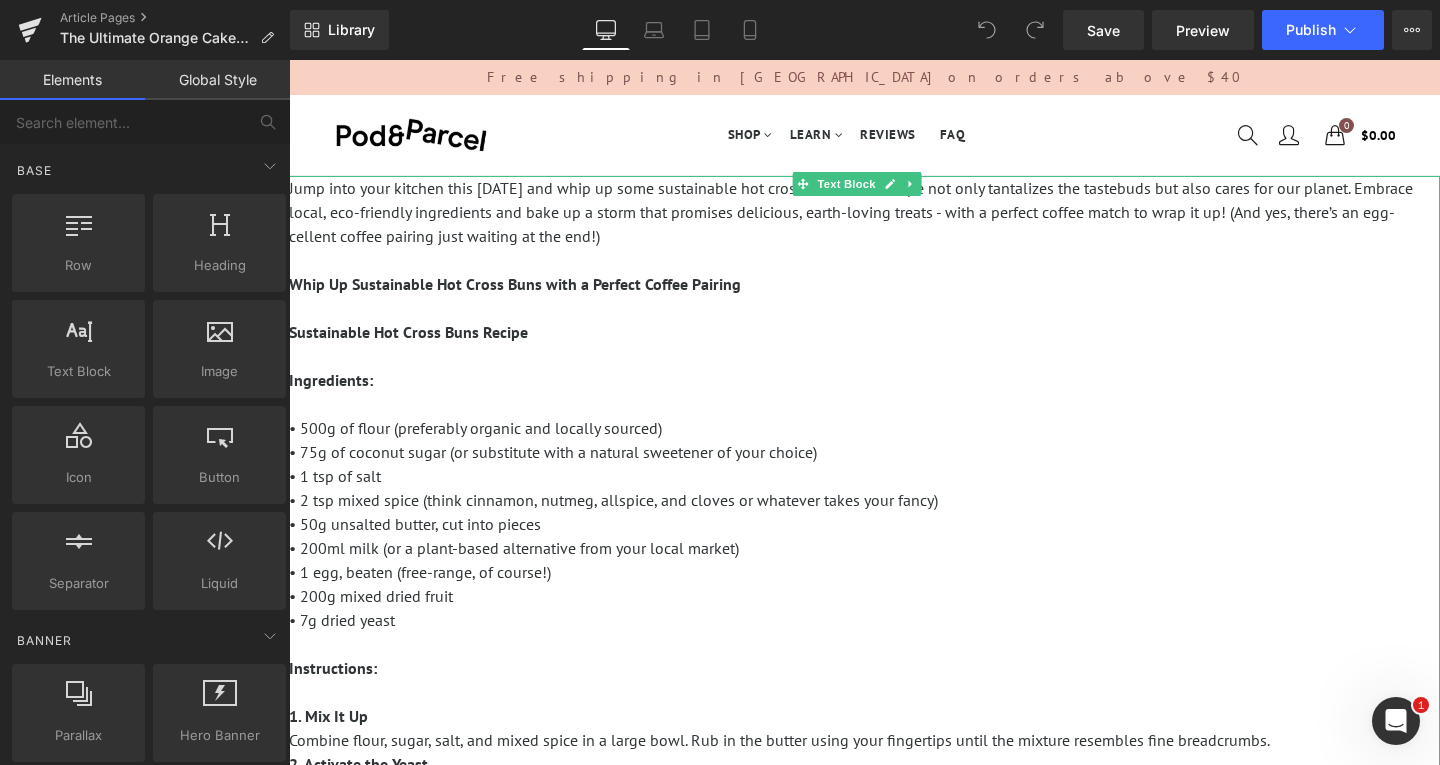 click on "Jump into your kitchen this [DATE] and whip up some sustainable hot cross buns! This recipe not only tantalizes the tastebuds but also cares for our planet. Embrace local, eco-friendly ingredients and bake up a storm that promises delicious, earth-loving treats - with a perfect coffee match to wrap it up! (And yes, there’s an egg-cellent coffee pairing just waiting at the end!) Whip Up Sustainable Hot Cross Buns with a Perfect Coffee Pairing Sustainable Hot Cross Buns Recipe Ingredients: • 500g of flour (preferably organic and locally sourced) • 75g of coconut sugar (or substitute with a natural sweetener of your choice) • 1 tsp of salt • 2 tsp mixed spice (think cinnamon, nutmeg, allspice, and cloves or whatever takes your fancy) • 50g unsalted butter, cut into pieces • 200ml milk (or a plant-based alternative from your local market) • 1 egg, beaten (free-range, of course!) • 200g mixed dried fruit • 7g dried yeast Instructions: 1. Mix It Up" at bounding box center [864, 452] 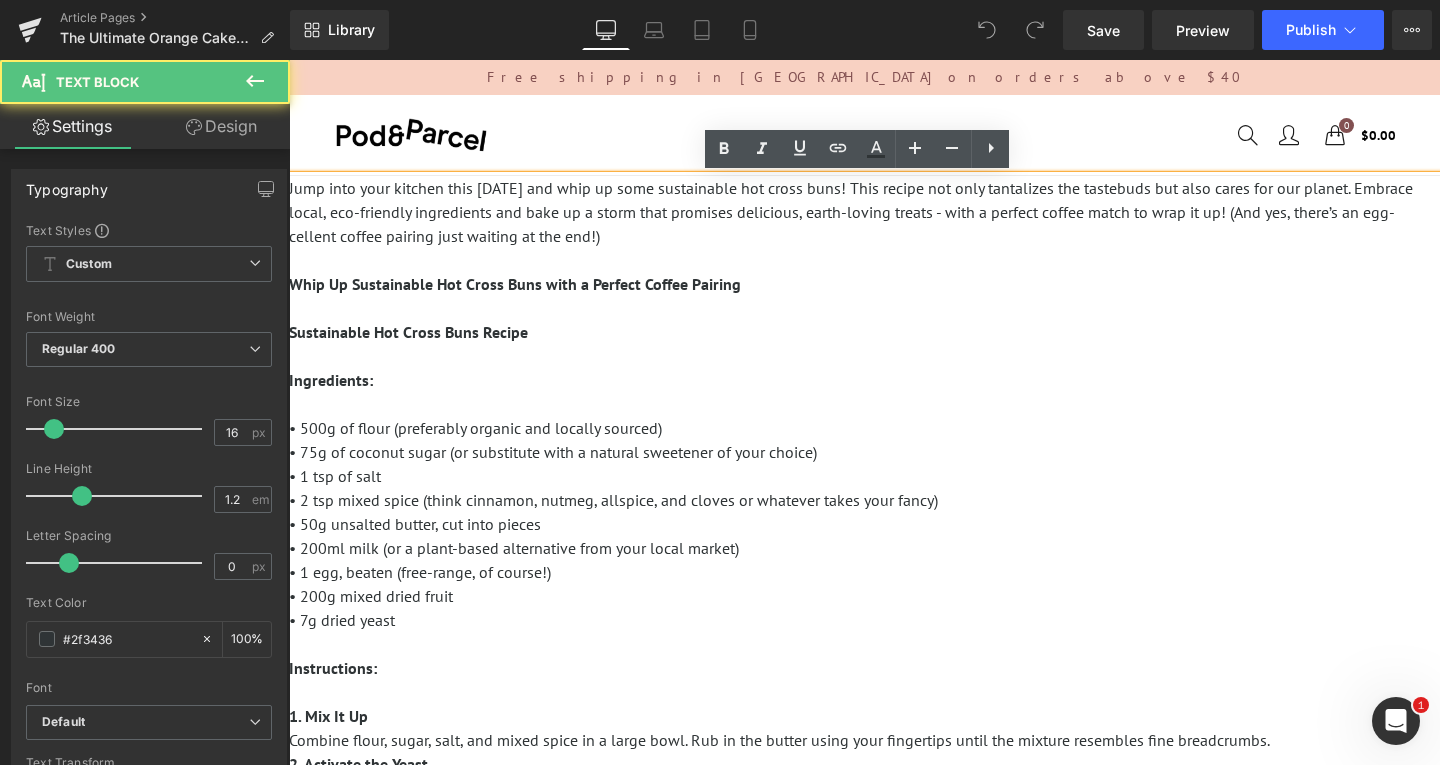 scroll, scrollTop: 0, scrollLeft: 0, axis: both 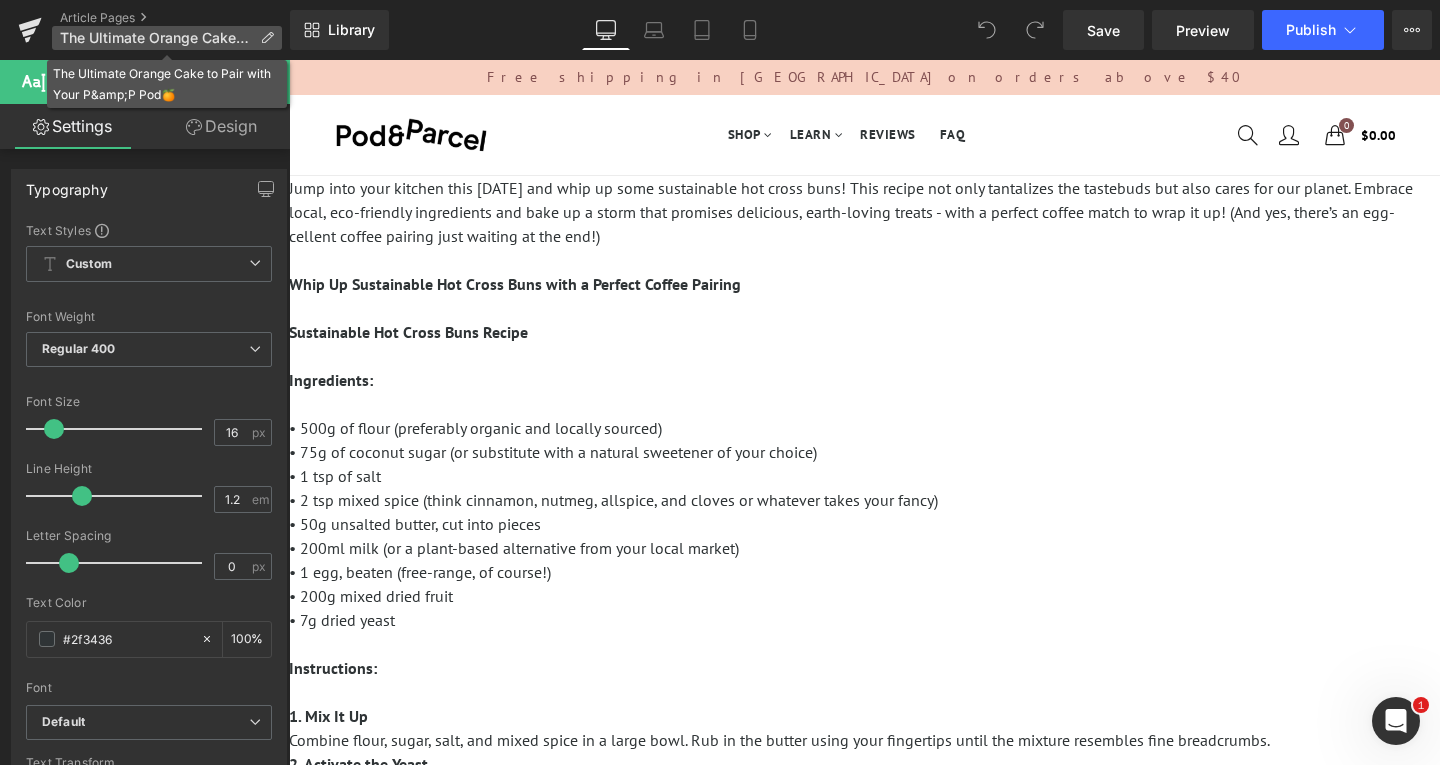 click at bounding box center (267, 38) 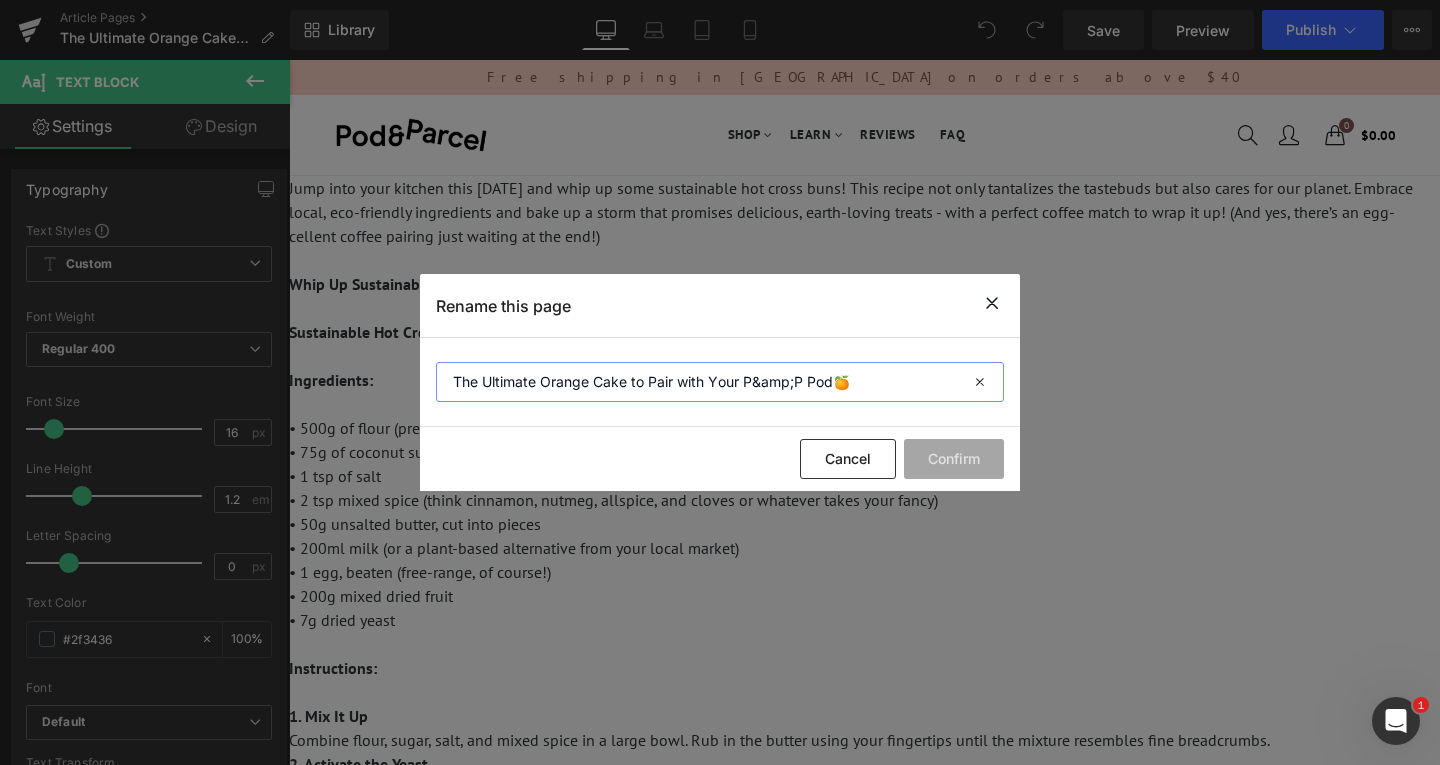 click on "The Ultimate Orange Cake to Pair with Your P&amp;P Pod🍊" at bounding box center (720, 382) 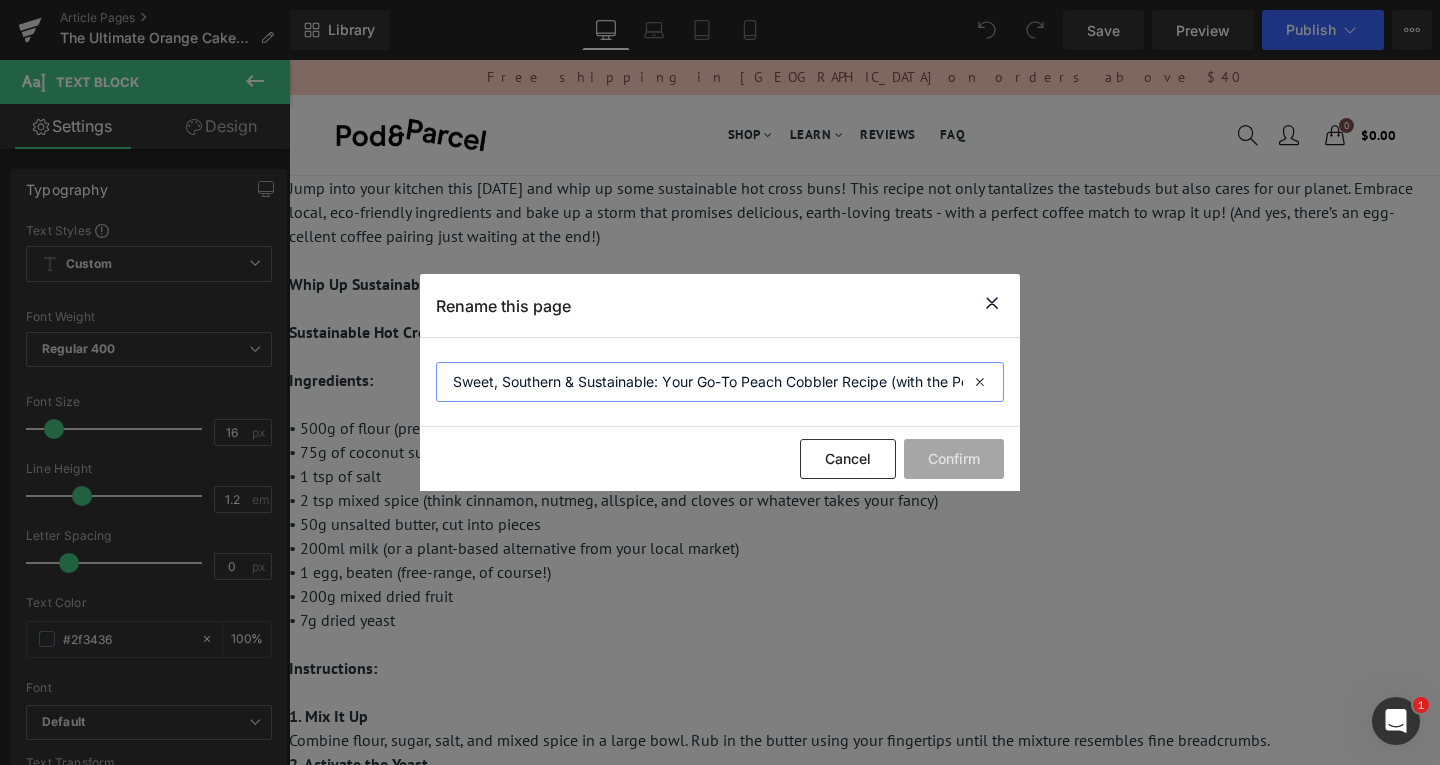 scroll, scrollTop: 0, scrollLeft: 150, axis: horizontal 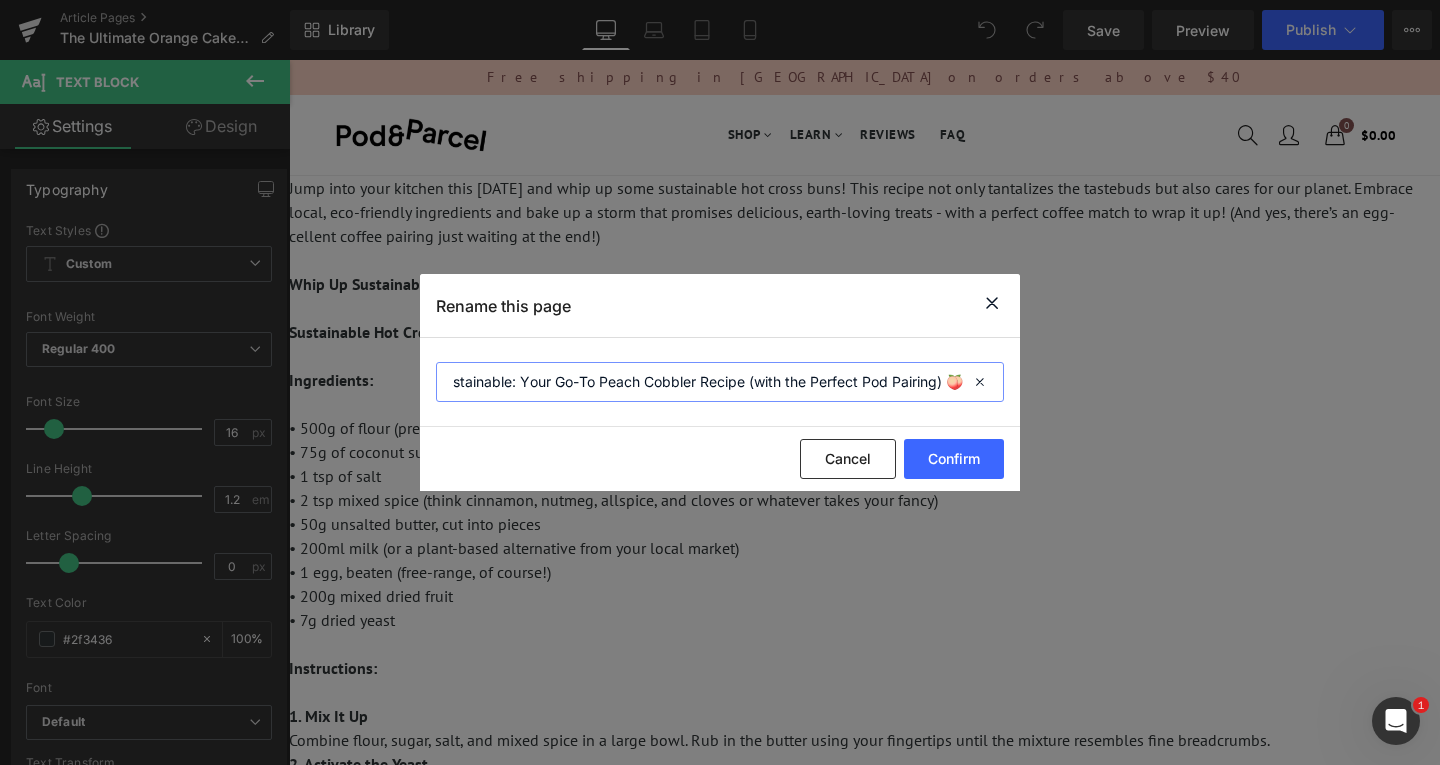 drag, startPoint x: 727, startPoint y: 384, endPoint x: 1290, endPoint y: 410, distance: 563.60004 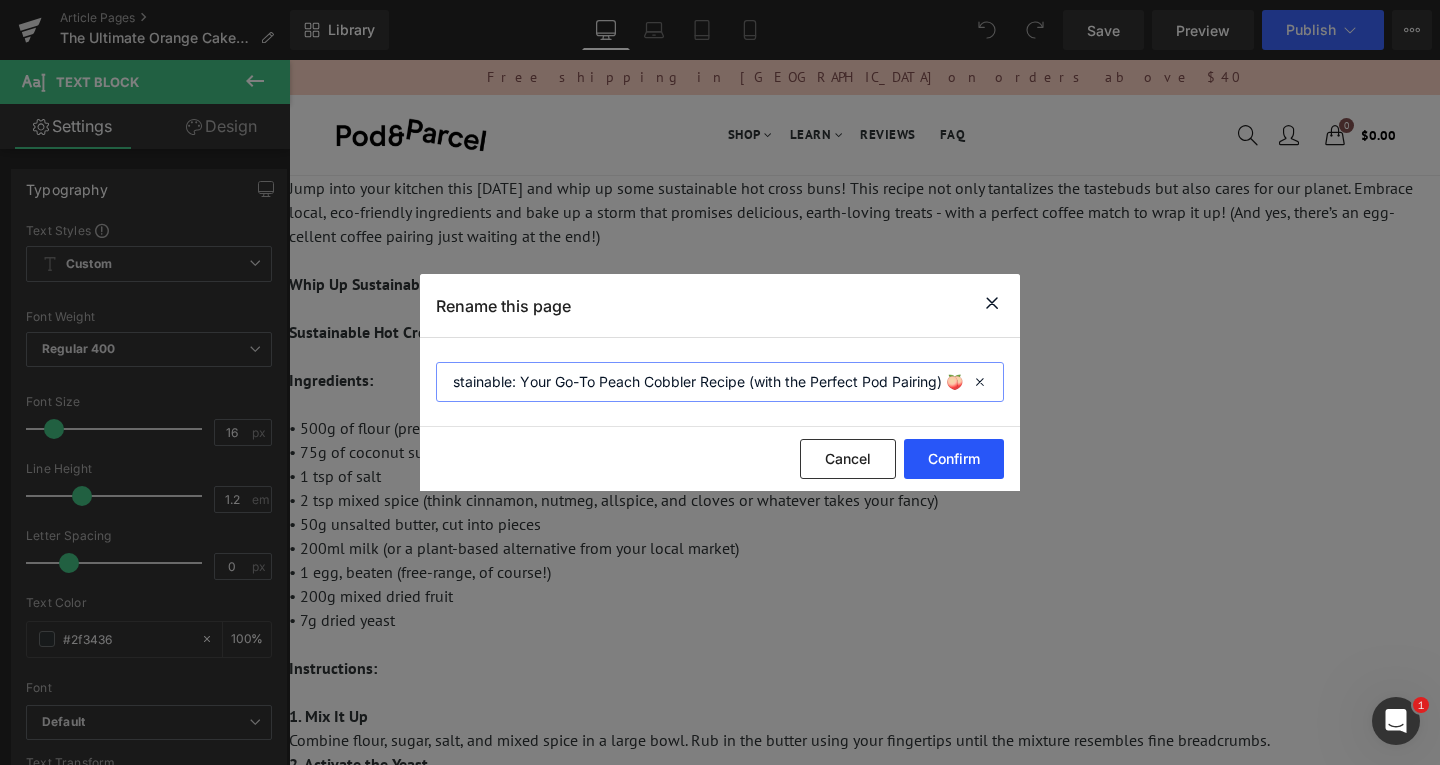 type on "Sweet, Southern & Sustainable: Your Go-To Peach Cobbler Recipe (with the Perfect Pod Pairing) 🍑" 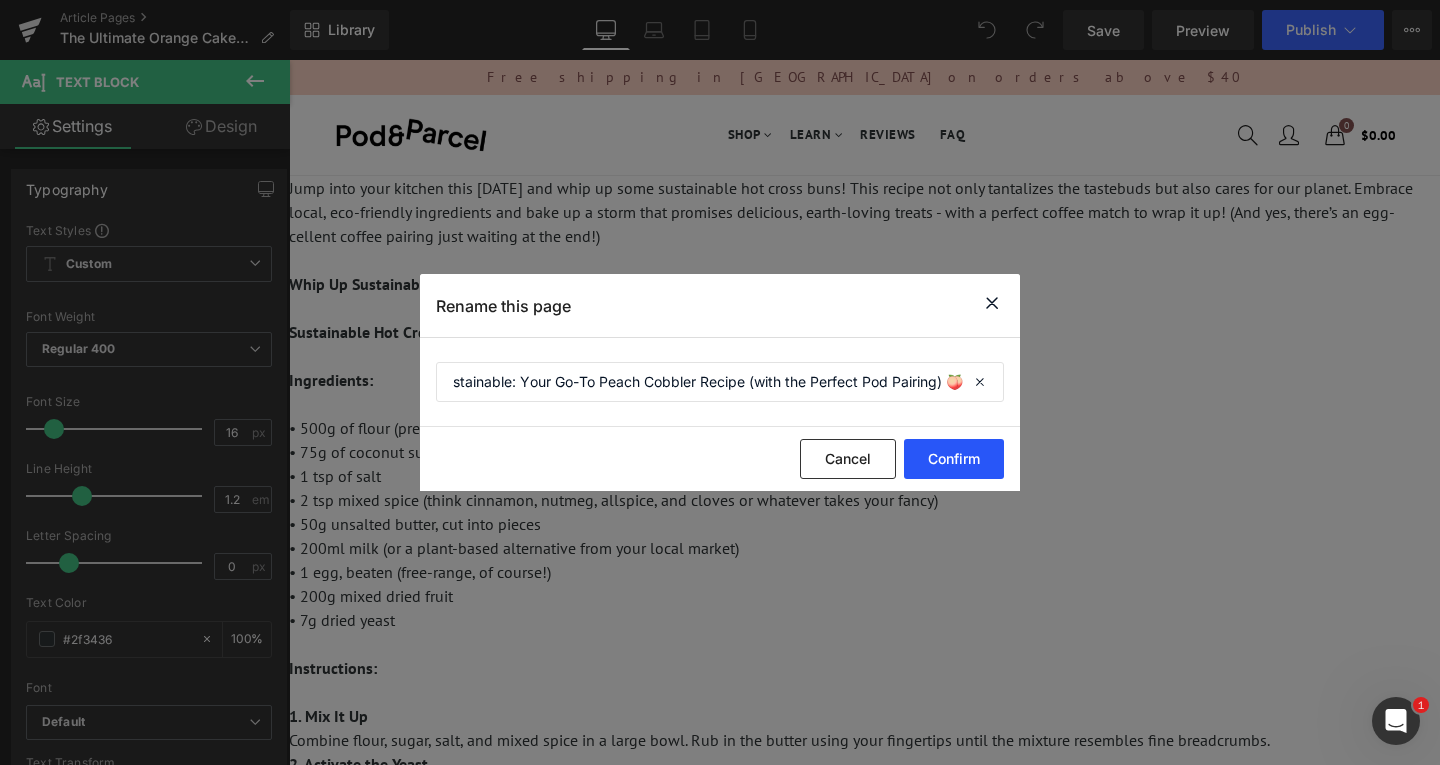 click on "Confirm" at bounding box center (954, 459) 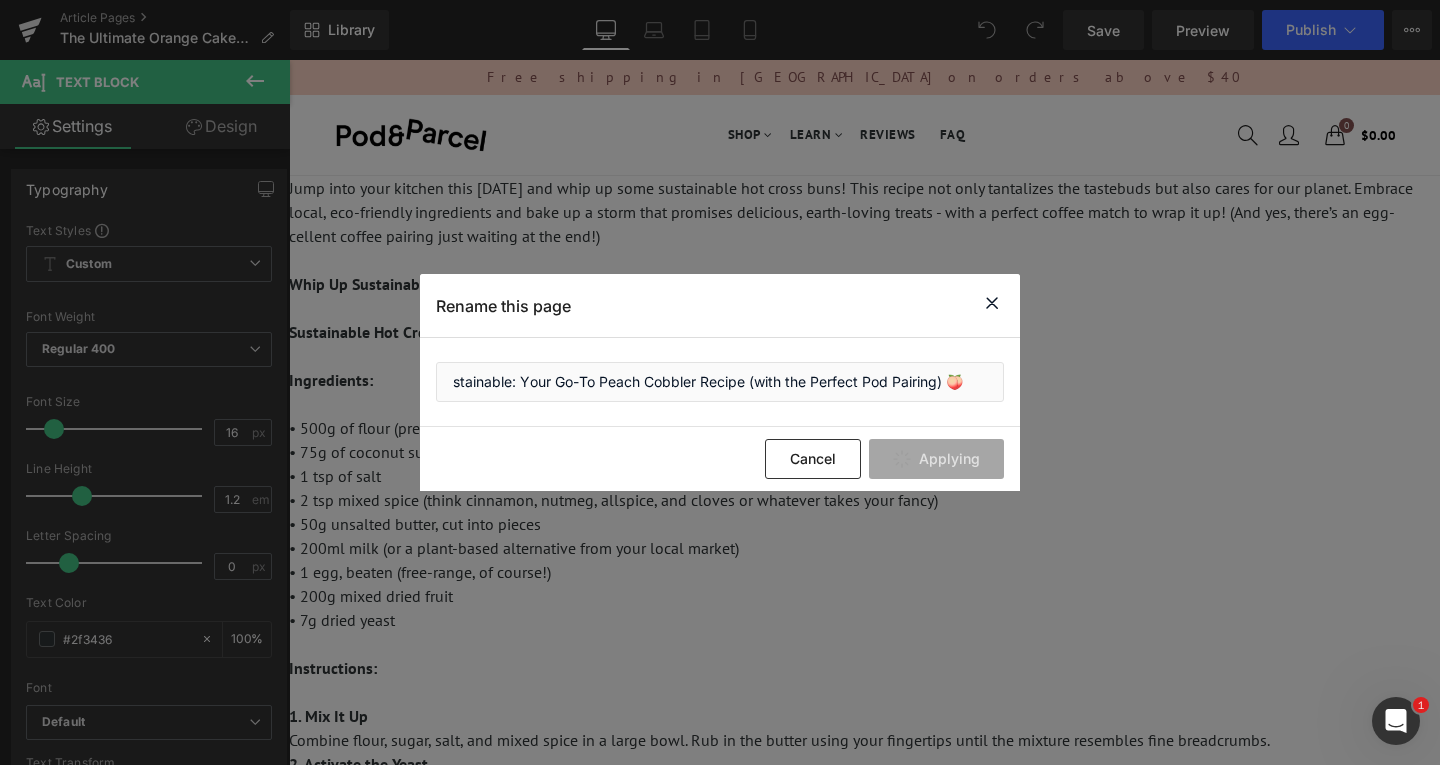 scroll, scrollTop: 0, scrollLeft: 0, axis: both 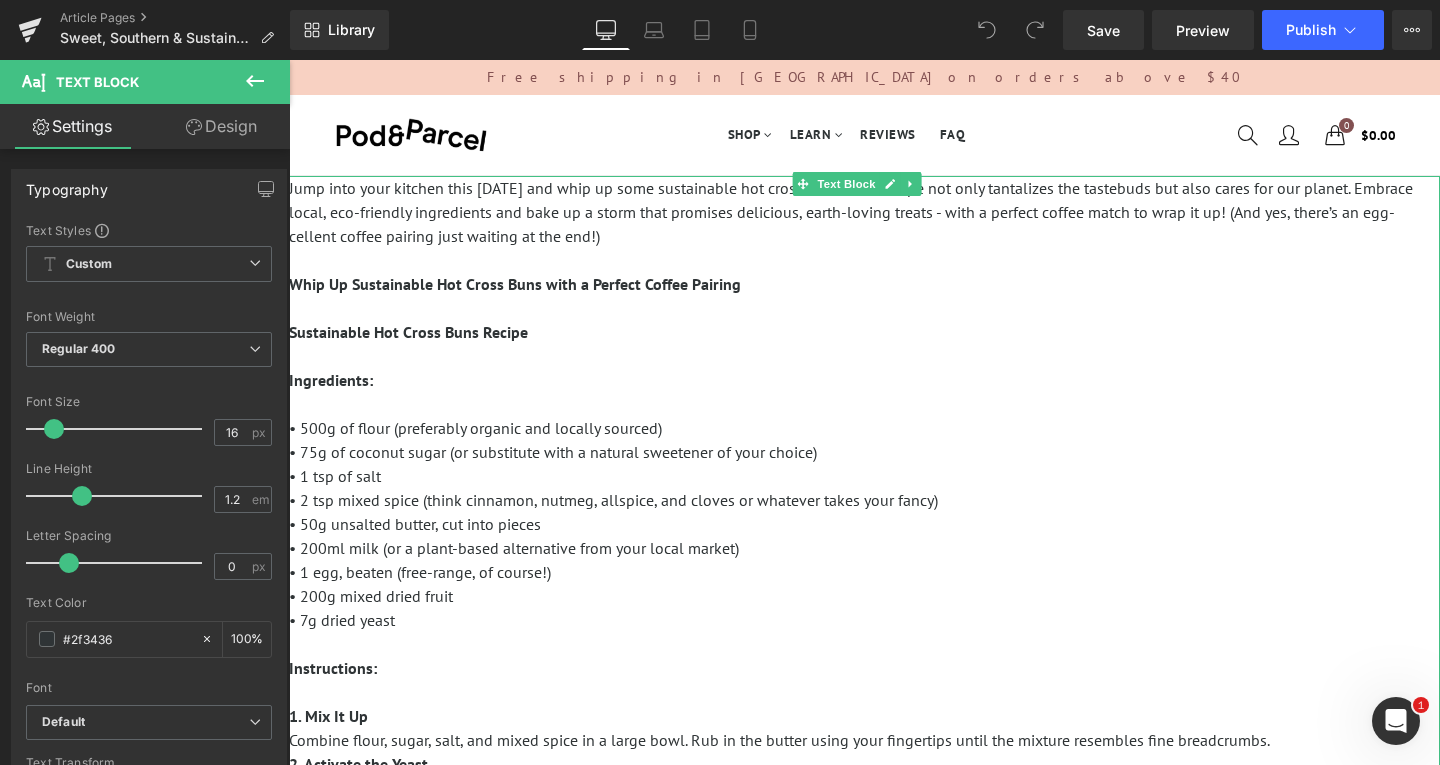 click on "Jump into your kitchen this [DATE] and whip up some sustainable hot cross buns! This recipe not only tantalizes the tastebuds but also cares for our planet. Embrace local, eco-friendly ingredients and bake up a storm that promises delicious, earth-loving treats - with a perfect coffee match to wrap it up! (And yes, there’s an egg-cellent coffee pairing just waiting at the end!) Whip Up Sustainable Hot Cross Buns with a Perfect Coffee Pairing Sustainable Hot Cross Buns Recipe Ingredients: • 500g of flour (preferably organic and locally sourced) • 75g of coconut sugar (or substitute with a natural sweetener of your choice) • 1 tsp of salt • 2 tsp mixed spice (think cinnamon, nutmeg, allspice, and cloves or whatever takes your fancy) • 50g unsalted butter, cut into pieces • 200ml milk (or a plant-based alternative from your local market) • 1 egg, beaten (free-range, of course!) • 200g mixed dried fruit • 7g dried yeast Instructions: 1. Mix It Up" at bounding box center (864, 452) 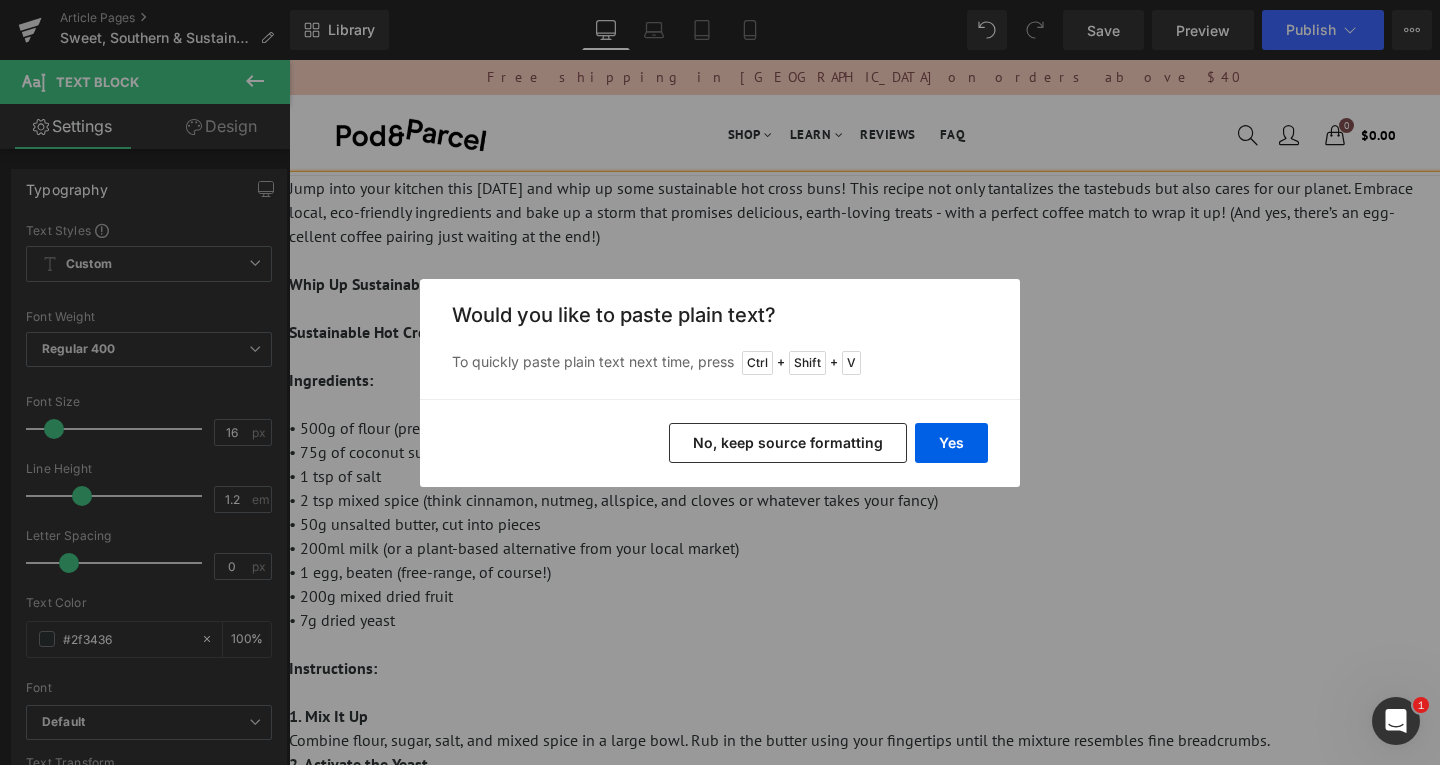 click on "Yes No, keep source formatting" at bounding box center (720, 443) 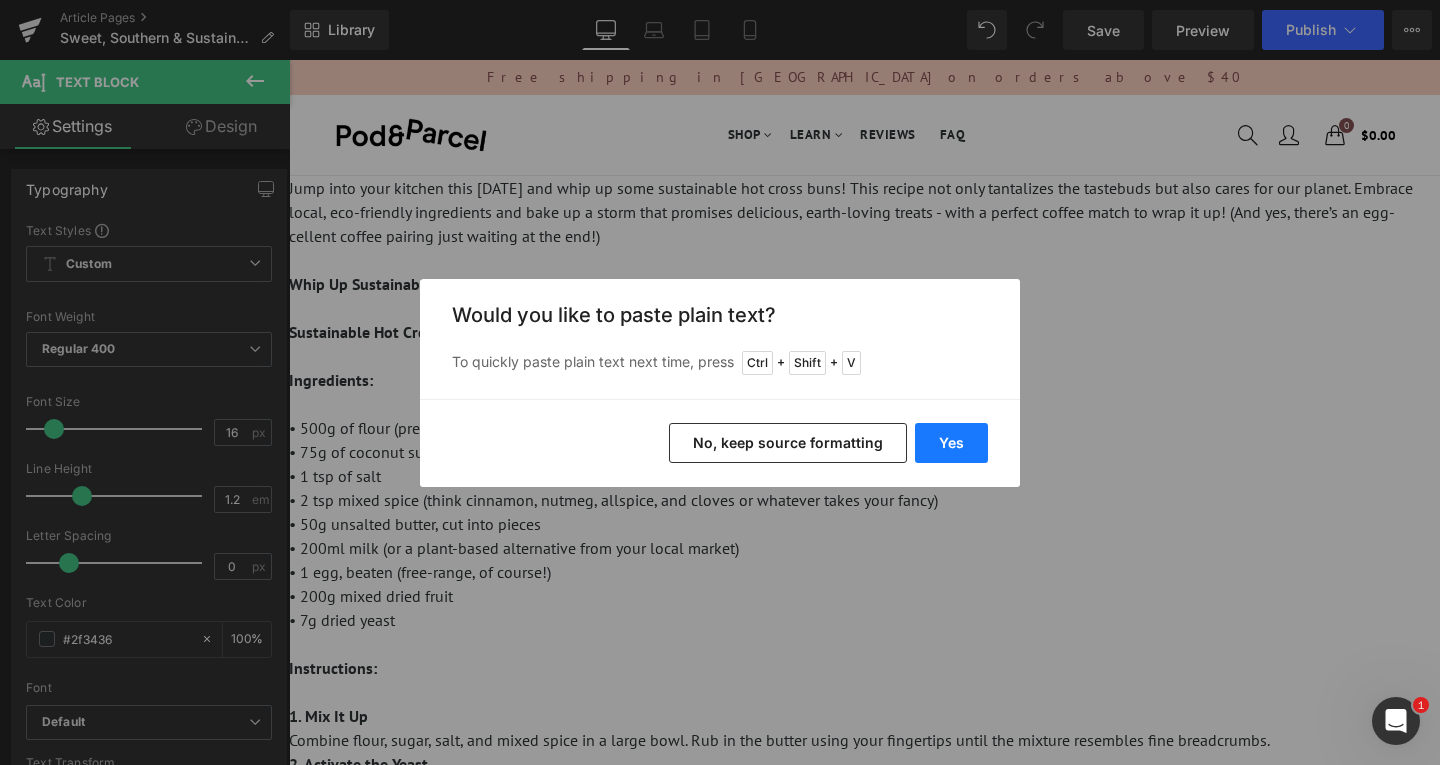 click on "Yes" at bounding box center (951, 443) 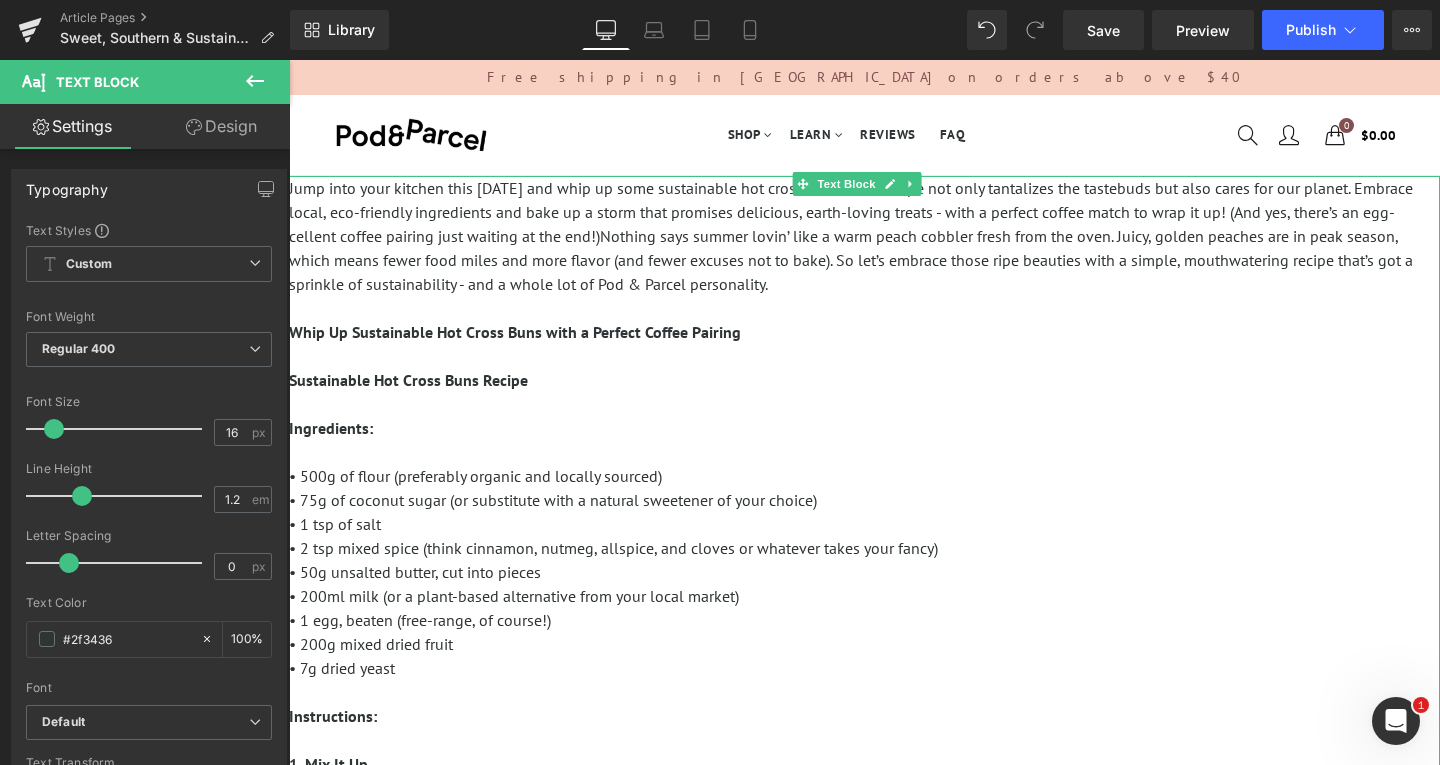 click on "Jump into your kitchen this [DATE] and whip up some sustainable hot cross buns! This recipe not only tantalizes the tastebuds but also cares for our planet. Embrace local, eco-friendly ingredients and bake up a storm that promises delicious, earth-loving treats - with a perfect coffee match to wrap it up! (And yes, there’s an egg-cellent coffee pairing just waiting at the end!)Nothing says summer lovin’ like a warm peach cobbler fresh from the oven. Juicy, golden peaches are in peak season, which means fewer food miles and more flavor (and fewer excuses not to bake). So let’s embrace those ripe beauties with a simple, mouthwatering recipe that’s got a sprinkle of sustainability - and a whole lot of Pod & Parcel personality." at bounding box center (851, 236) 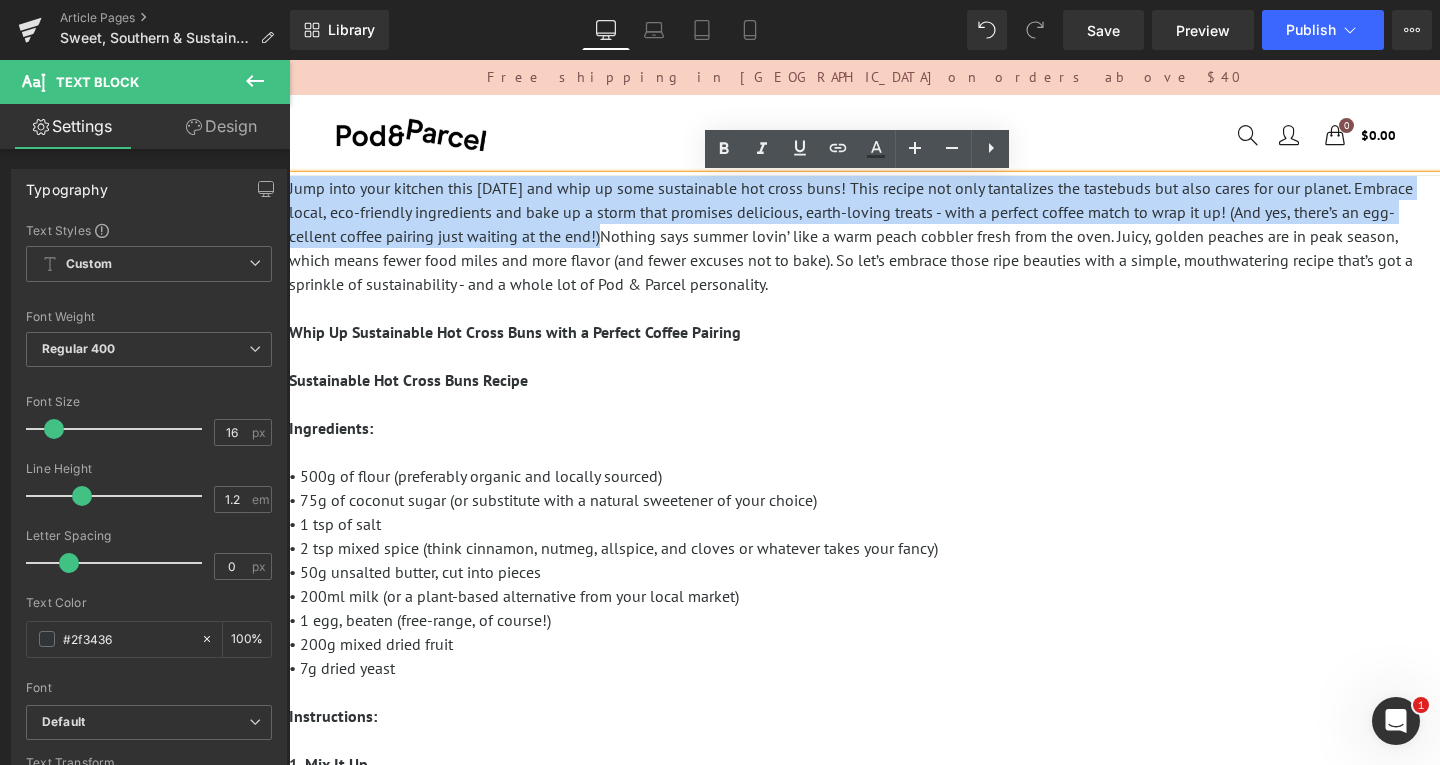 drag, startPoint x: 602, startPoint y: 236, endPoint x: 538, endPoint y: 249, distance: 65.30697 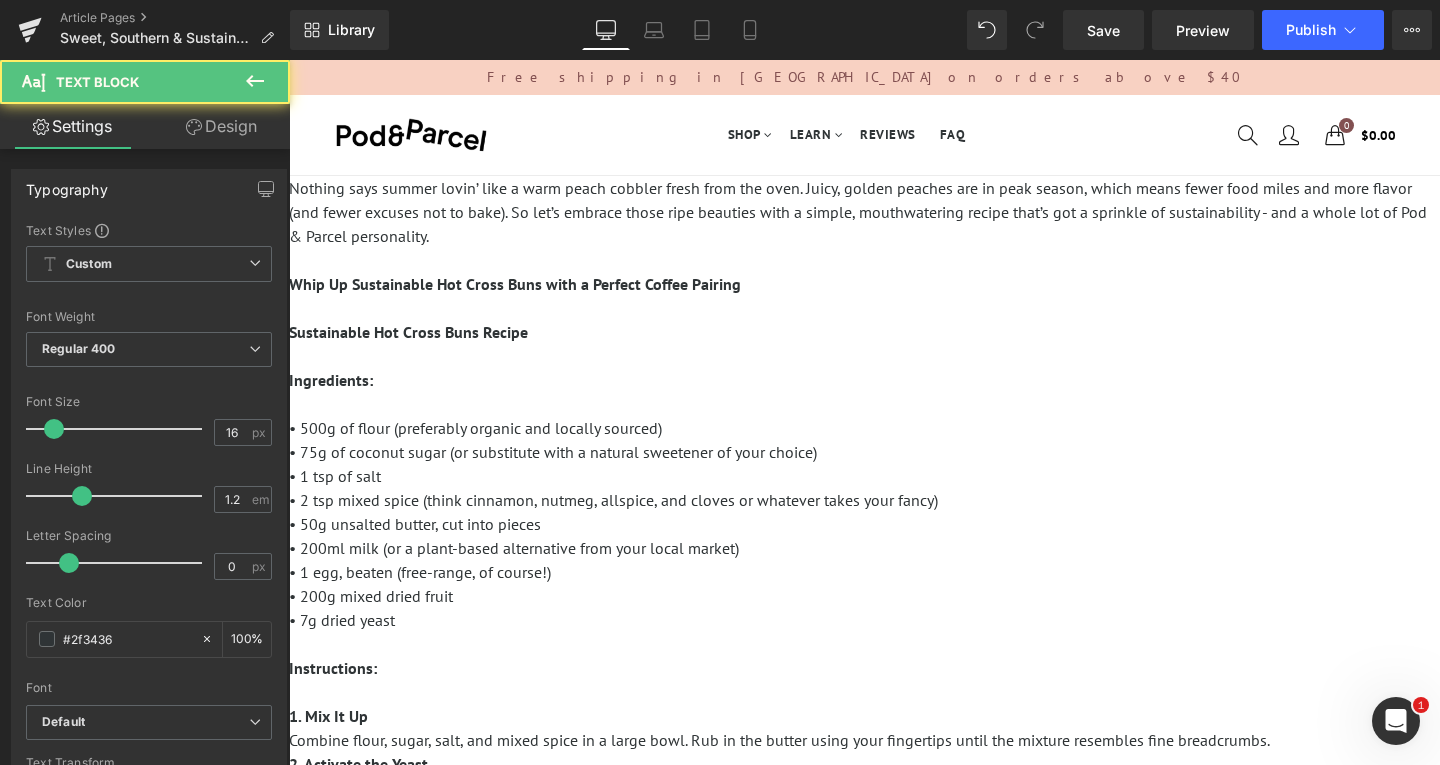 click on "Nothing says summer lovin’ like a warm peach cobbler fresh from the oven. Juicy, golden peaches are in peak season, which means fewer food miles and more flavor (and fewer excuses not to bake). So let’s embrace those ripe beauties with a simple, mouthwatering recipe that’s got a sprinkle of sustainability - and a whole lot of Pod & Parcel personality." at bounding box center [858, 212] 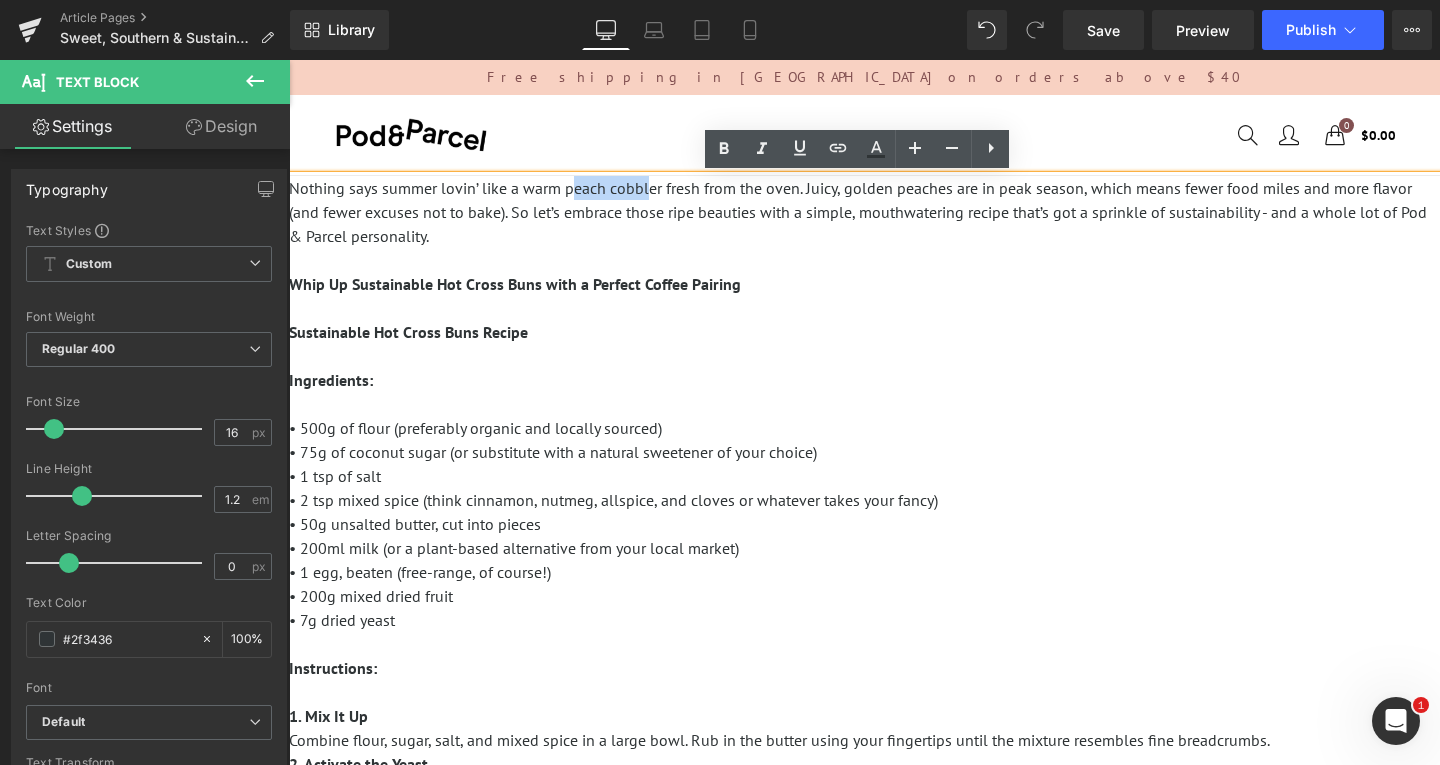 drag, startPoint x: 569, startPoint y: 188, endPoint x: 648, endPoint y: 189, distance: 79.00633 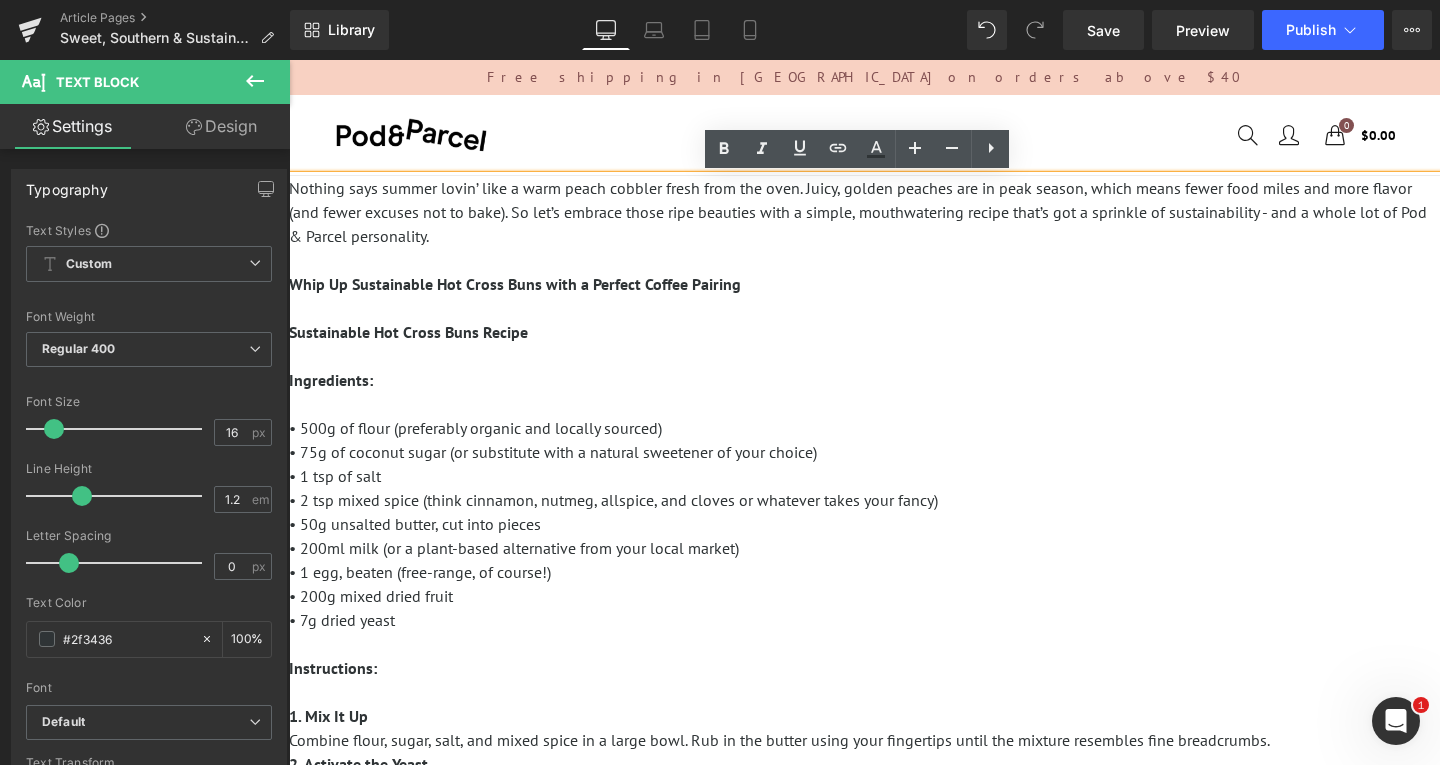 click on "Nothing says summer lovin’ like a warm peach cobbler fresh from the oven. Juicy, golden peaches are in peak season, which means fewer food miles and more flavor (and fewer excuses not to bake). So let’s embrace those ripe beauties with a simple, mouthwatering recipe that’s got a sprinkle of sustainability - and a whole lot of Pod & Parcel personality." at bounding box center (858, 212) 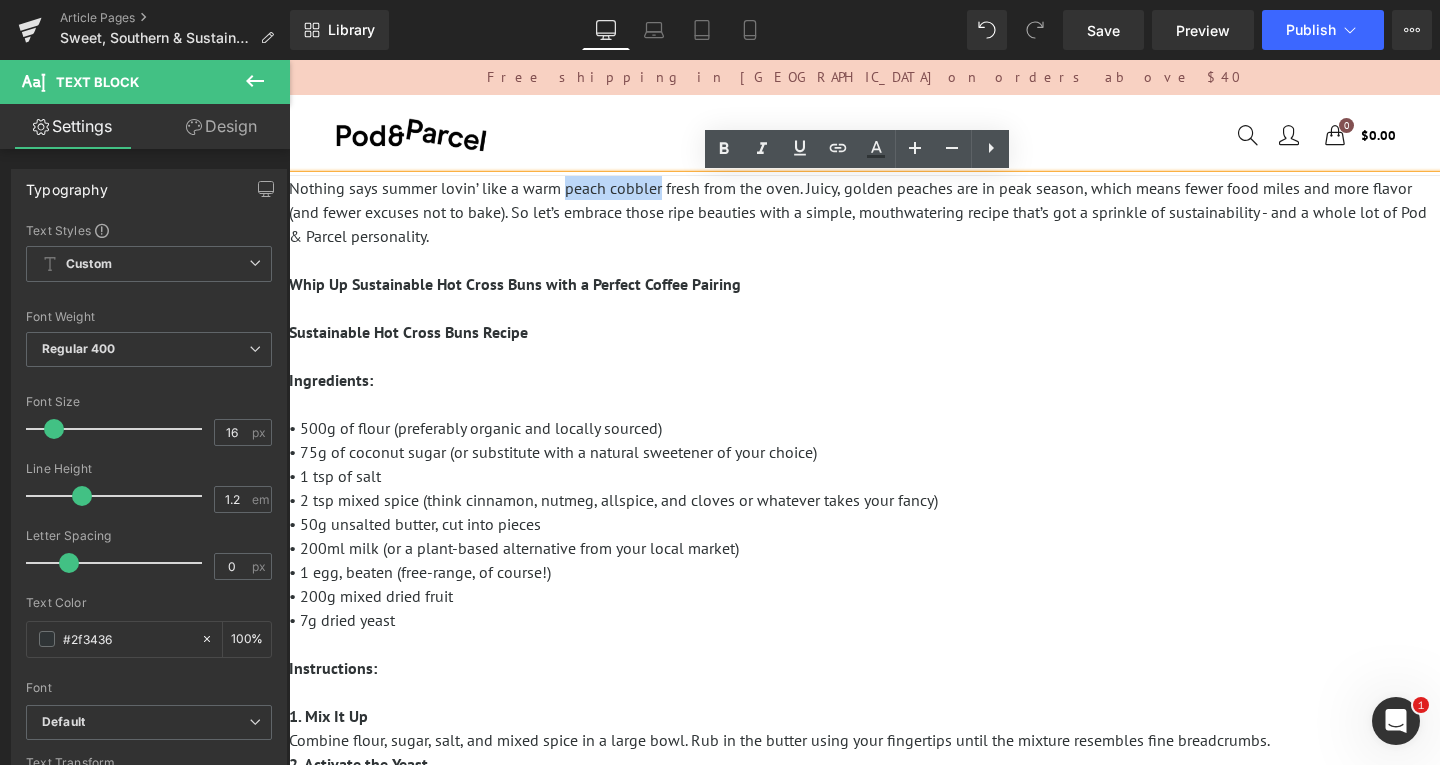 drag, startPoint x: 567, startPoint y: 190, endPoint x: 659, endPoint y: 184, distance: 92.19544 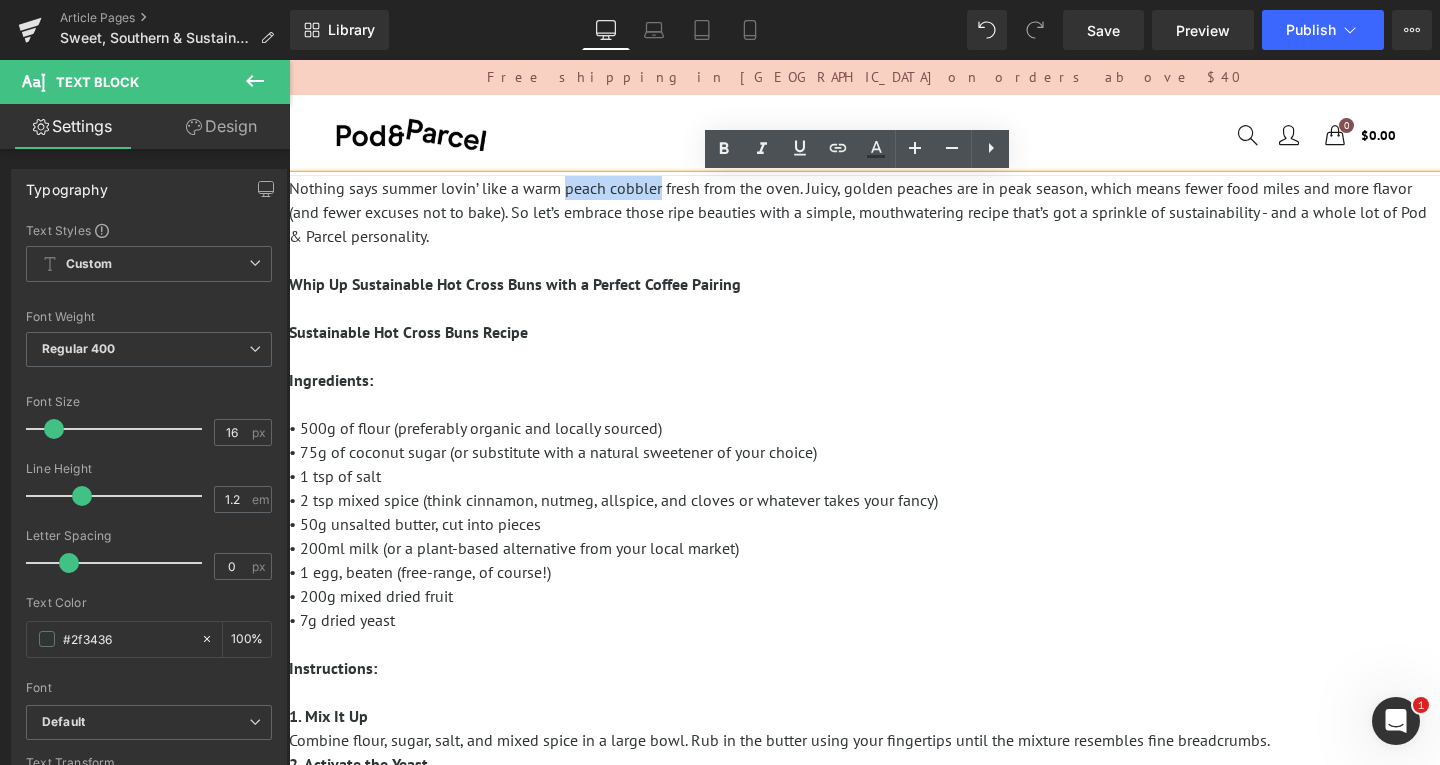click on "Nothing says summer lovin’ like a warm peach cobbler fresh from the oven. Juicy, golden peaches are in peak season, which means fewer food miles and more flavor (and fewer excuses not to bake). So let’s embrace those ripe beauties with a simple, mouthwatering recipe that’s got a sprinkle of sustainability - and a whole lot of Pod & Parcel personality." at bounding box center (858, 212) 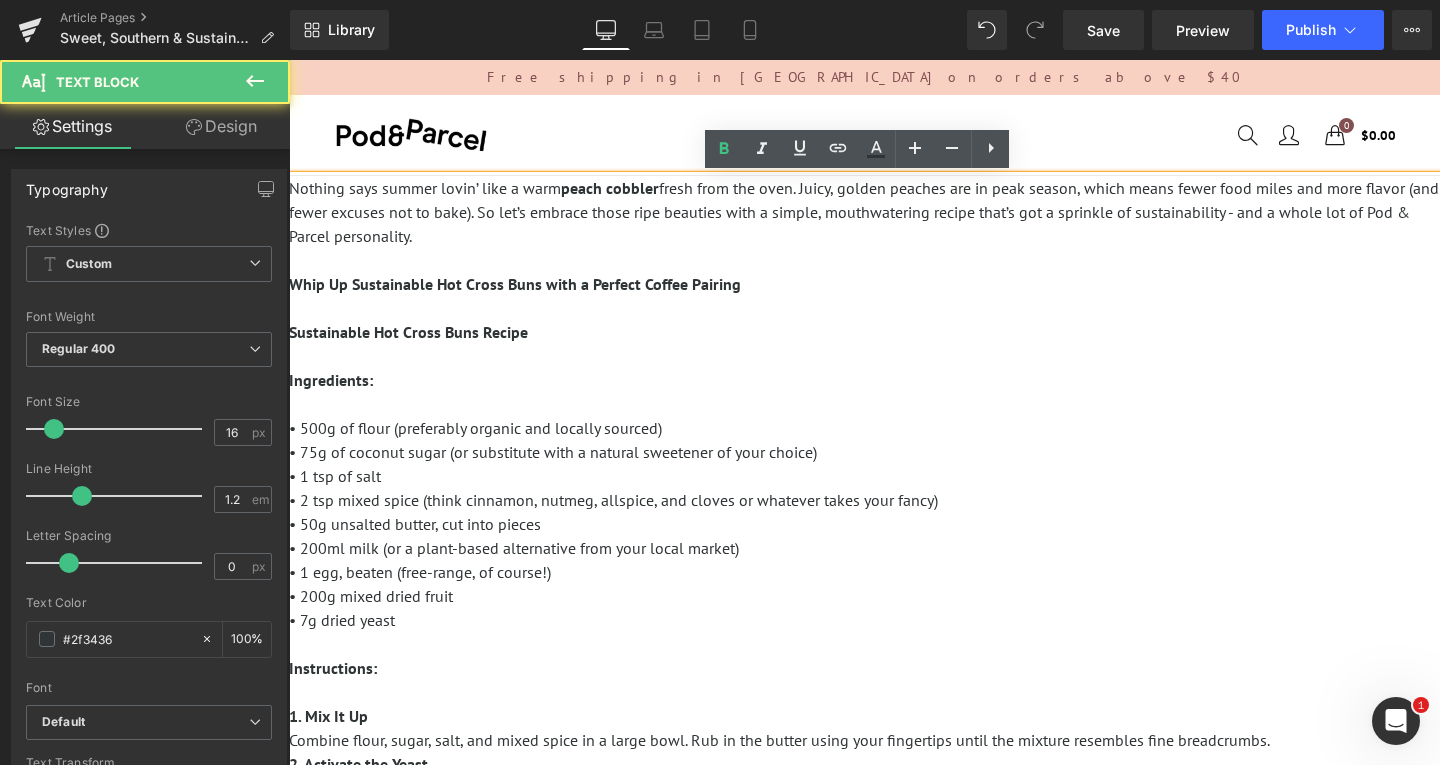click on "Nothing says summer lovin’ like a warm  peach cobbler  fresh from the oven. Juicy, golden peaches are in peak season, which means fewer food miles and more flavor (and fewer excuses not to bake). So let’s embrace those ripe beauties with a simple, mouthwatering recipe that’s got a sprinkle of sustainability - and a whole lot of Pod & Parcel personality. Whip Up Sustainable Hot Cross Buns with a Perfect Coffee Pairing Sustainable Hot Cross Buns Recipe Ingredients: • 500g of flour (preferably organic and locally sourced) • 75g of coconut sugar (or substitute with a natural sweetener of your choice) • 1 tsp of salt • 2 tsp mixed spice (think cinnamon, nutmeg, allspice, and cloves or whatever takes your fancy) • 50g unsalted butter, cut into pieces • 200ml milk (or a plant-based alternative from your local market) • 1 egg, beaten (free-range, of course!) • 200g mixed dried fruit • 7g dried yeast Instructions: 1. Mix It Up" at bounding box center [864, 452] 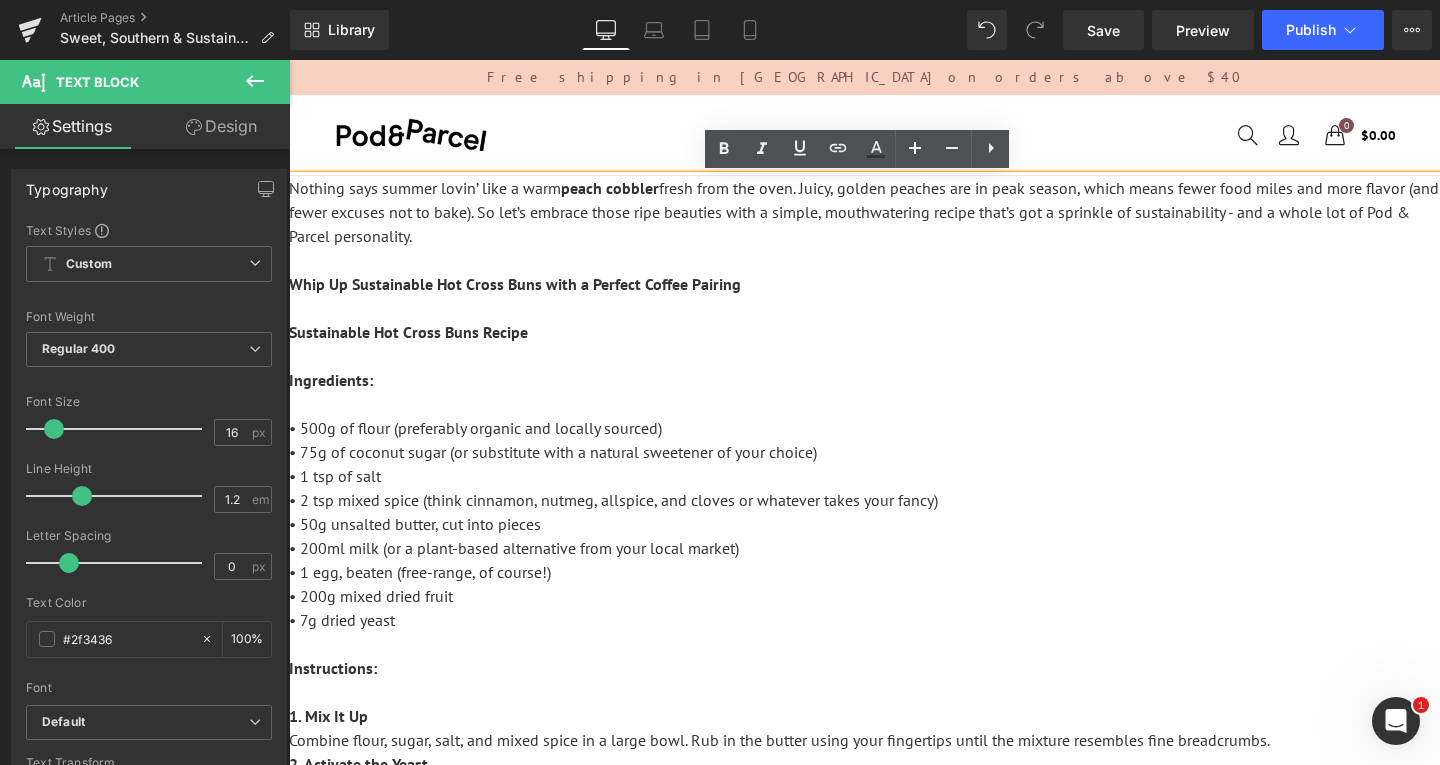 click on "Nothing says summer lovin’ like a warm  peach cobbler  fresh from the oven. Juicy, golden peaches are in peak season, which means fewer food miles and more flavor (and fewer excuses not to bake). So let’s embrace those ripe beauties with a simple, mouthwatering recipe that’s got a sprinkle of sustainability - and a whole lot of Pod & Parcel personality. Whip Up Sustainable Hot Cross Buns with a Perfect Coffee Pairing Sustainable Hot Cross Buns Recipe Ingredients: • 500g of flour (preferably organic and locally sourced) • 75g of coconut sugar (or substitute with a natural sweetener of your choice) • 1 tsp of salt • 2 tsp mixed spice (think cinnamon, nutmeg, allspice, and cloves or whatever takes your fancy) • 50g unsalted butter, cut into pieces • 200ml milk (or a plant-based alternative from your local market) • 1 egg, beaten (free-range, of course!) • 200g mixed dried fruit • 7g dried yeast Instructions: 1. Mix It Up" at bounding box center (864, 452) 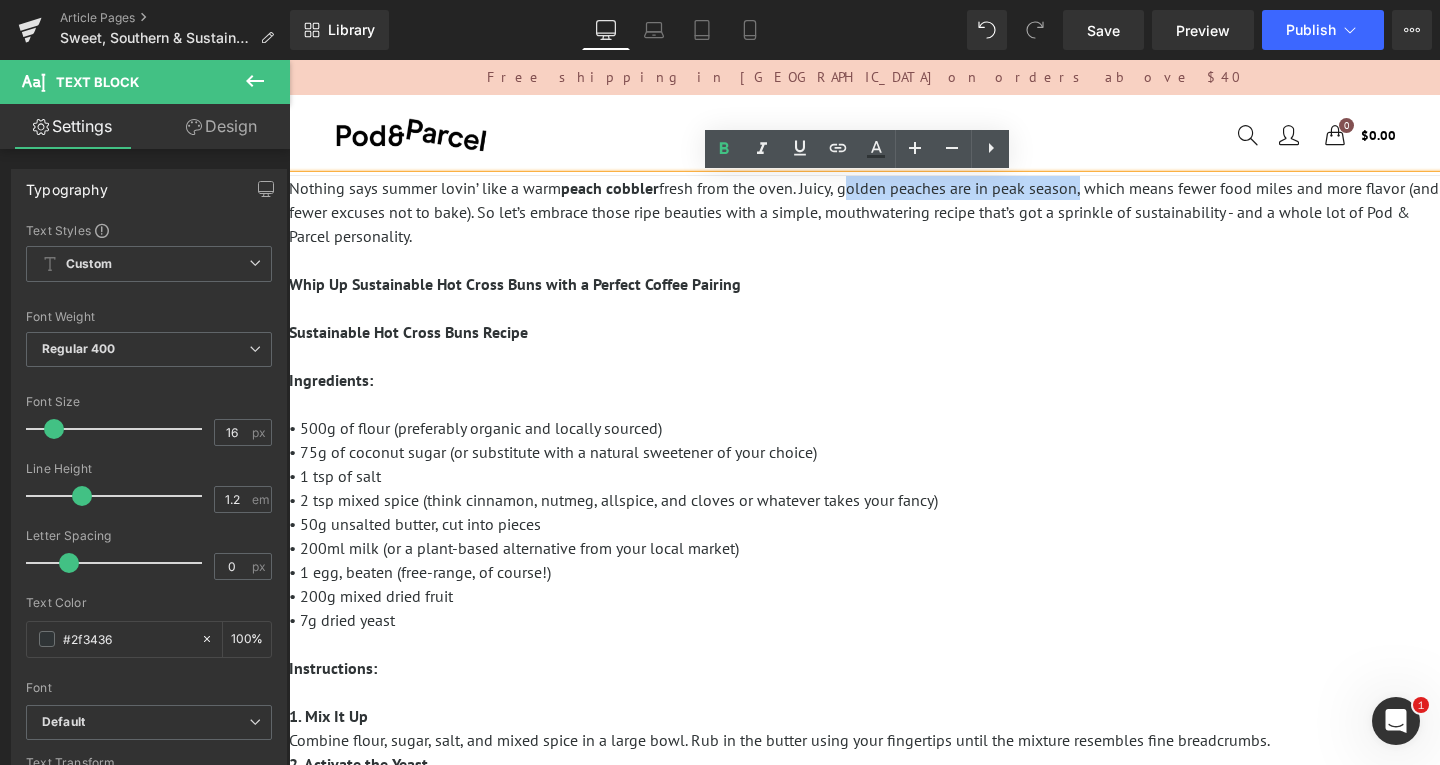 drag, startPoint x: 842, startPoint y: 185, endPoint x: 1079, endPoint y: 192, distance: 237.10335 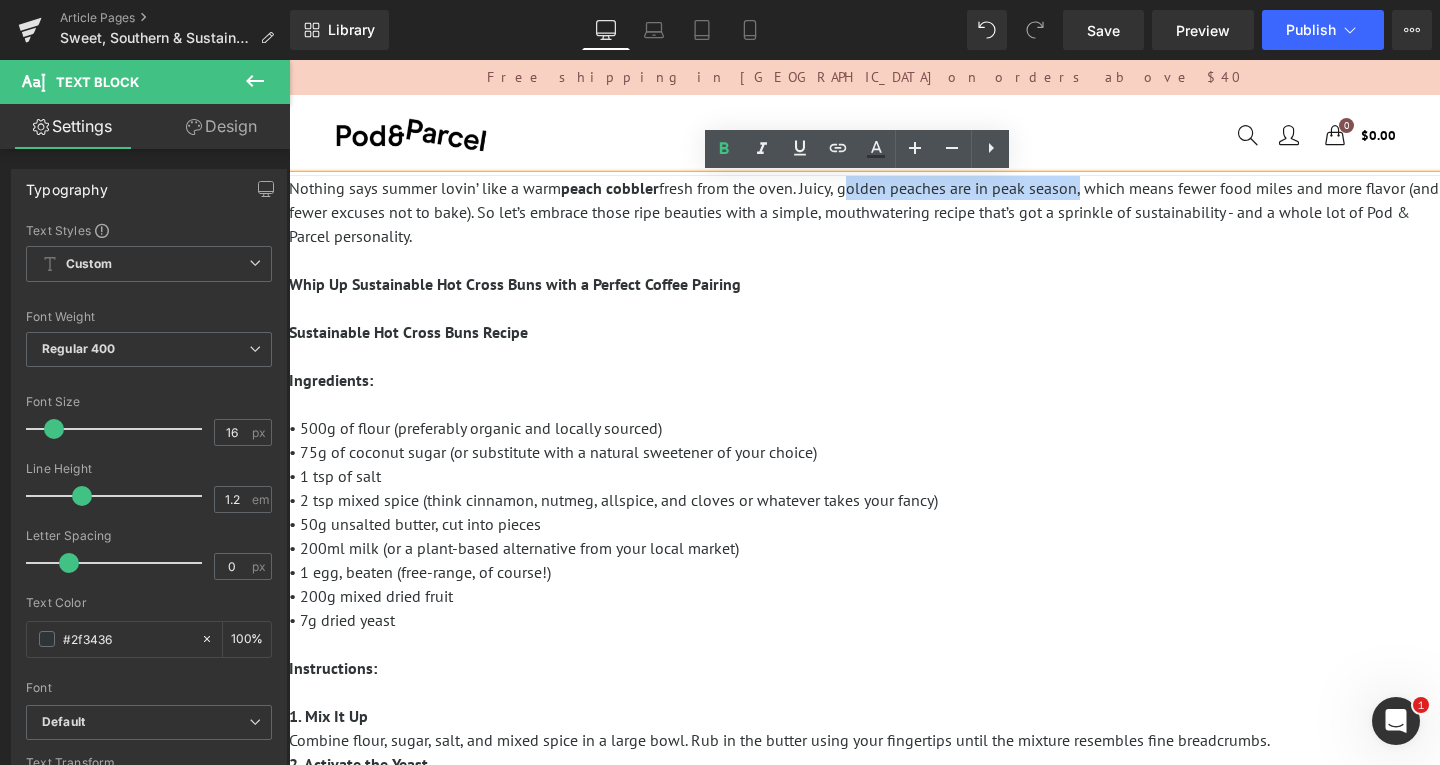 click on "Nothing says summer lovin’ like a warm  peach cobbler  fresh from the oven. Juicy, golden peaches are in peak season, which means fewer food miles and more flavor (and fewer excuses not to bake). So let’s embrace those ripe beauties with a simple, mouthwatering recipe that’s got a sprinkle of sustainability - and a whole lot of Pod & Parcel personality." at bounding box center (864, 212) 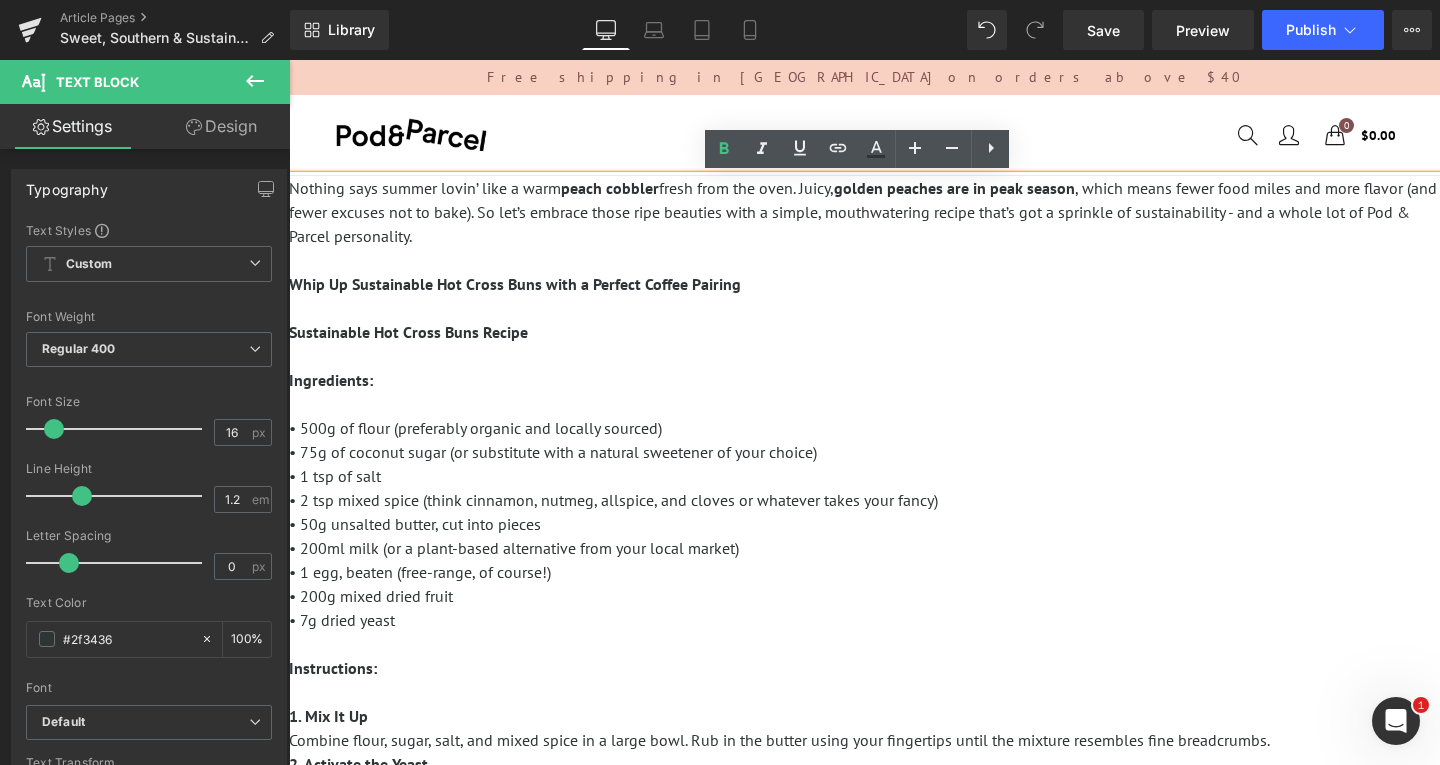 click on "Nothing says summer lovin’ like a warm  peach cobbler  fresh from the oven. Juicy,  golden peaches are in peak season , which means fewer food miles and more flavor (and fewer excuses not to bake). So let’s embrace those ripe beauties with a simple, mouthwatering recipe that’s got a sprinkle of sustainability - and a whole lot of Pod & Parcel personality. Whip Up Sustainable Hot Cross Buns with a Perfect Coffee Pairing Sustainable Hot Cross Buns Recipe Ingredients: • 500g of flour (preferably organic and locally sourced) • 75g of coconut sugar (or substitute with a natural sweetener of your choice) • 1 tsp of salt • 2 tsp mixed spice (think cinnamon, nutmeg, allspice, and cloves or whatever takes your fancy) • 50g unsalted butter, cut into pieces • 200ml milk (or a plant-based alternative from your local market) • 1 egg, beaten (free-range, of course!) • 200g mixed dried fruit • 7g dried yeast Instructions: 1. Mix It Up" at bounding box center (864, 452) 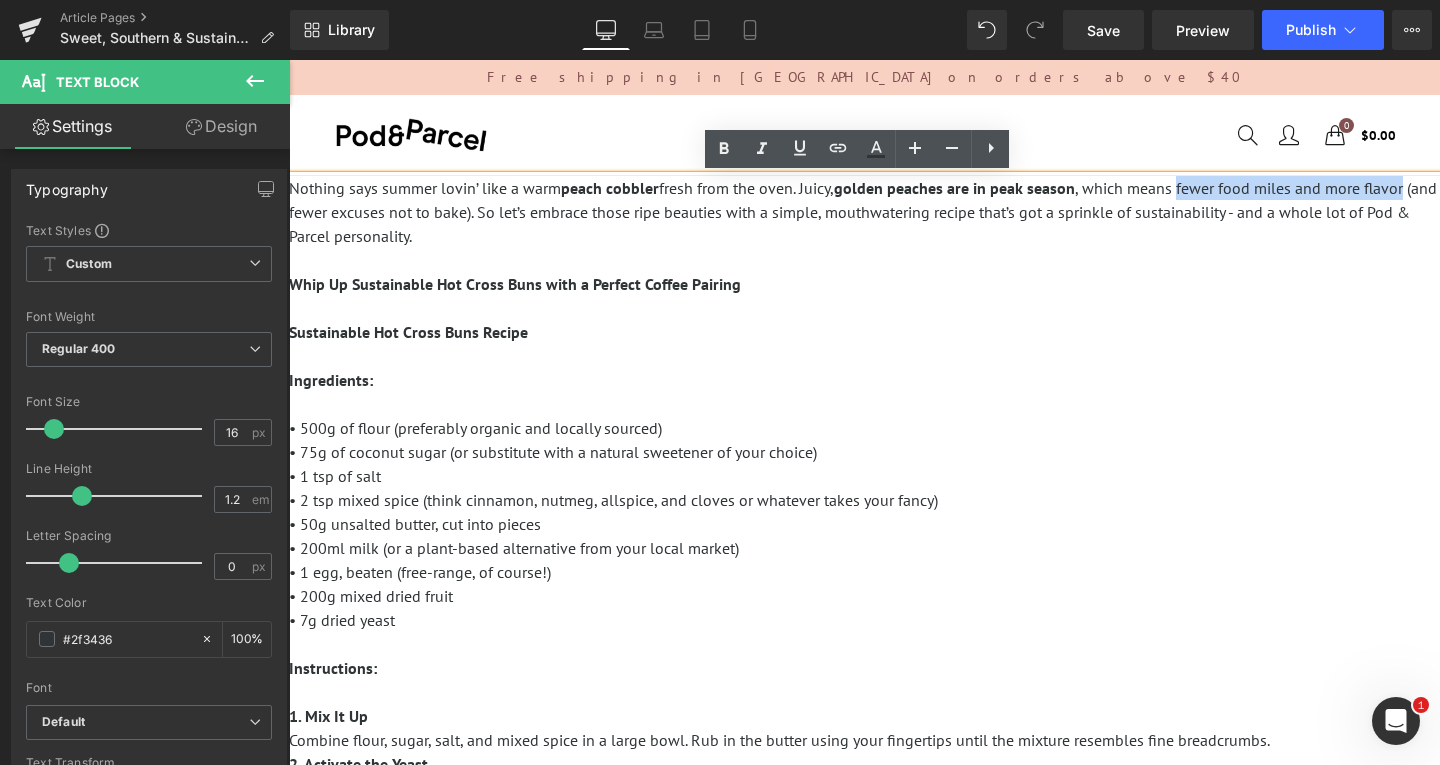 drag, startPoint x: 1177, startPoint y: 190, endPoint x: 1418, endPoint y: 184, distance: 241.07468 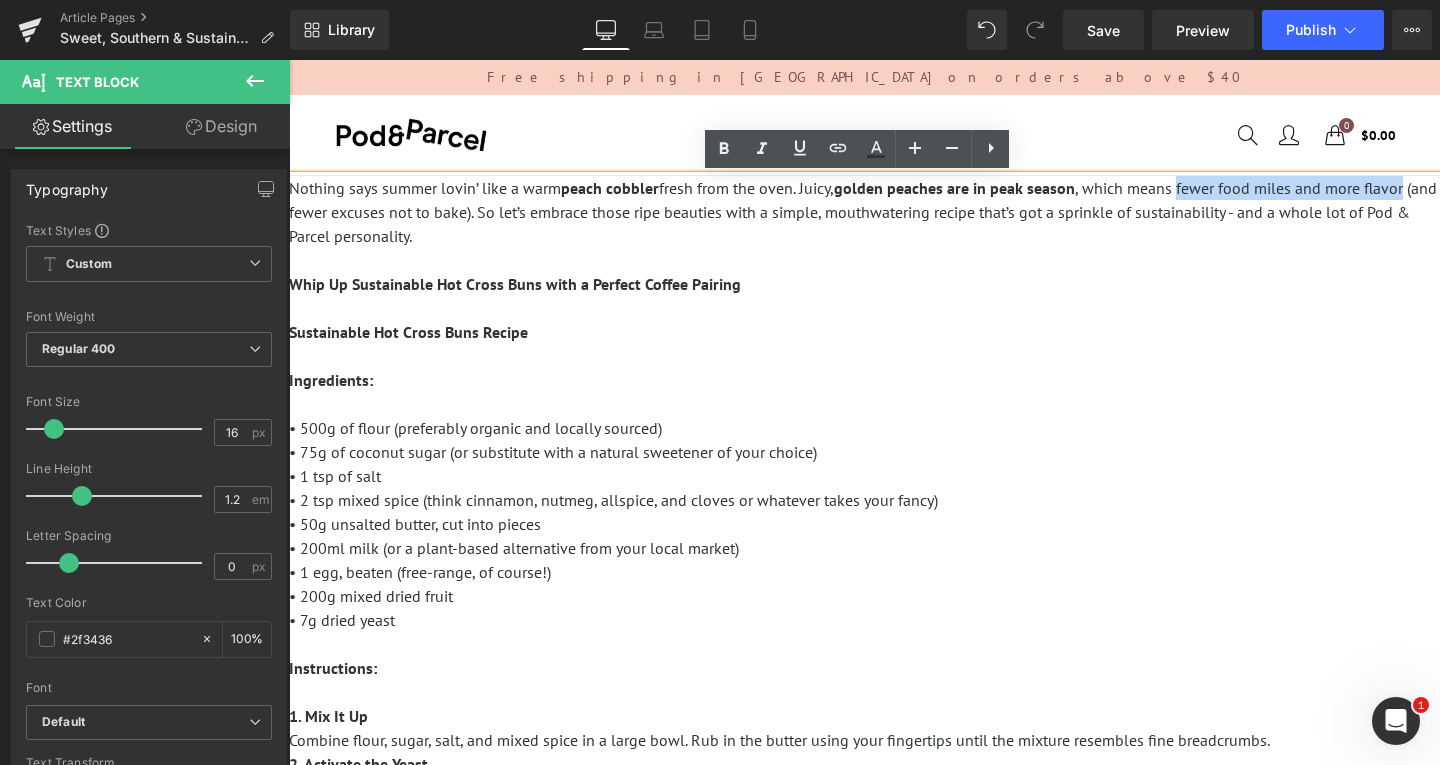 click on "Nothing says summer lovin’ like a warm  peach cobbler  fresh from the oven. Juicy,  golden peaches are in peak season , which means fewer food miles and more flavor (and fewer excuses not to bake). So let’s embrace those ripe beauties with a simple, mouthwatering recipe that’s got a sprinkle of sustainability - and a whole lot of Pod & Parcel personality. Whip Up Sustainable Hot Cross Buns with a Perfect Coffee Pairing Sustainable Hot Cross Buns Recipe Ingredients: • 500g of flour (preferably organic and locally sourced) • 75g of coconut sugar (or substitute with a natural sweetener of your choice) • 1 tsp of salt • 2 tsp mixed spice (think cinnamon, nutmeg, allspice, and cloves or whatever takes your fancy) • 50g unsalted butter, cut into pieces • 200ml milk (or a plant-based alternative from your local market) • 1 egg, beaten (free-range, of course!) • 200g mixed dried fruit • 7g dried yeast Instructions: 1. Mix It Up" at bounding box center (864, 452) 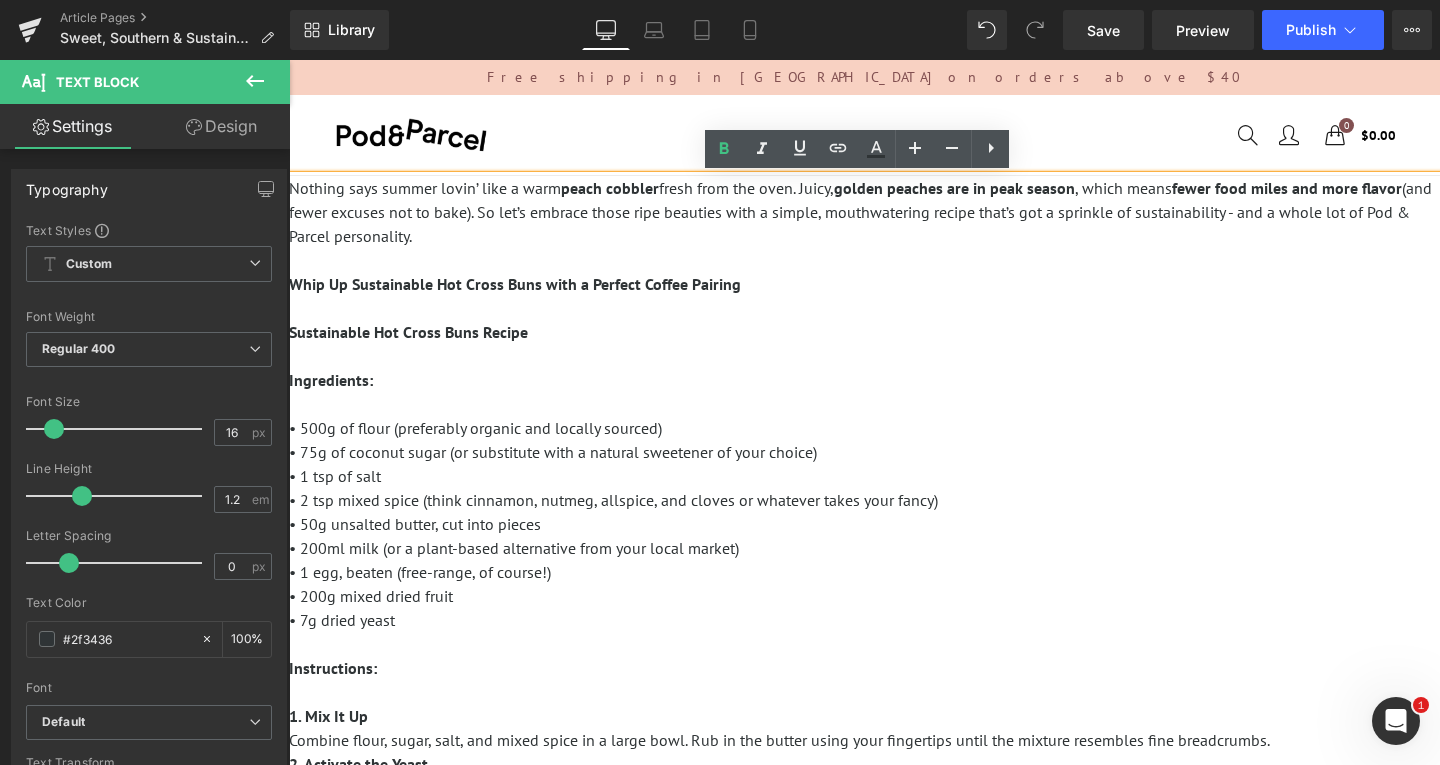 click on "Nothing says summer lovin’ like a warm  peach cobbler  fresh from the oven. Juicy,  golden peaches are in peak season , which means  fewer food miles and more flavor  (and fewer excuses not to bake). So let’s embrace those ripe beauties with a simple, mouthwatering recipe that’s got a sprinkle of sustainability - and a whole lot of Pod & Parcel personality. Whip Up Sustainable Hot Cross Buns with a Perfect Coffee Pairing Sustainable Hot Cross Buns Recipe Ingredients: • 500g of flour (preferably organic and locally sourced) • 75g of coconut sugar (or substitute with a natural sweetener of your choice) • 1 tsp of salt • 2 tsp mixed spice (think cinnamon, nutmeg, allspice, and cloves or whatever takes your fancy) • 50g unsalted butter, cut into pieces • 200ml milk (or a plant-based alternative from your local market) • 1 egg, beaten (free-range, of course!) • 200g mixed dried fruit • 7g dried yeast Instructions: 1. Mix It Up" at bounding box center (864, 452) 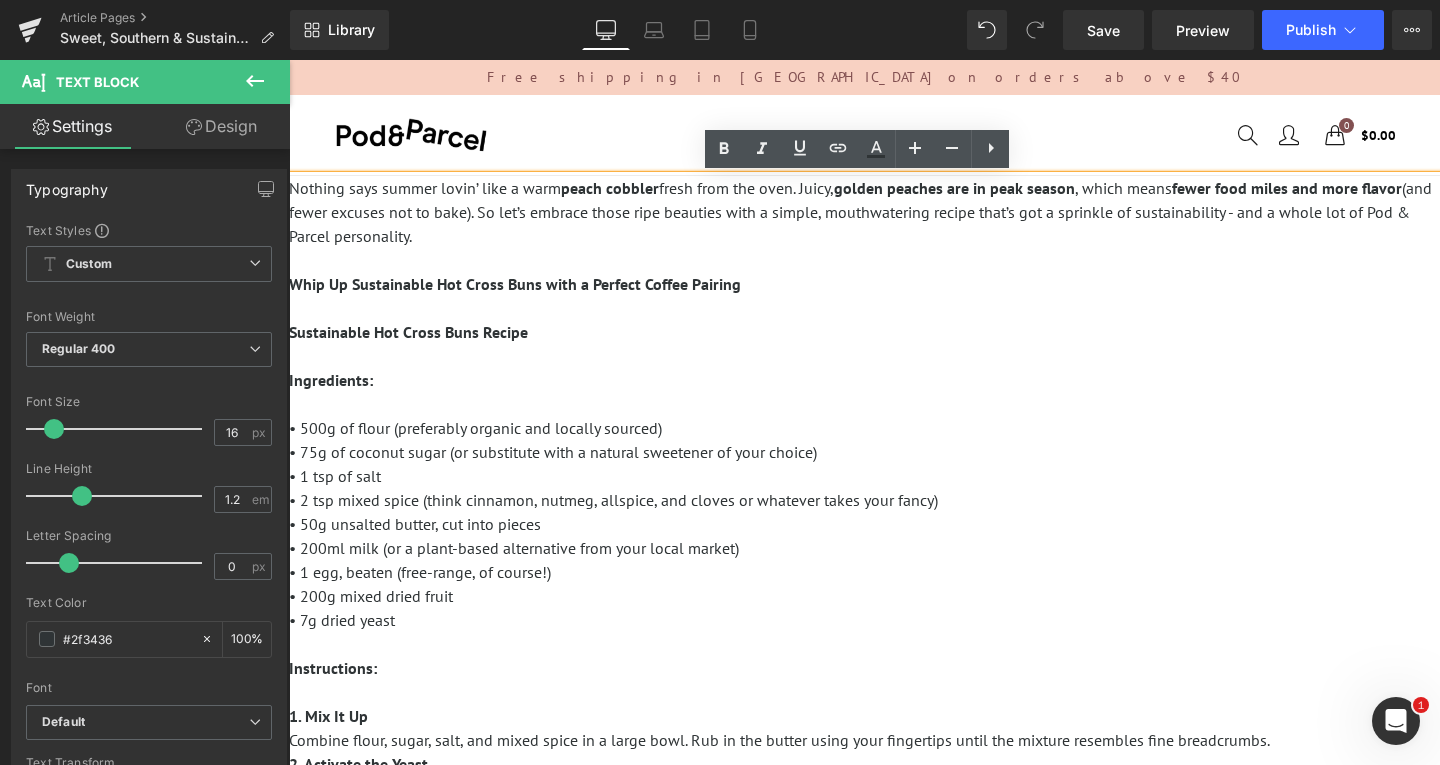 click on "Nothing says summer lovin’ like a warm  peach cobbler  fresh from the oven. Juicy,  golden peaches are in peak season , which means  fewer food miles and more flavor  (and fewer excuses not to bake). So let’s embrace those ripe beauties with a simple, mouthwatering recipe that’s got a sprinkle of sustainability - and a whole lot of Pod & Parcel personality. Whip Up Sustainable Hot Cross Buns with a Perfect Coffee Pairing Sustainable Hot Cross Buns Recipe Ingredients: • 500g of flour (preferably organic and locally sourced) • 75g of coconut sugar (or substitute with a natural sweetener of your choice) • 1 tsp of salt • 2 tsp mixed spice (think cinnamon, nutmeg, allspice, and cloves or whatever takes your fancy) • 50g unsalted butter, cut into pieces • 200ml milk (or a plant-based alternative from your local market) • 1 egg, beaten (free-range, of course!) • 200g mixed dried fruit • 7g dried yeast Instructions: 1. Mix It Up" at bounding box center [864, 452] 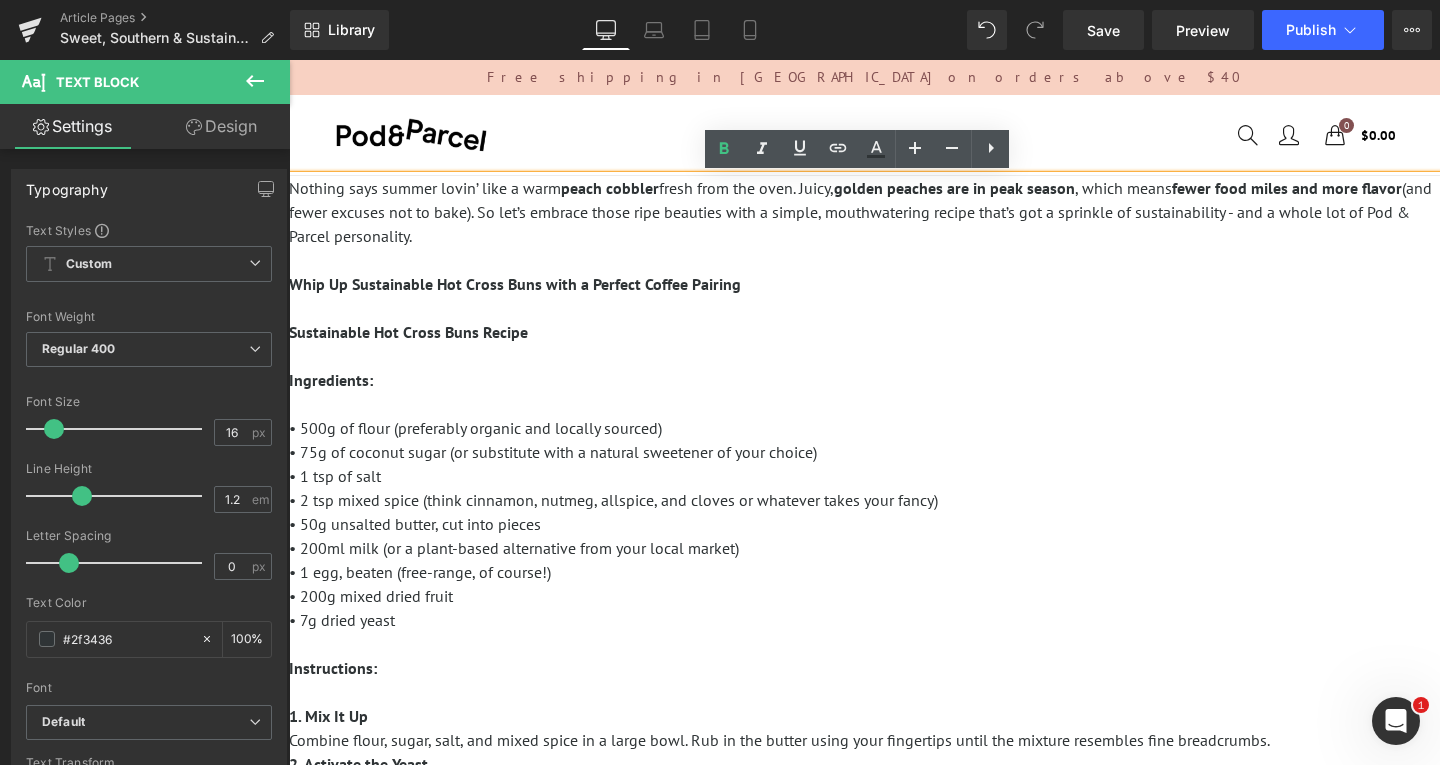 click on "Nothing says summer lovin’ like a warm  peach cobbler  fresh from the oven. Juicy,  golden peaches are in peak season , which means  fewer food miles and more flavor  (and fewer excuses not to bake). So let’s embrace those ripe beauties with a simple, mouthwatering recipe that’s got a sprinkle of sustainability - and a whole lot of Pod & Parcel personality. Whip Up Sustainable Hot Cross Buns with a Perfect Coffee Pairing Sustainable Hot Cross Buns Recipe Ingredients: • 500g of flour (preferably organic and locally sourced) • 75g of coconut sugar (or substitute with a natural sweetener of your choice) • 1 tsp of salt • 2 tsp mixed spice (think cinnamon, nutmeg, allspice, and cloves or whatever takes your fancy) • 50g unsalted butter, cut into pieces • 200ml milk (or a plant-based alternative from your local market) • 1 egg, beaten (free-range, of course!) • 200g mixed dried fruit • 7g dried yeast Instructions: 1. Mix It Up" at bounding box center [864, 452] 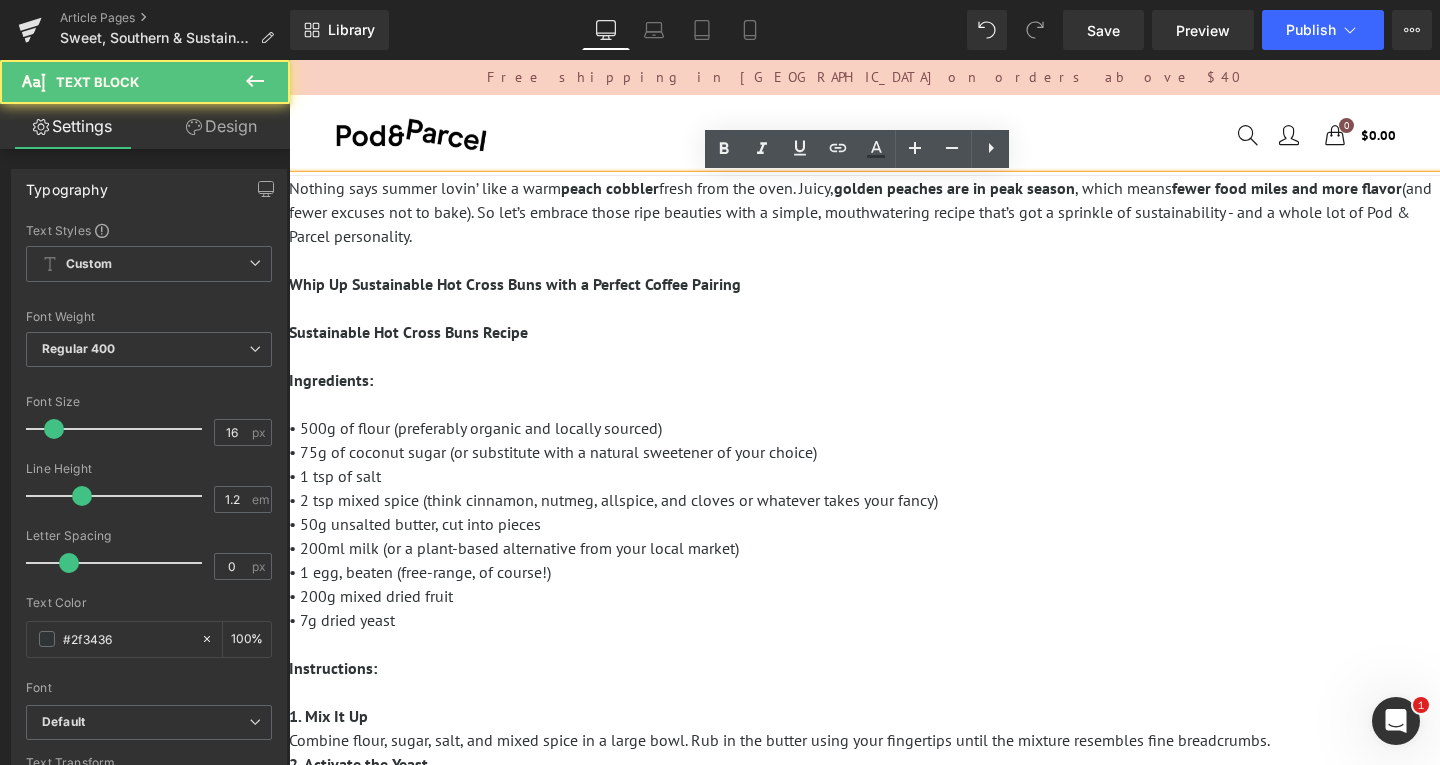 click on "Nothing says summer lovin’ like a warm  peach cobbler  fresh from the oven. Juicy,  golden peaches are in peak season , which means  fewer food miles and more flavor  (and fewer excuses not to bake). So let’s embrace those ripe beauties with a simple, mouthwatering recipe that’s got a sprinkle of sustainability - and a whole lot of Pod & Parcel personality. Whip Up Sustainable Hot Cross Buns with a Perfect Coffee Pairing Sustainable Hot Cross Buns Recipe Ingredients: • 500g of flour (preferably organic and locally sourced) • 75g of coconut sugar (or substitute with a natural sweetener of your choice) • 1 tsp of salt • 2 tsp mixed spice (think cinnamon, nutmeg, allspice, and cloves or whatever takes your fancy) • 50g unsalted butter, cut into pieces • 200ml milk (or a plant-based alternative from your local market) • 1 egg, beaten (free-range, of course!) • 200g mixed dried fruit • 7g dried yeast Instructions: 1. Mix It Up" at bounding box center [864, 452] 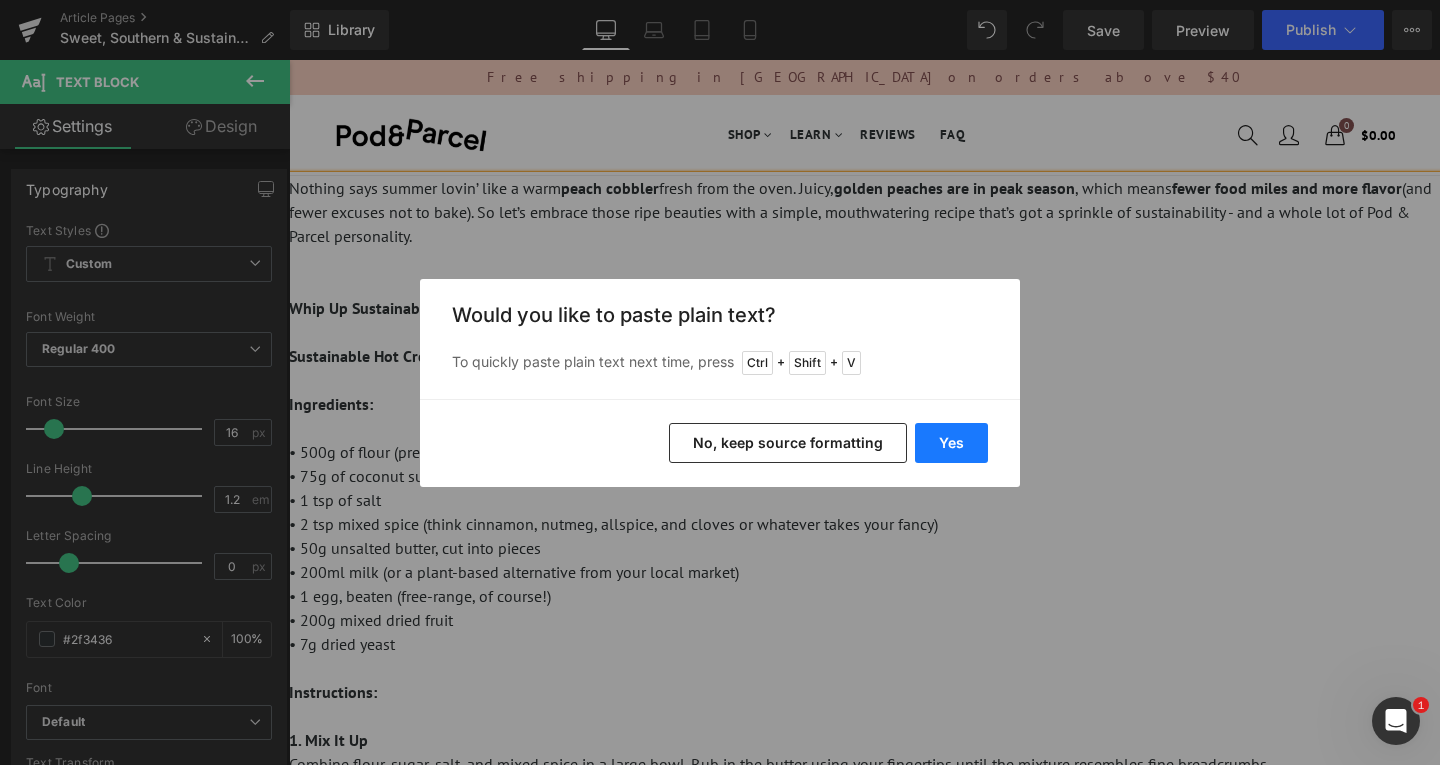click on "Yes" at bounding box center [951, 443] 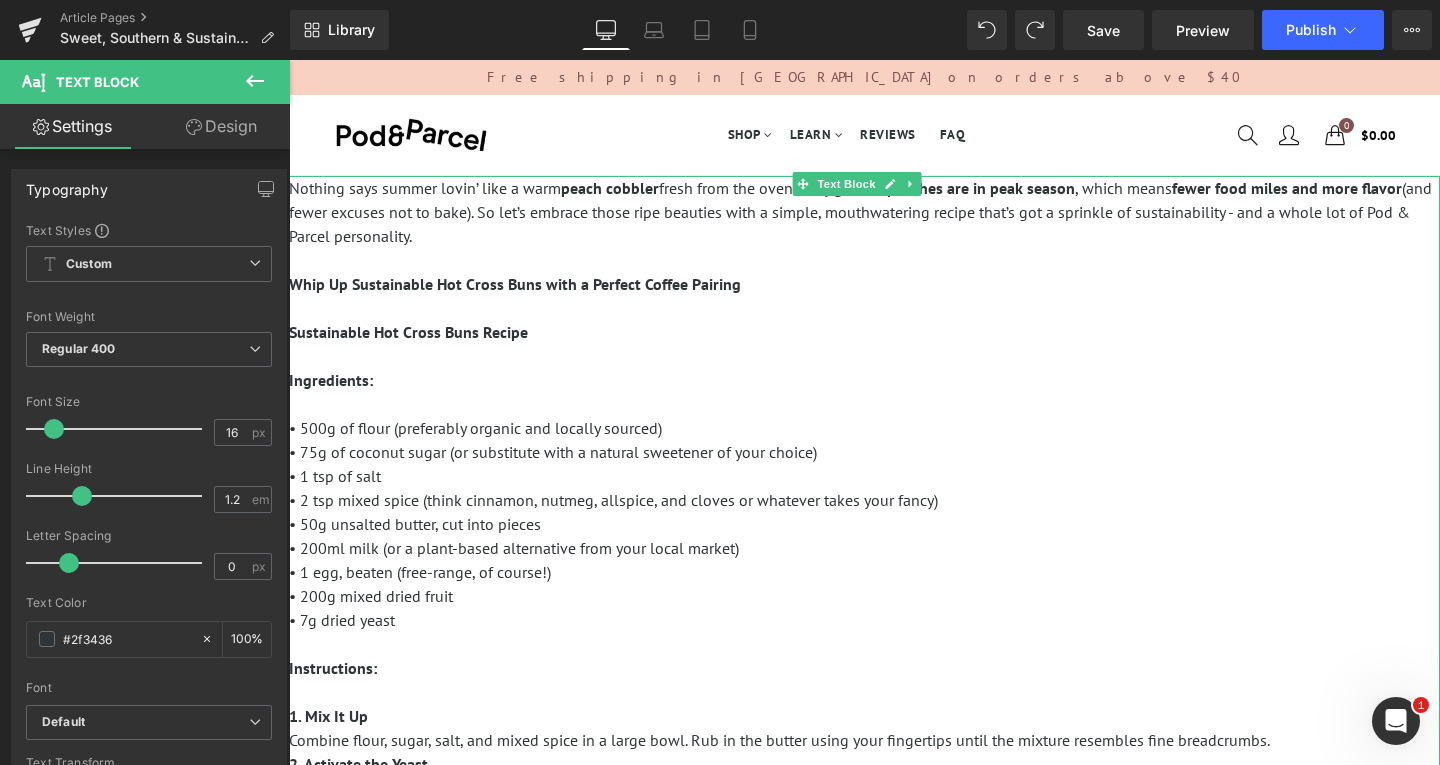 click on "Nothing says summer lovin’ like a warm  peach cobbler  fresh from the oven. Juicy,  golden peaches are in peak season , which means  fewer food miles and more flavor  (and fewer excuses not to bake). So let’s embrace those ripe beauties with a simple, mouthwatering recipe that’s got a sprinkle of sustainability - and a whole lot of Pod & Parcel personality. Whip Up Sustainable Hot Cross Buns with a Perfect Coffee Pairing Sustainable Hot Cross Buns Recipe Ingredients: • 500g of flour (preferably organic and locally sourced) • 75g of coconut sugar (or substitute with a natural sweetener of your choice) • 1 tsp of salt • 2 tsp mixed spice (think cinnamon, nutmeg, allspice, and cloves or whatever takes your fancy) • 50g unsalted butter, cut into pieces • 200ml milk (or a plant-based alternative from your local market) • 1 egg, beaten (free-range, of course!) • 200g mixed dried fruit • 7g dried yeast Instructions: 1. Mix It Up" at bounding box center [864, 452] 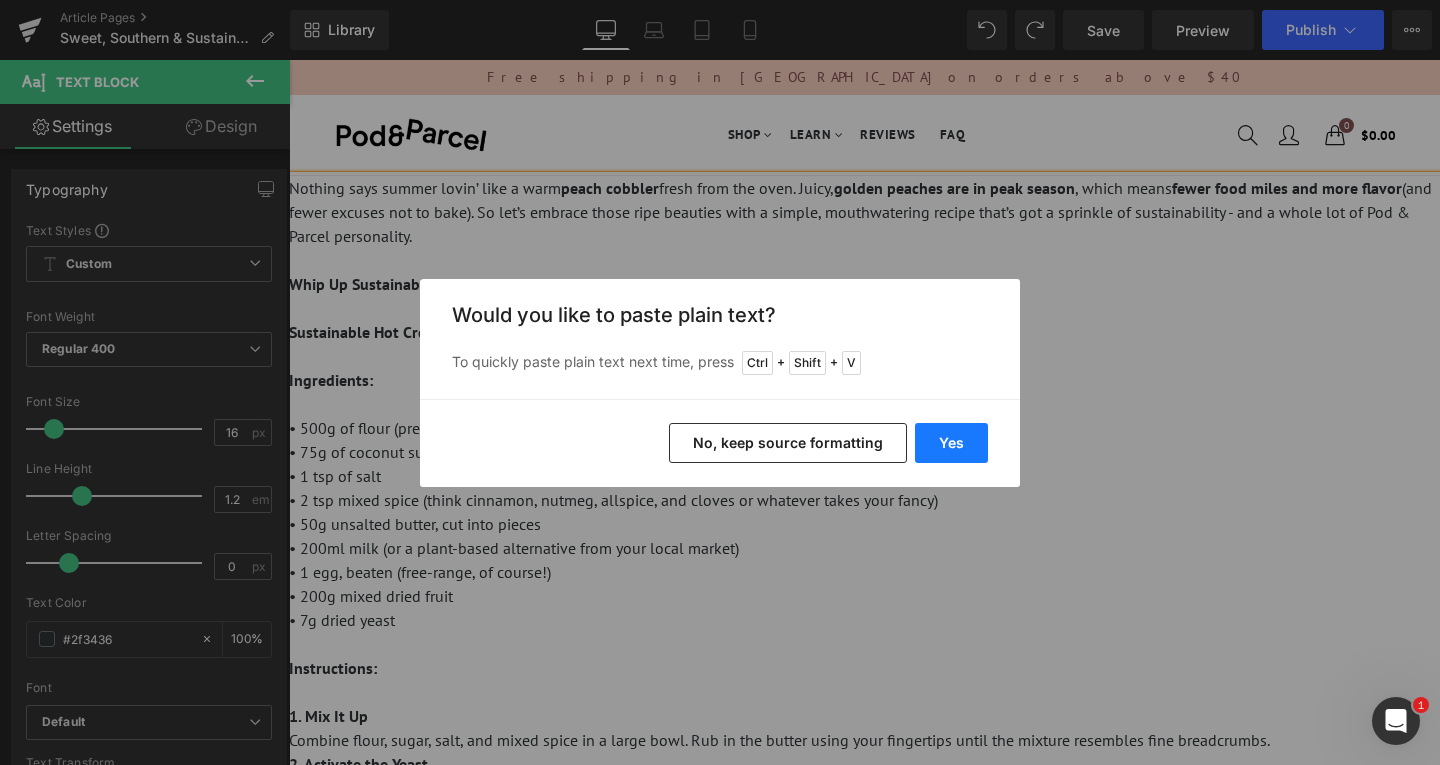 click on "Yes" at bounding box center (951, 443) 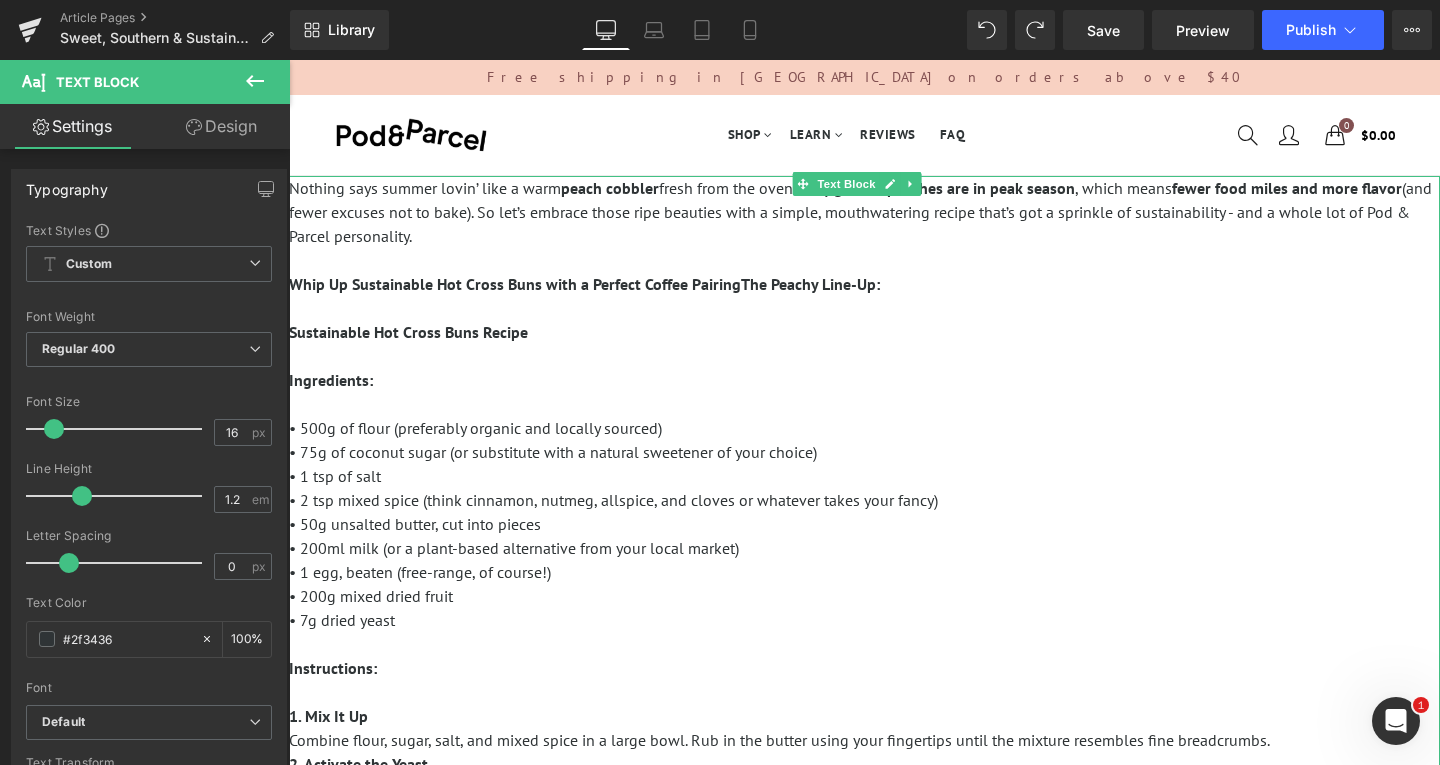 click on "Whip Up Sustainable Hot Cross Buns with a Perfect Coffee PairingThe Peachy Line-Up:" at bounding box center (584, 284) 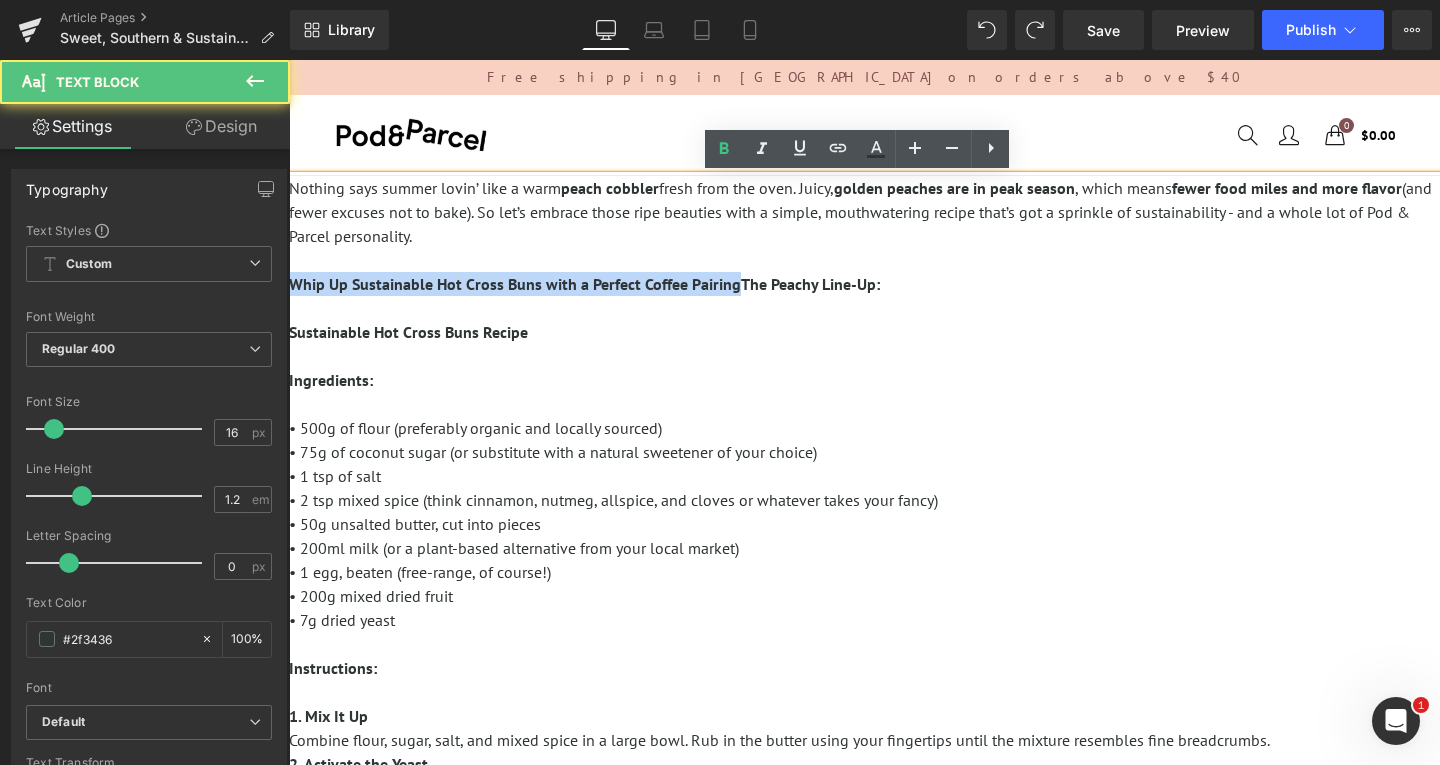 drag, startPoint x: 738, startPoint y: 284, endPoint x: 578, endPoint y: 353, distance: 174.24408 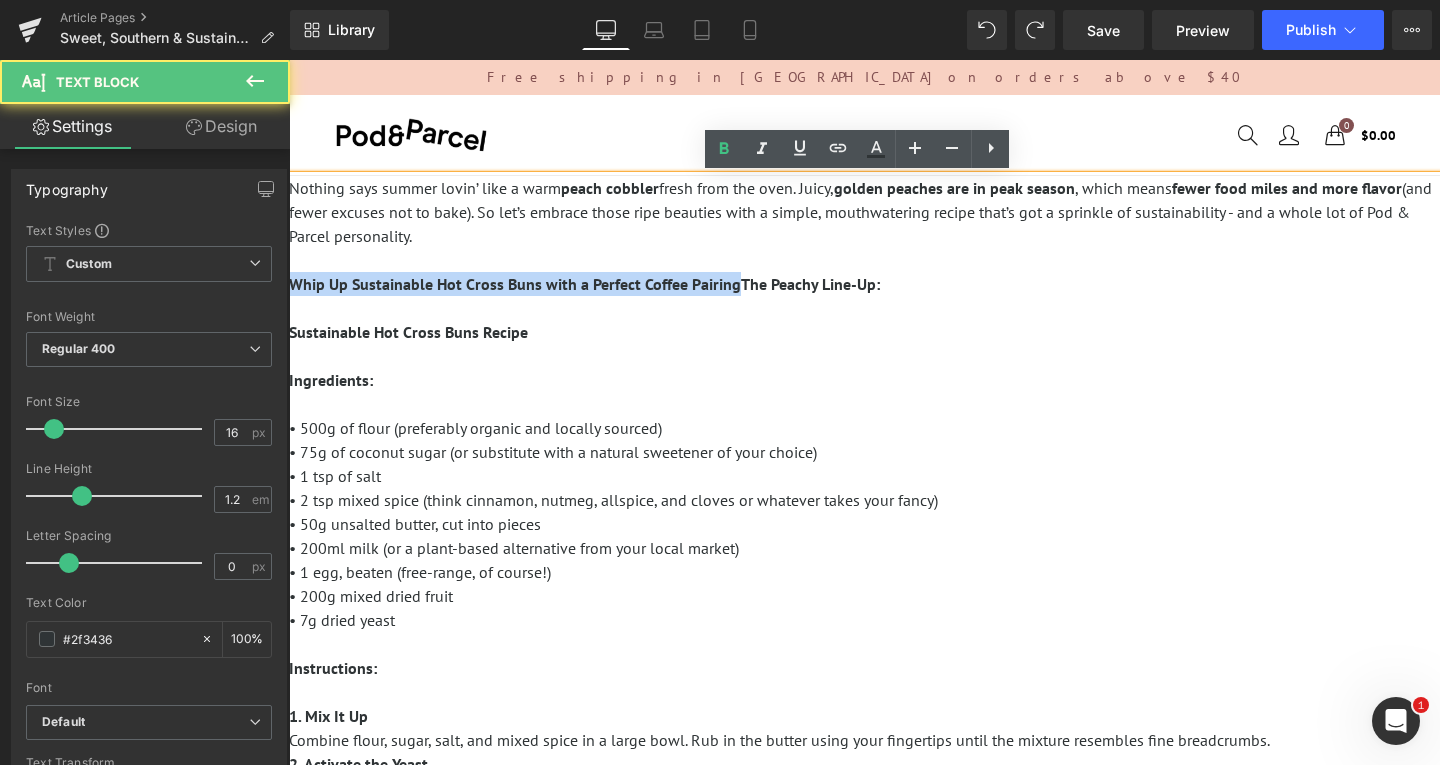 click on "Sign in
close
We've sent you an email with a link to update your password.
A password reset email has been sent to the email address on file for your account, but may take several minutes to show up in your inbox. Please wait at least 10 minutes before attempting another reset.
Email address  *
Password  *
Lost your password?
Login
First Name
Last Name
Email address  *
Password  *
Register
Cancel" at bounding box center (864, 1291) 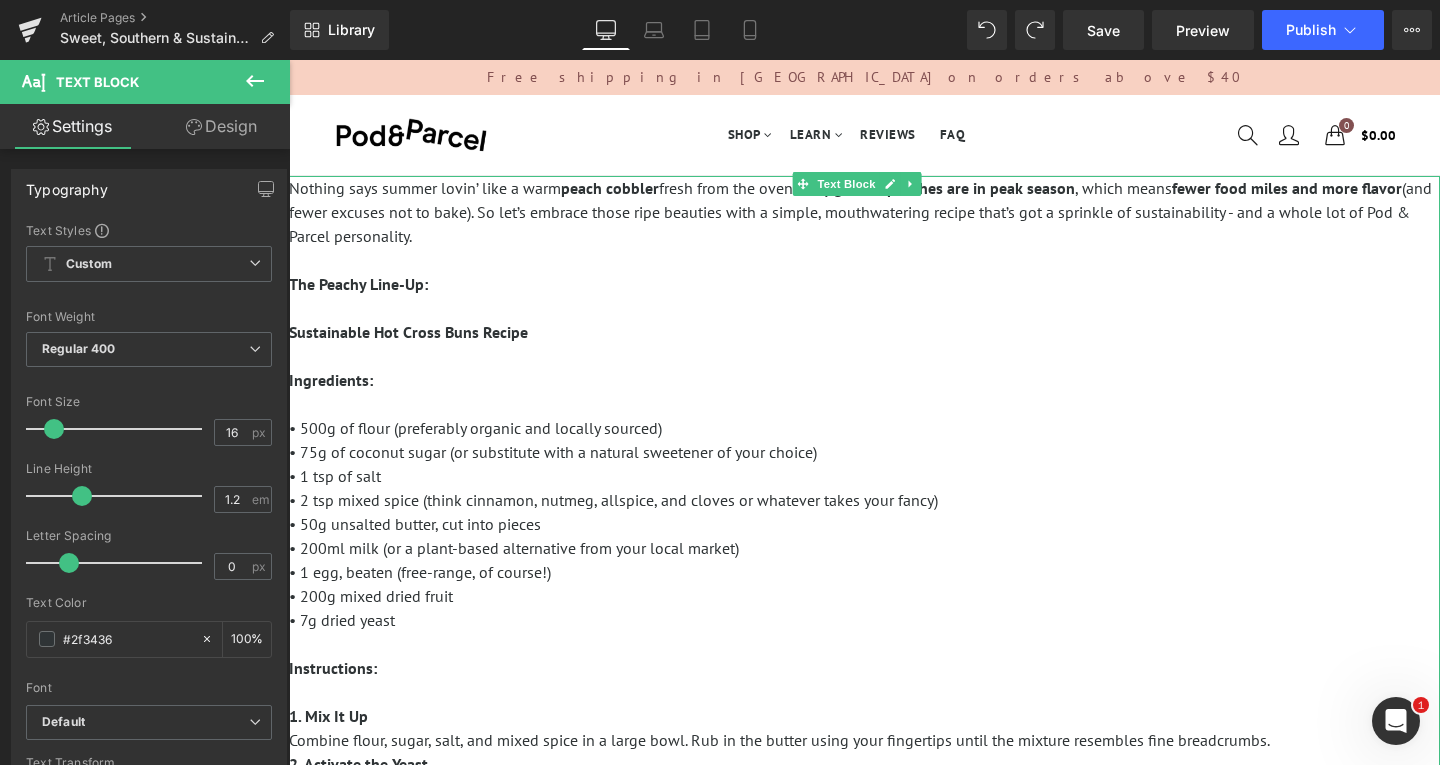 click on "Nothing says summer lovin’ like a warm  peach cobbler  fresh from the oven. Juicy,  golden peaches are in peak season , which means  fewer food miles and more flavor  (and fewer excuses not to bake). So let’s embrace those ripe beauties with a simple, mouthwatering recipe that’s got a sprinkle of sustainability - and a whole lot of Pod & Parcel personality. The Peachy Line-Up: Sustainable Hot Cross Buns Recipe Ingredients: • 500g of flour (preferably organic and locally sourced) • 75g of coconut sugar (or substitute with a natural sweetener of your choice) • 1 tsp of salt • 2 tsp mixed spice (think cinnamon, nutmeg, allspice, and cloves or whatever takes your fancy) • 50g unsalted butter, cut into pieces • 200ml milk (or a plant-based alternative from your local market) • 1 egg, beaten (free-range, of course!) • 200g mixed dried fruit • 7g dried yeast Instructions: 1. Mix It Up" at bounding box center (864, 452) 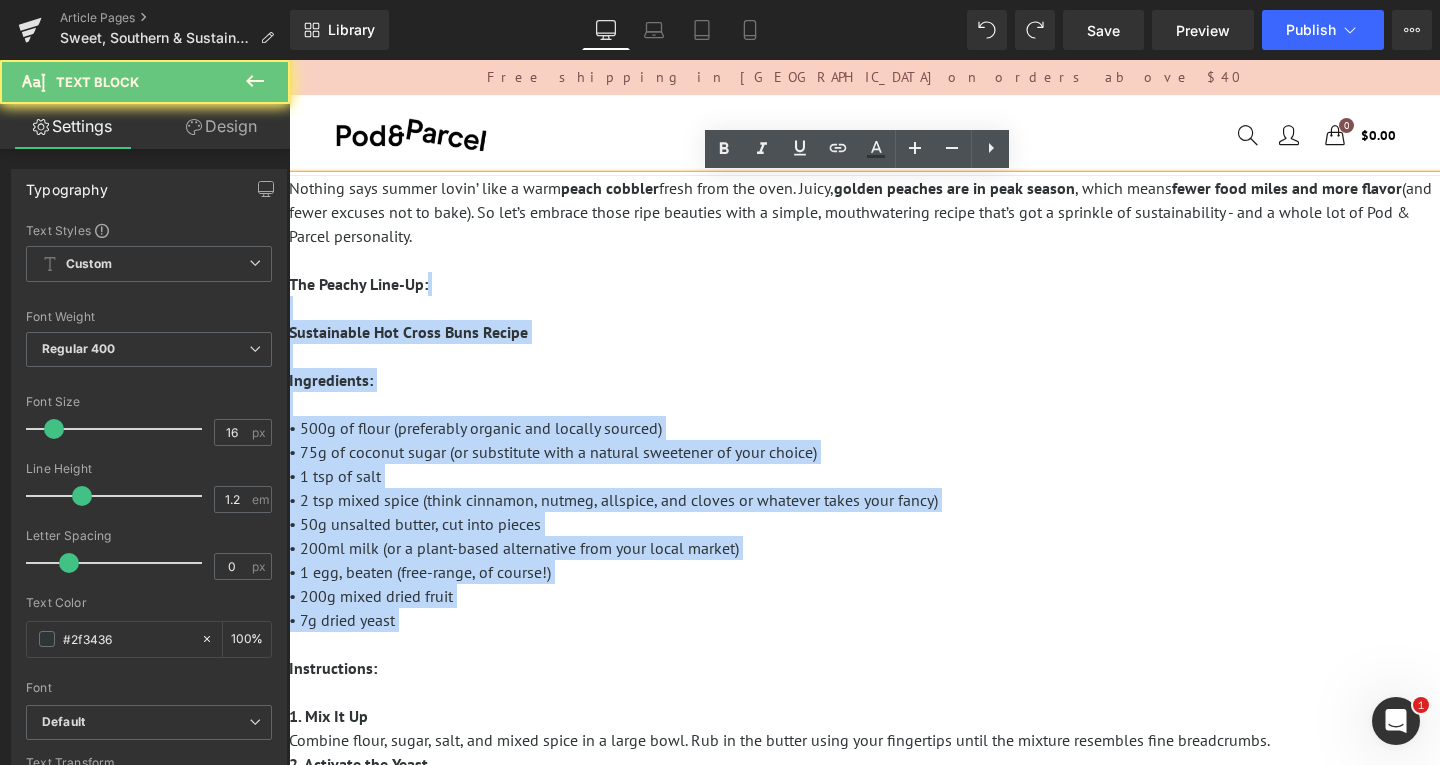drag, startPoint x: 450, startPoint y: 306, endPoint x: 687, endPoint y: 644, distance: 412.8111 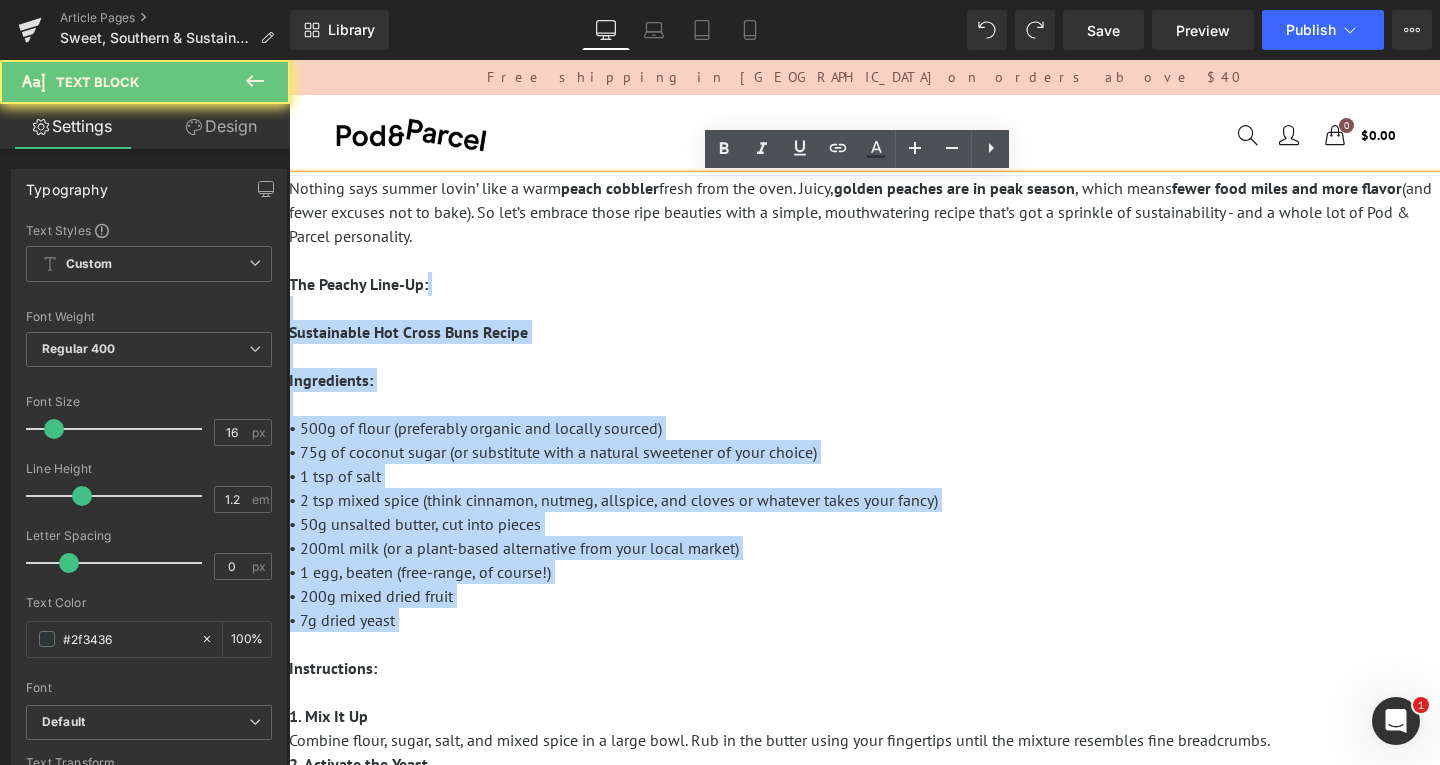 click on "Nothing says summer lovin’ like a warm  peach cobbler  fresh from the oven. Juicy,  golden peaches are in peak season , which means  fewer food miles and more flavor  (and fewer excuses not to bake). So let’s embrace those ripe beauties with a simple, mouthwatering recipe that’s got a sprinkle of sustainability - and a whole lot of Pod & Parcel personality. The Peachy Line-Up: Sustainable Hot Cross Buns Recipe Ingredients: • 500g of flour (preferably organic and locally sourced) • 75g of coconut sugar (or substitute with a natural sweetener of your choice) • 1 tsp of salt • 2 tsp mixed spice (think cinnamon, nutmeg, allspice, and cloves or whatever takes your fancy) • 50g unsalted butter, cut into pieces • 200ml milk (or a plant-based alternative from your local market) • 1 egg, beaten (free-range, of course!) • 200g mixed dried fruit • 7g dried yeast Instructions: 1. Mix It Up" at bounding box center (864, 452) 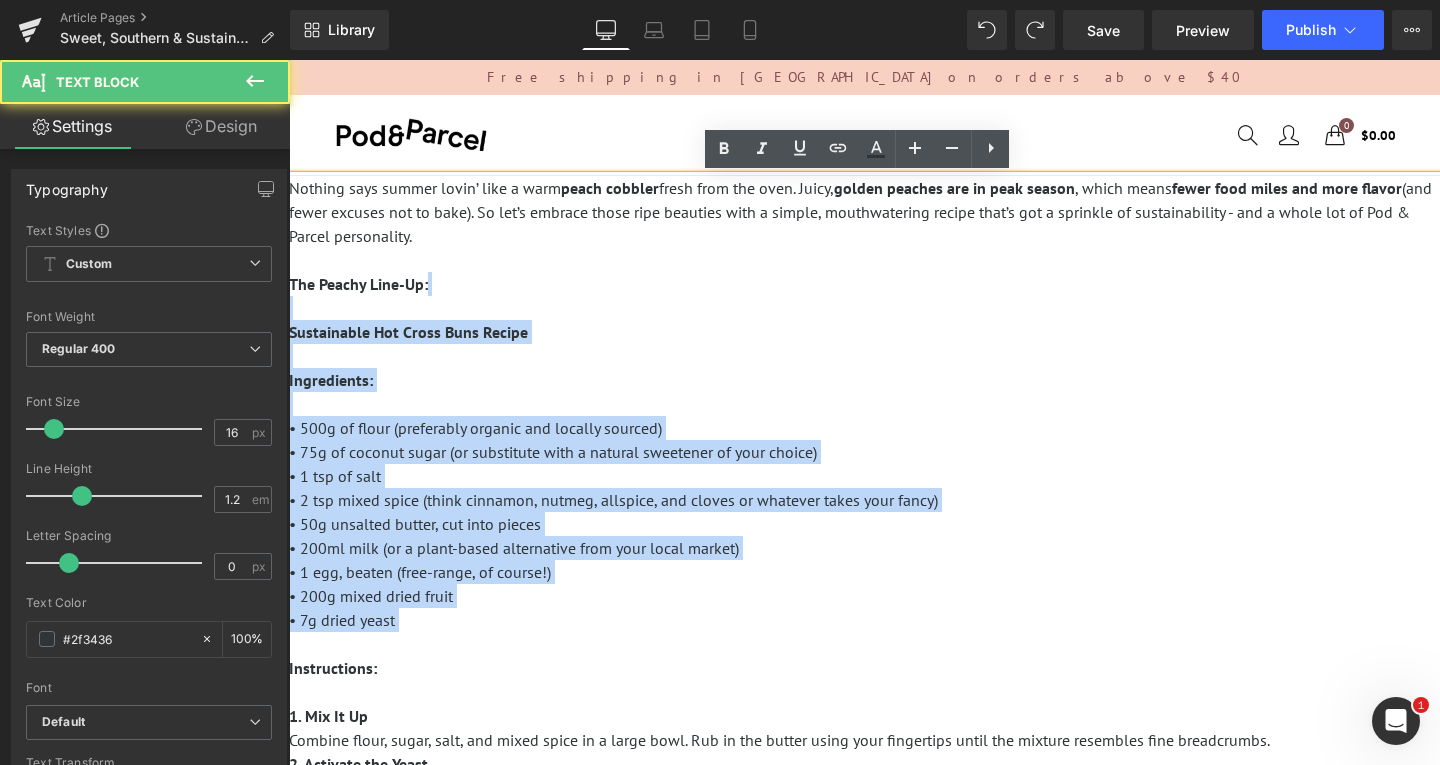 click on "Nothing says summer lovin’ like a warm  peach cobbler  fresh from the oven. Juicy,  golden peaches are in peak season , which means  fewer food miles and more flavor  (and fewer excuses not to bake). So let’s embrace those ripe beauties with a simple, mouthwatering recipe that’s got a sprinkle of sustainability - and a whole lot of Pod & Parcel personality. The Peachy Line-Up: Sustainable Hot Cross Buns Recipe Ingredients: • 500g of flour (preferably organic and locally sourced) • 75g of coconut sugar (or substitute with a natural sweetener of your choice) • 1 tsp of salt • 2 tsp mixed spice (think cinnamon, nutmeg, allspice, and cloves or whatever takes your fancy) • 50g unsalted butter, cut into pieces • 200ml milk (or a plant-based alternative from your local market) • 1 egg, beaten (free-range, of course!) • 200g mixed dried fruit • 7g dried yeast Instructions: 1. Mix It Up" at bounding box center [864, 452] 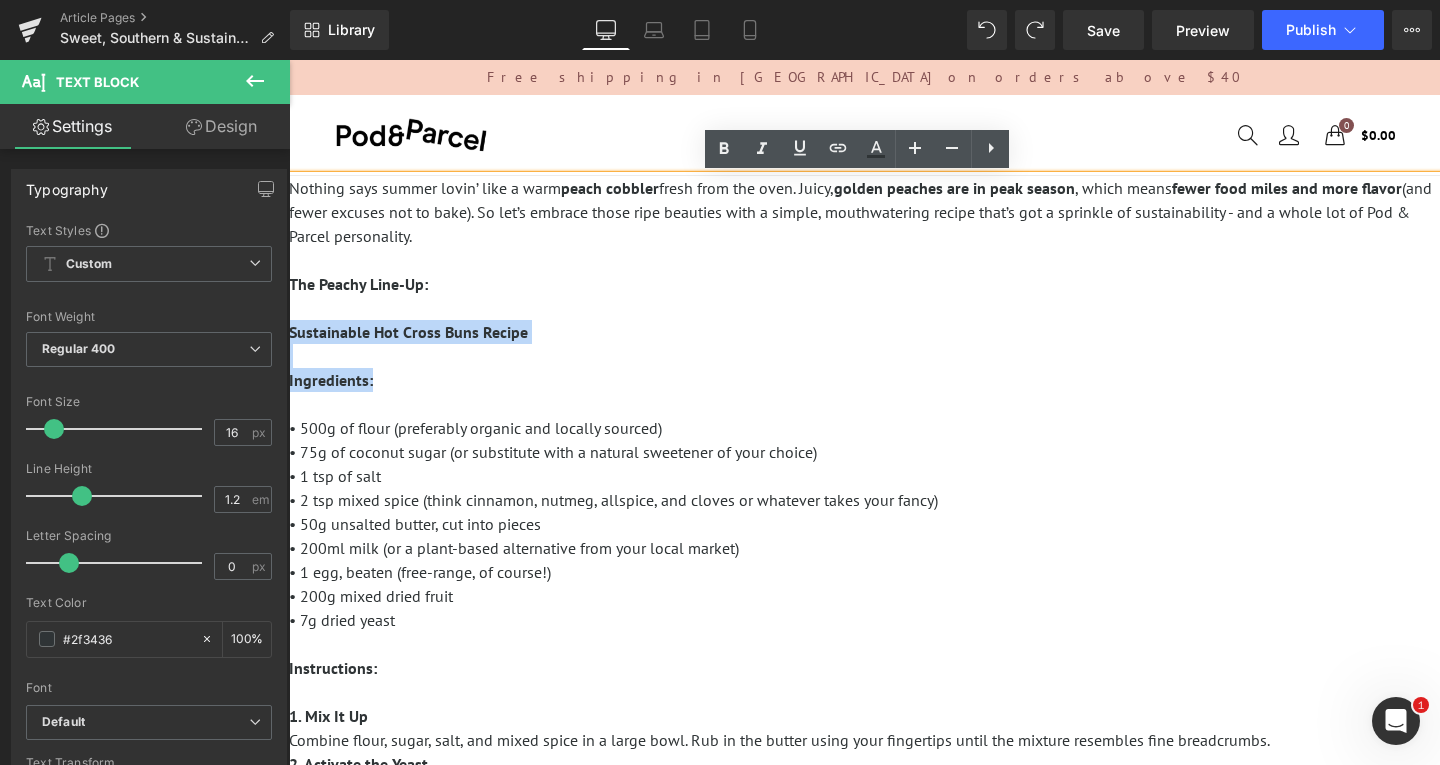 drag, startPoint x: 446, startPoint y: 371, endPoint x: 226, endPoint y: 335, distance: 222.926 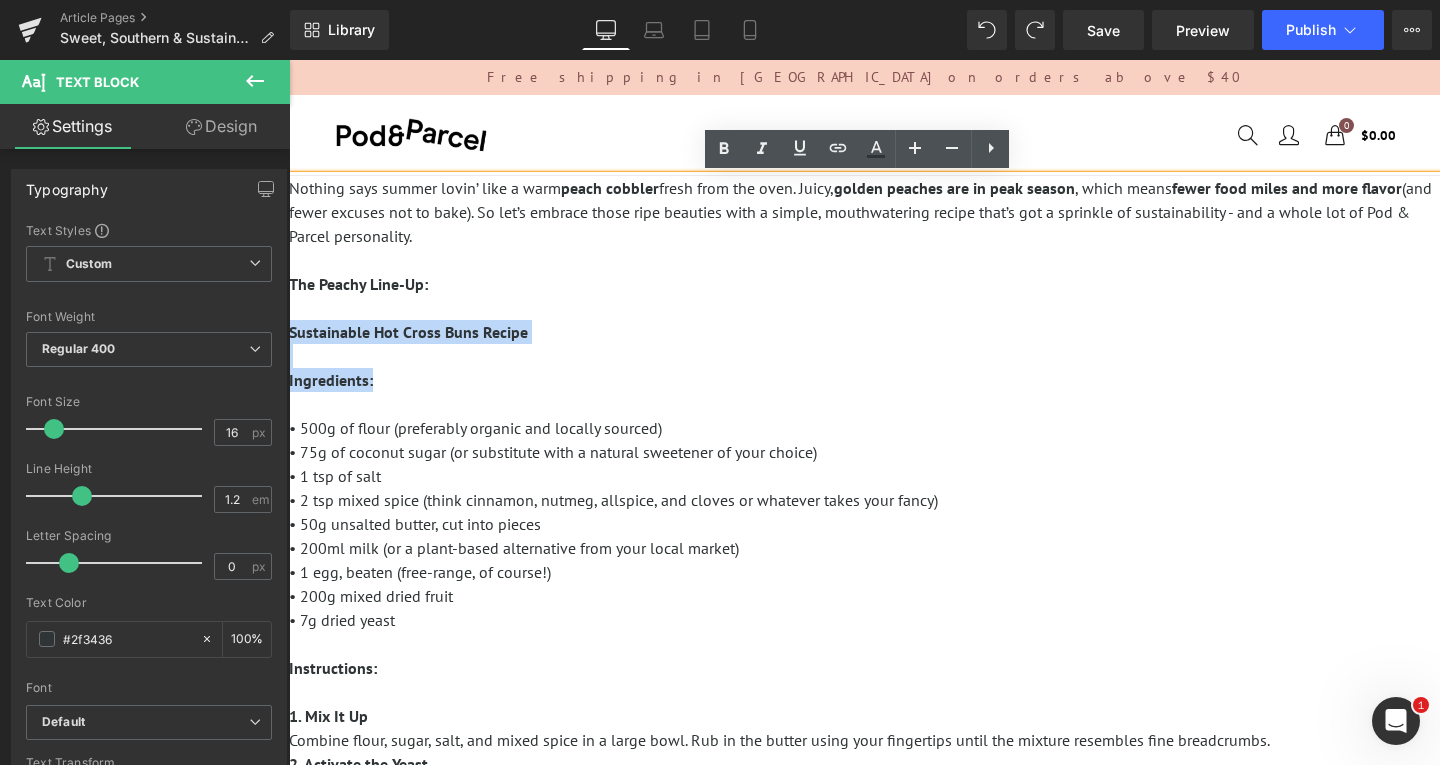 click on "Sign in
close
We've sent you an email with a link to update your password.
A password reset email has been sent to the email address on file for your account, but may take several minutes to show up in your inbox. Please wait at least 10 minutes before attempting another reset.
Email address  *
Password  *
Lost your password?
Login
First Name
Last Name
Email address  *
Password  *
Register
Cancel" at bounding box center (864, 1291) 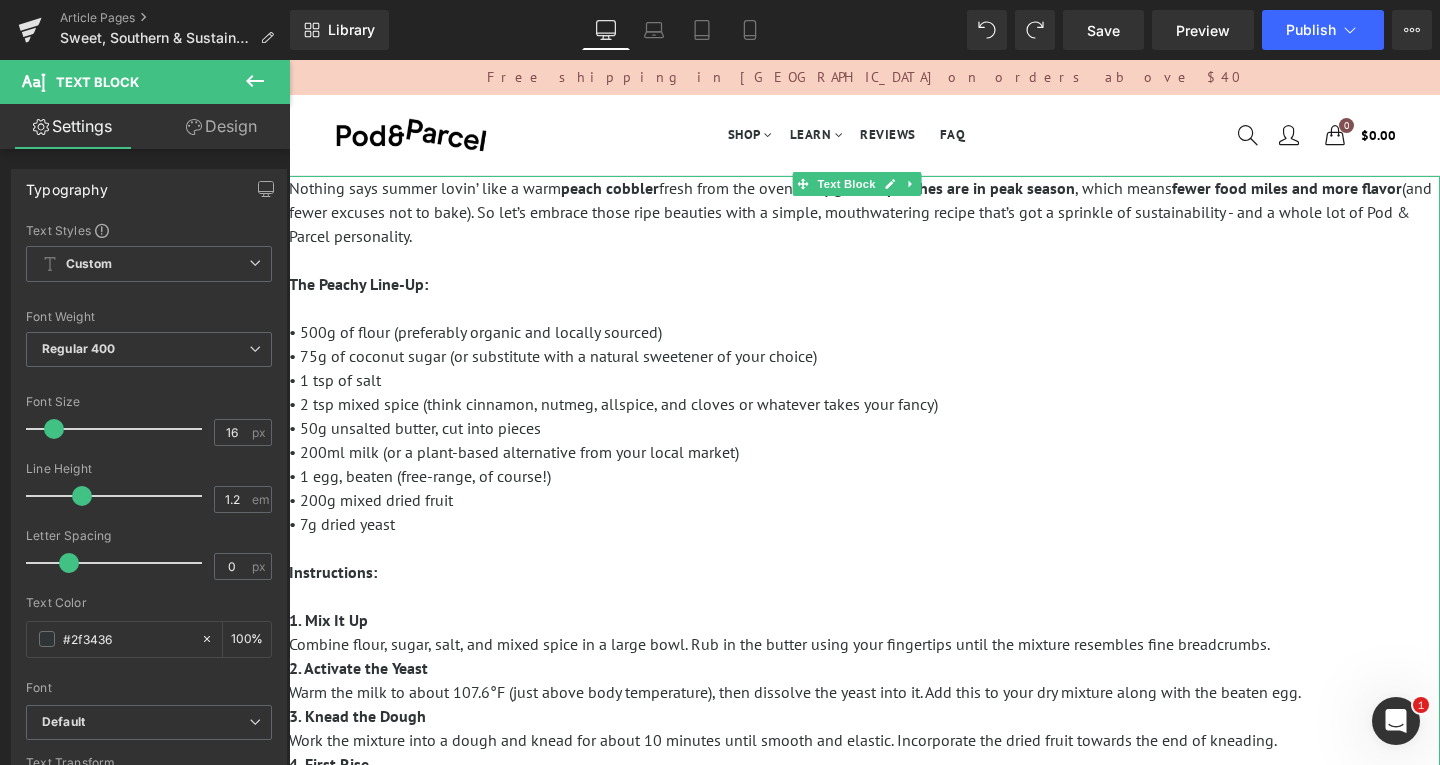 drag, startPoint x: 651, startPoint y: 331, endPoint x: 672, endPoint y: 331, distance: 21 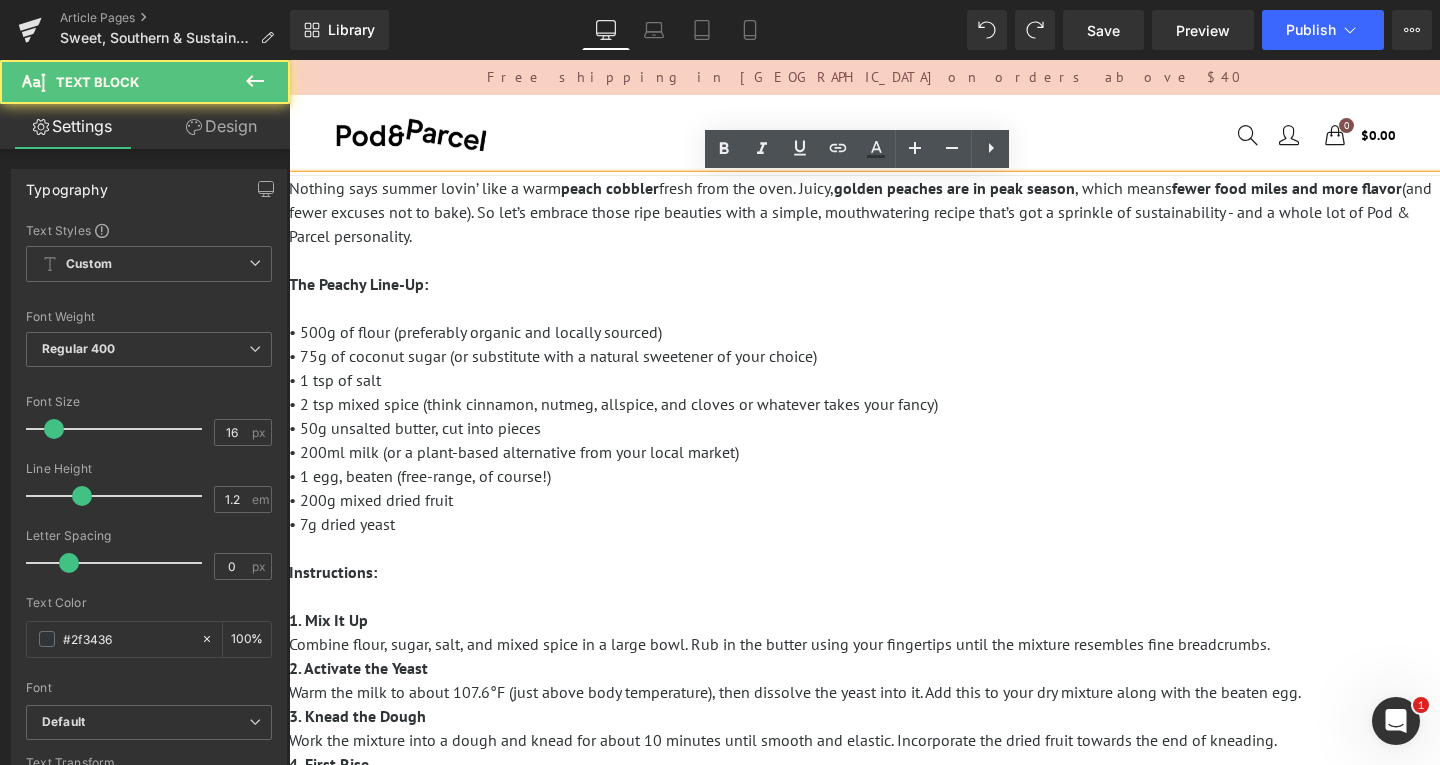 click on "Nothing says summer lovin’ like a warm  peach cobbler  fresh from the oven. Juicy,  golden peaches are in peak season , which means  fewer food miles and more flavor  (and fewer excuses not to bake). So let’s embrace those ripe beauties with a simple, mouthwatering recipe that’s got a sprinkle of sustainability - and a whole lot of Pod & Parcel personality. The Peachy Line-Up: • 500g of flour (preferably organic and locally sourced) • 75g of coconut sugar (or substitute with a natural sweetener of your choice) • 1 tsp of salt • 2 tsp mixed spice (think cinnamon, nutmeg, allspice, and cloves or whatever takes your fancy) • 50g unsalted butter, cut into pieces • 200ml milk (or a plant-based alternative from your local market) • 1 egg, beaten (free-range, of course!) • 200g mixed dried fruit • 7g dried yeast Instructions: 1. Mix It Up" at bounding box center [864, 404] 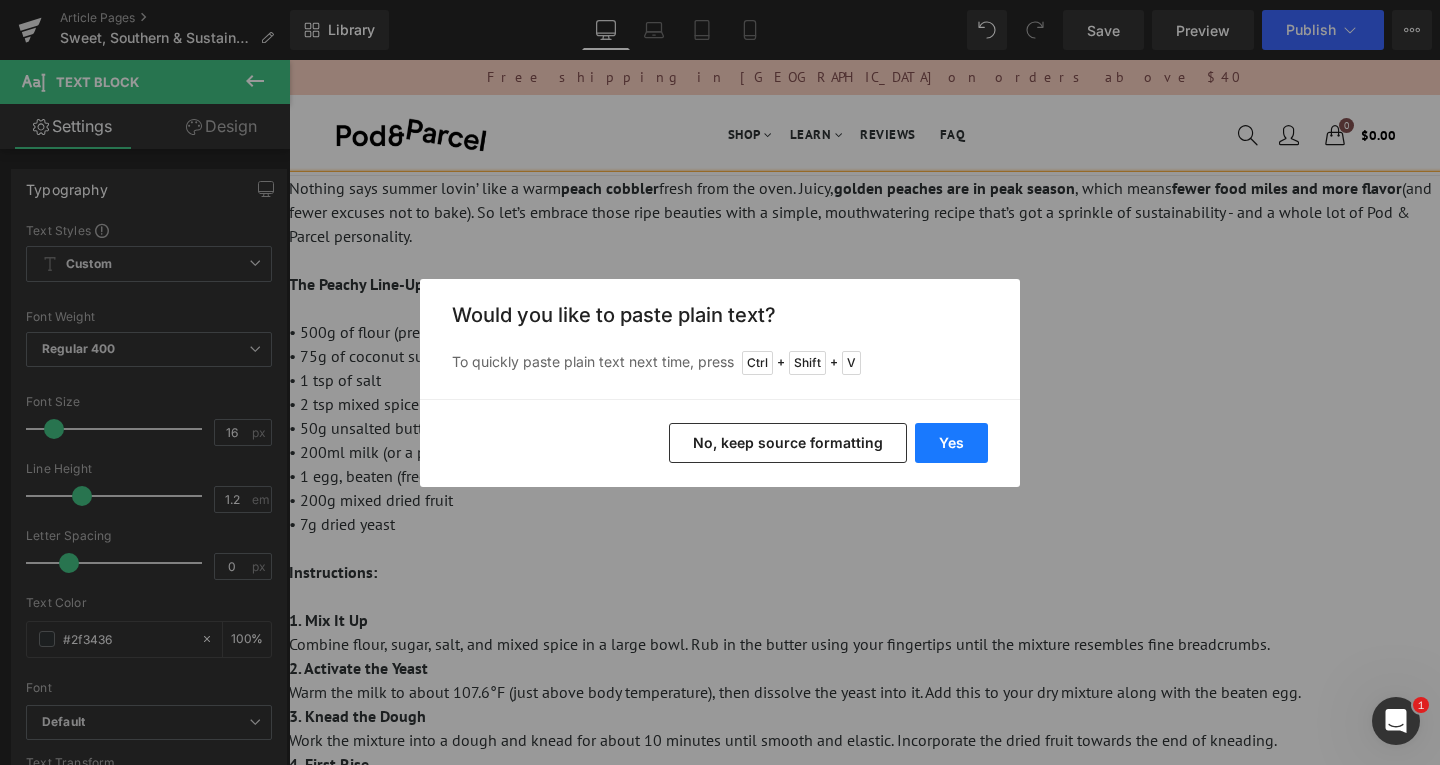 click on "Yes" at bounding box center [951, 443] 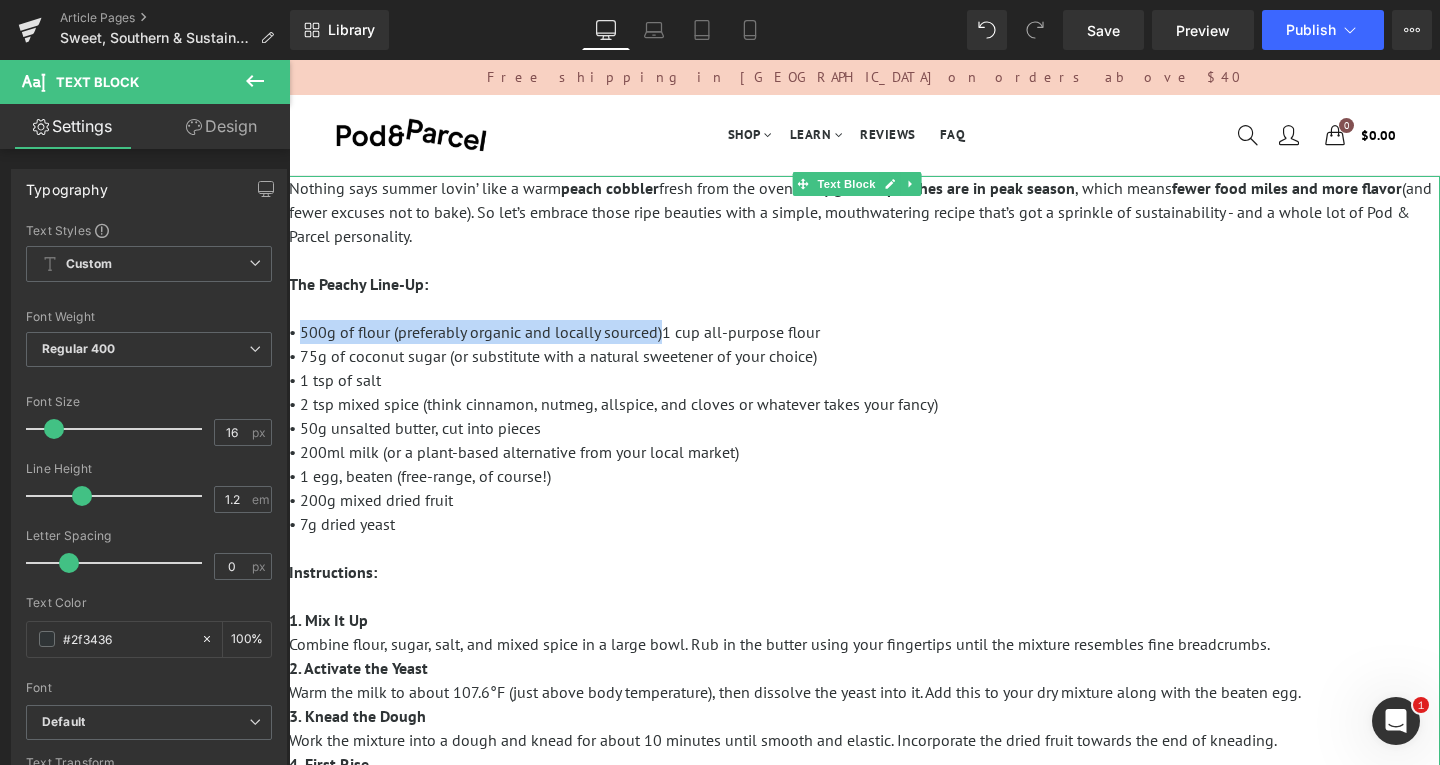 drag, startPoint x: 621, startPoint y: 335, endPoint x: 304, endPoint y: 339, distance: 317.02524 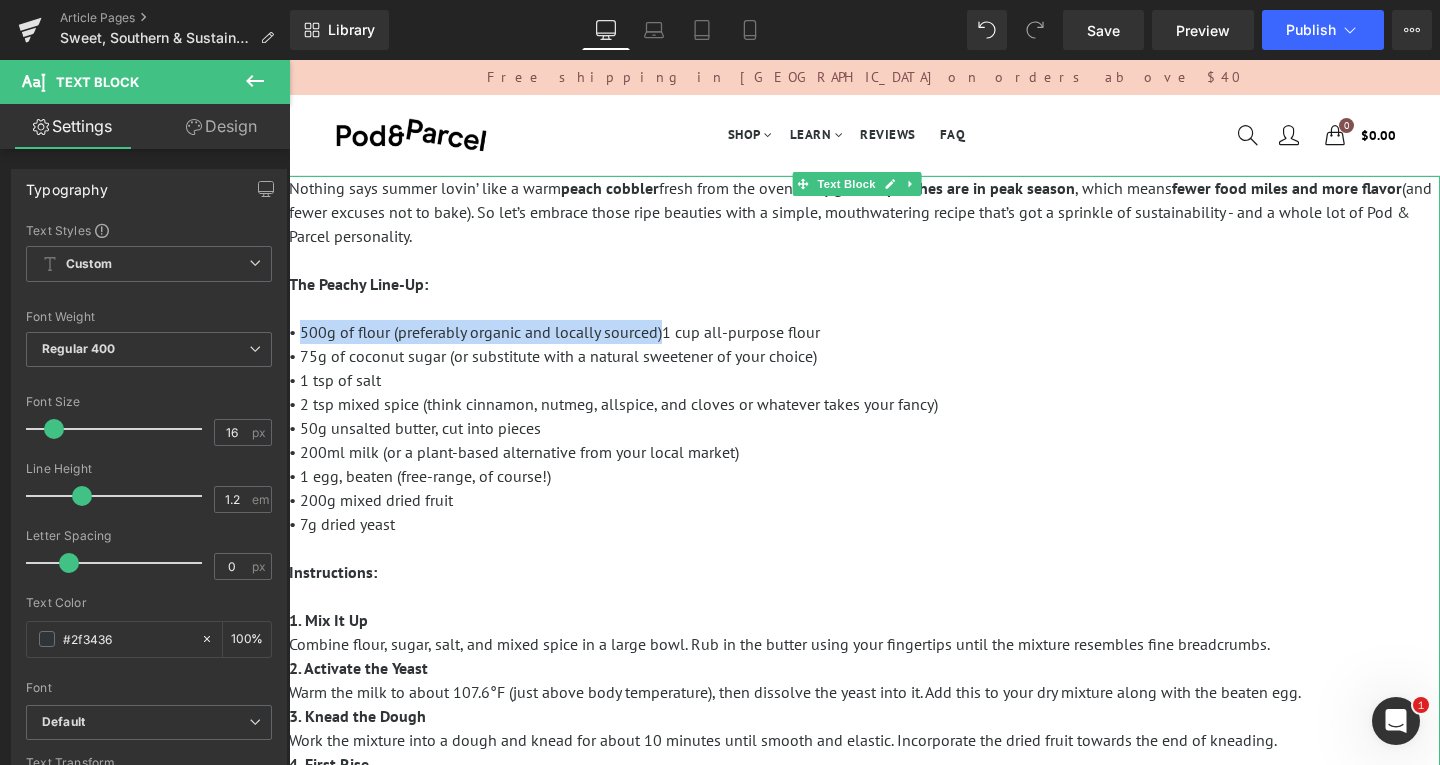 click on "• 500g of flour (preferably organic and locally sourced)1 cup all-purpose flour" at bounding box center (554, 332) 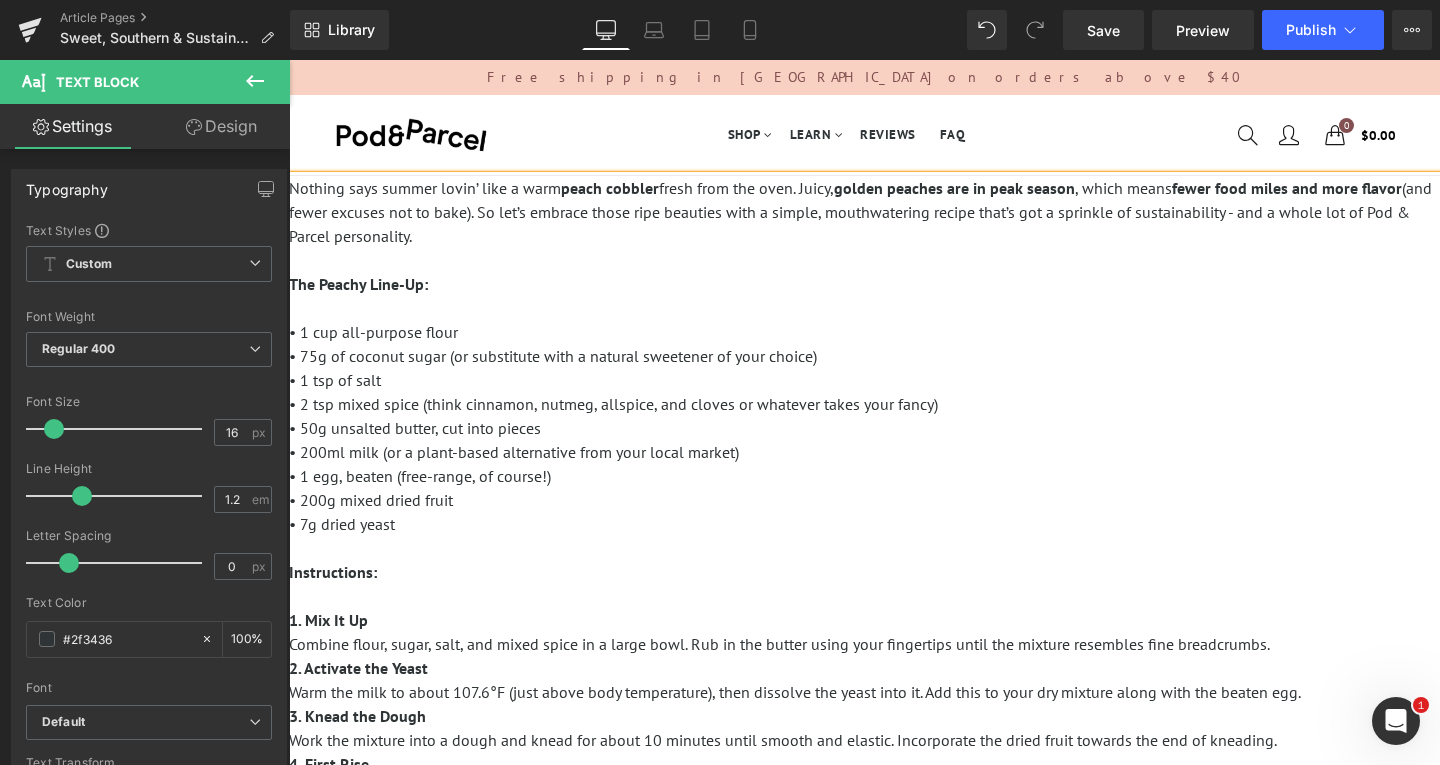 click on "Nothing says summer lovin’ like a warm  peach cobbler  fresh from the oven. Juicy,  golden peaches are in peak season , which means  fewer food miles and more flavor  (and fewer excuses not to bake). So let’s embrace those ripe beauties with a simple, mouthwatering recipe that’s got a sprinkle of sustainability - and a whole lot of Pod & Parcel personality. The Peachy Line-Up: • 1 cup all-purpose flour • 75g of coconut sugar (or substitute with a natural sweetener of your choice) • 1 tsp of salt • 2 tsp mixed spice (think cinnamon, nutmeg, allspice, and cloves or whatever takes your fancy) • 50g unsalted butter, cut into pieces • 200ml milk (or a plant-based alternative from your local market) • 1 egg, beaten (free-range, of course!) • 200g mixed dried fruit • 7g dried yeast Instructions: 1. Mix It Up" at bounding box center (864, 404) 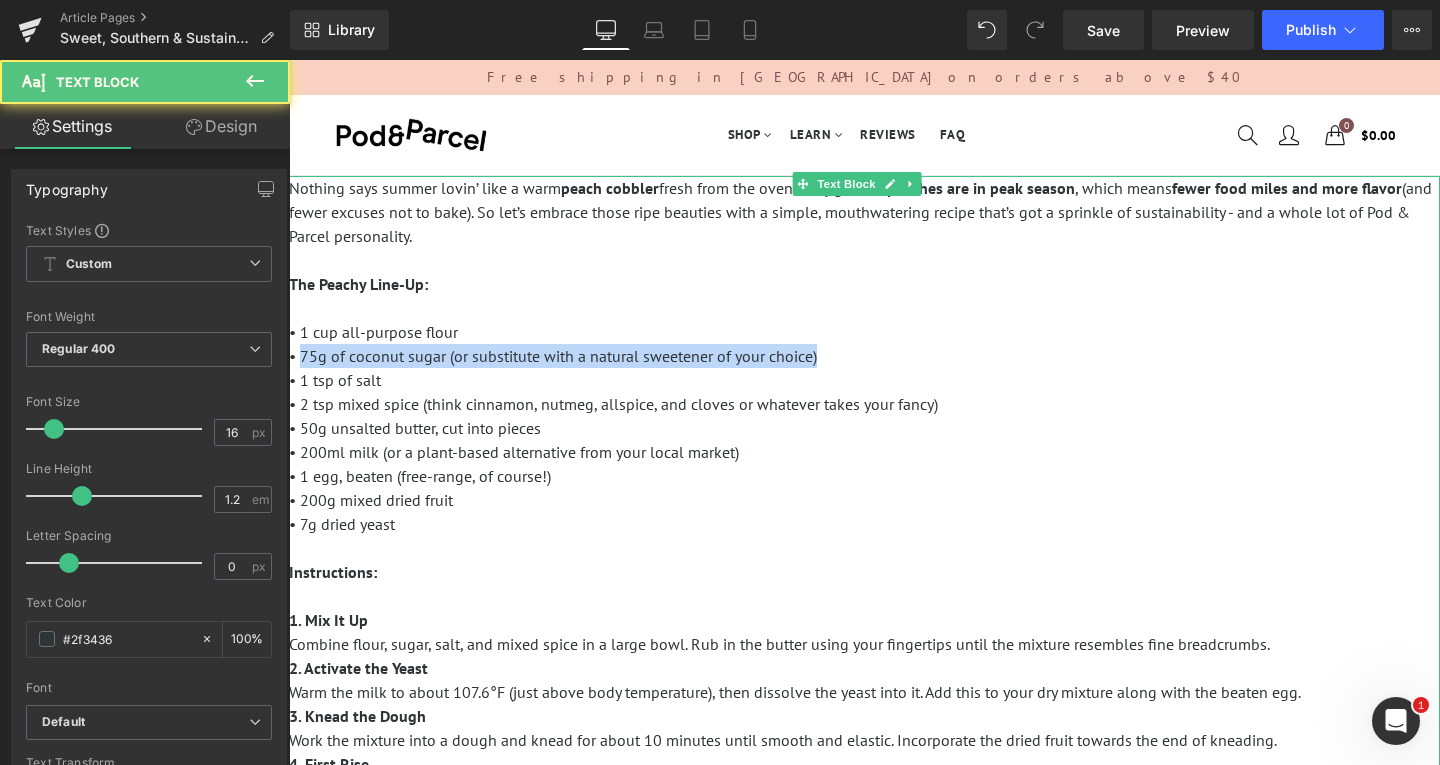 drag, startPoint x: 303, startPoint y: 354, endPoint x: 815, endPoint y: 357, distance: 512.0088 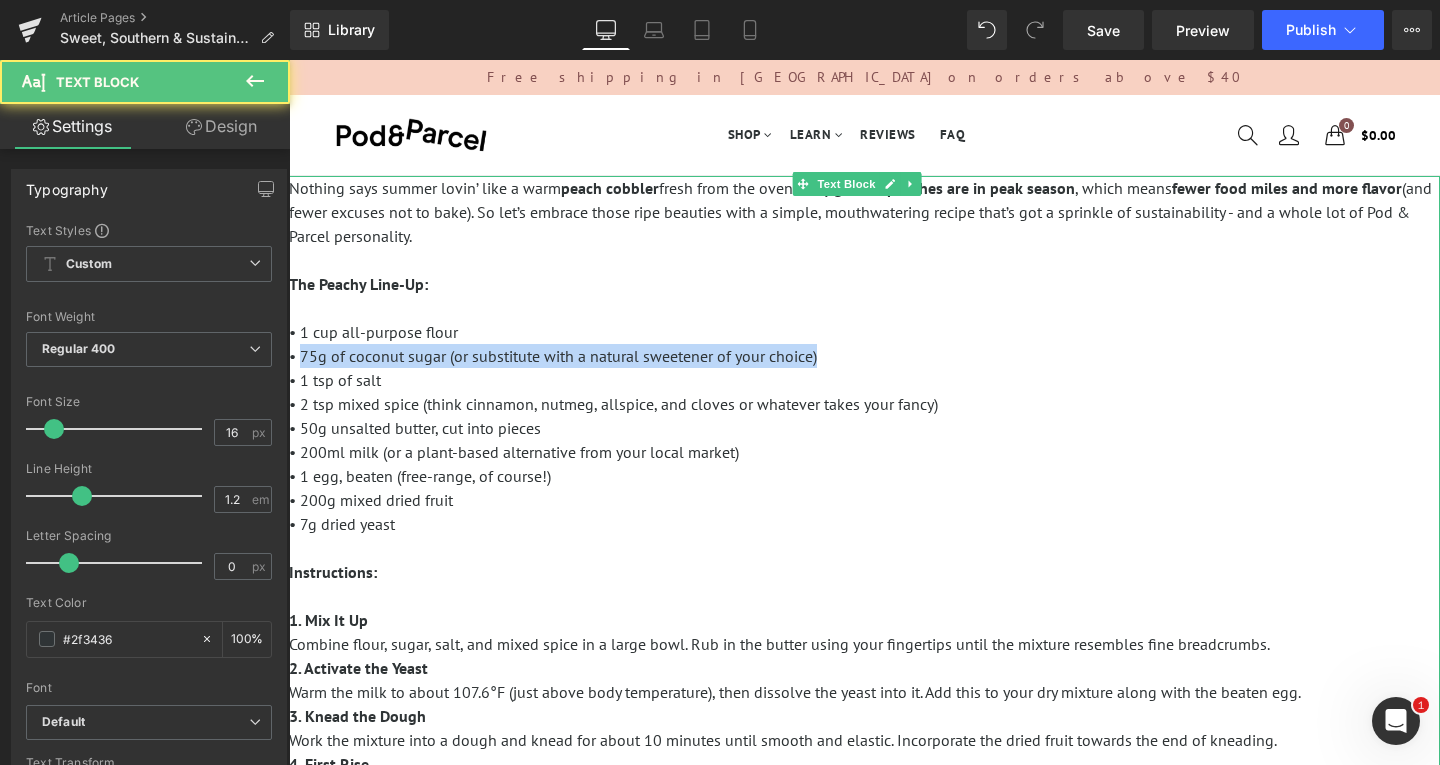 click on "• 75g of coconut sugar (or substitute with a natural sweetener of your choice)" at bounding box center [553, 356] 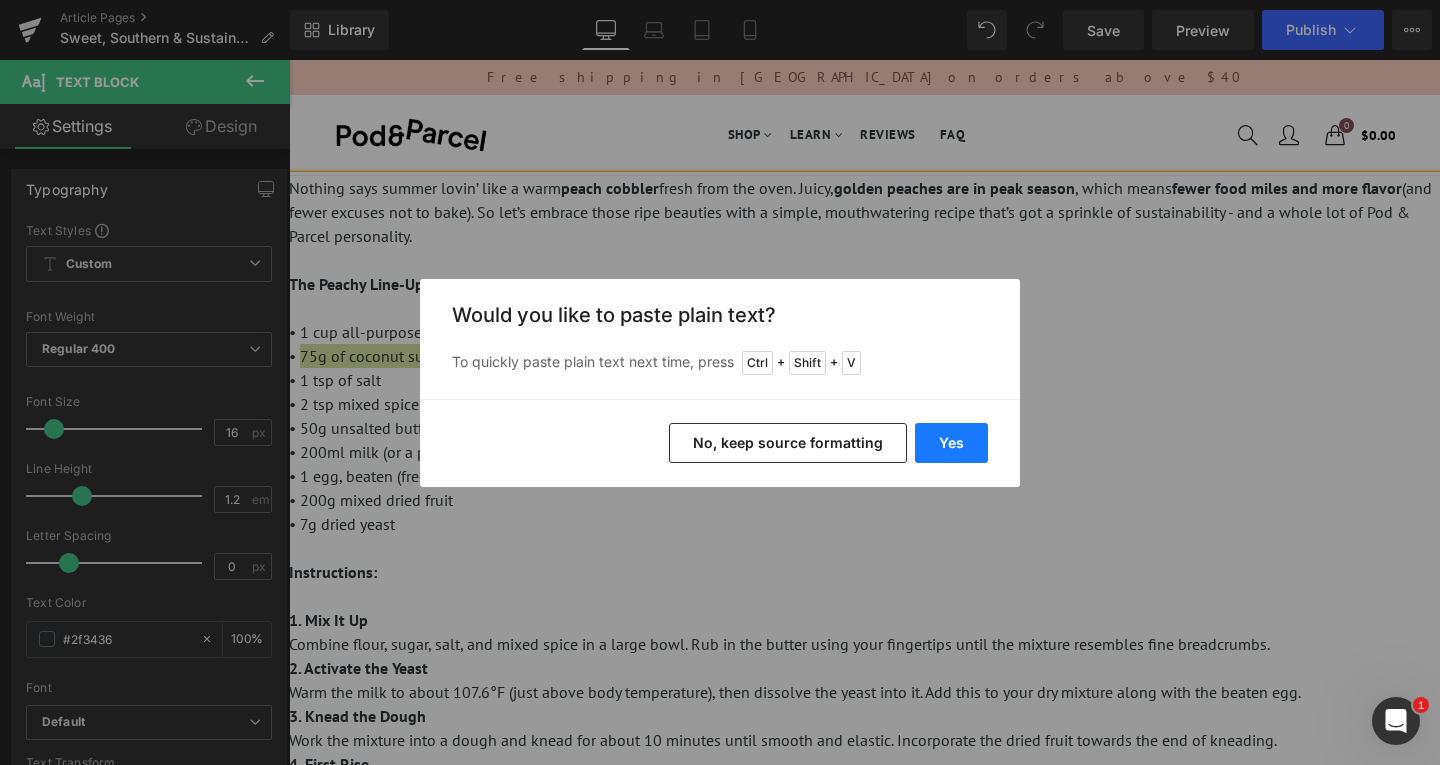 click on "Yes" at bounding box center (951, 443) 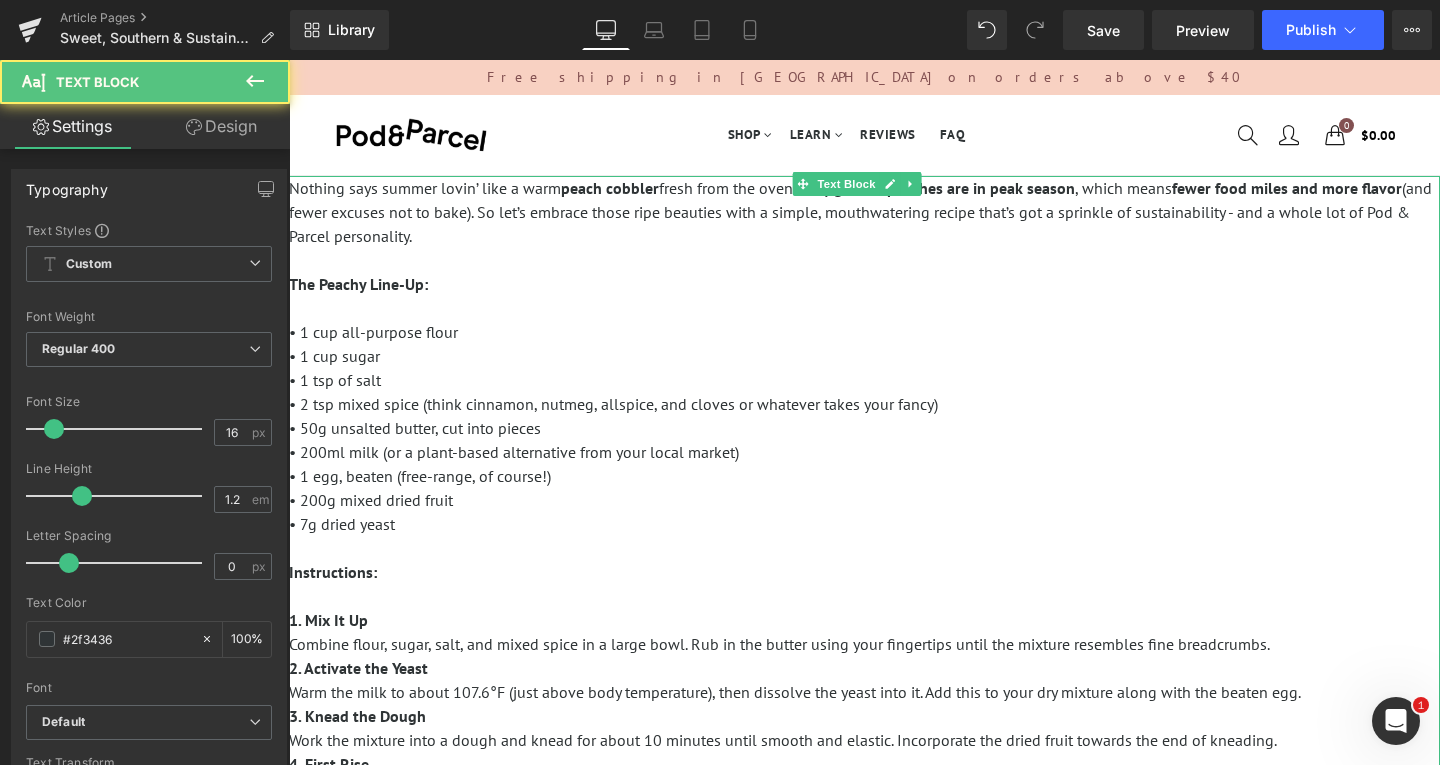 click on "Nothing says summer lovin’ like a warm  peach cobbler  fresh from the oven. Juicy,  golden peaches are in peak season , which means  fewer food miles and more flavor  (and fewer excuses not to bake). So let’s embrace those ripe beauties with a simple, mouthwatering recipe that’s got a sprinkle of sustainability - and a whole lot of Pod & Parcel personality. The Peachy Line-Up: • 1 cup all-purpose flour • 1 cup sugar  • 1 tsp of salt • 2 tsp mixed spice (think cinnamon, nutmeg, allspice, and cloves or whatever takes your fancy) • 50g unsalted butter, cut into pieces • 200ml milk (or a plant-based alternative from your local market) • 1 egg, beaten (free-range, of course!) • 200g mixed dried fruit • 7g dried yeast Instructions: 1. Mix It Up" at bounding box center (864, 404) 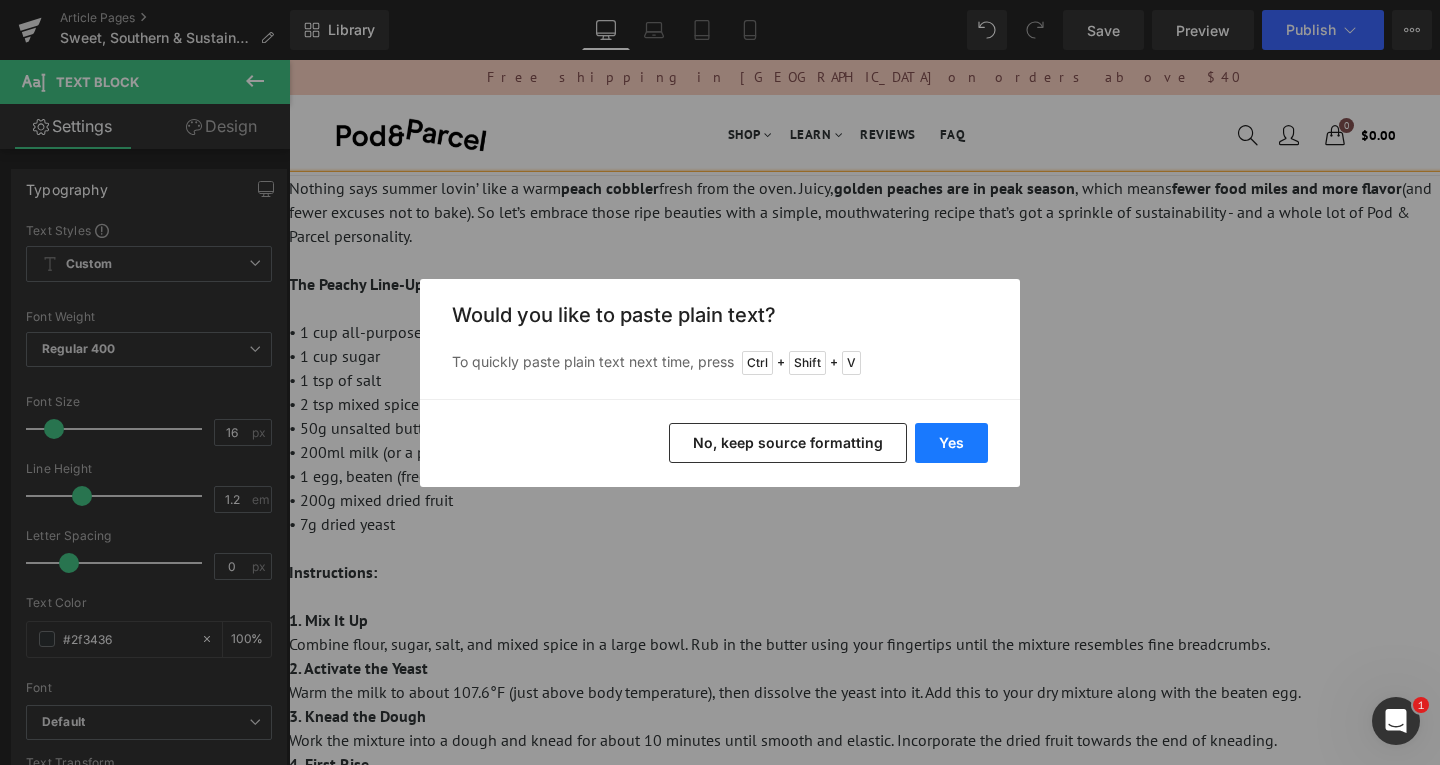 click on "Yes" at bounding box center [951, 443] 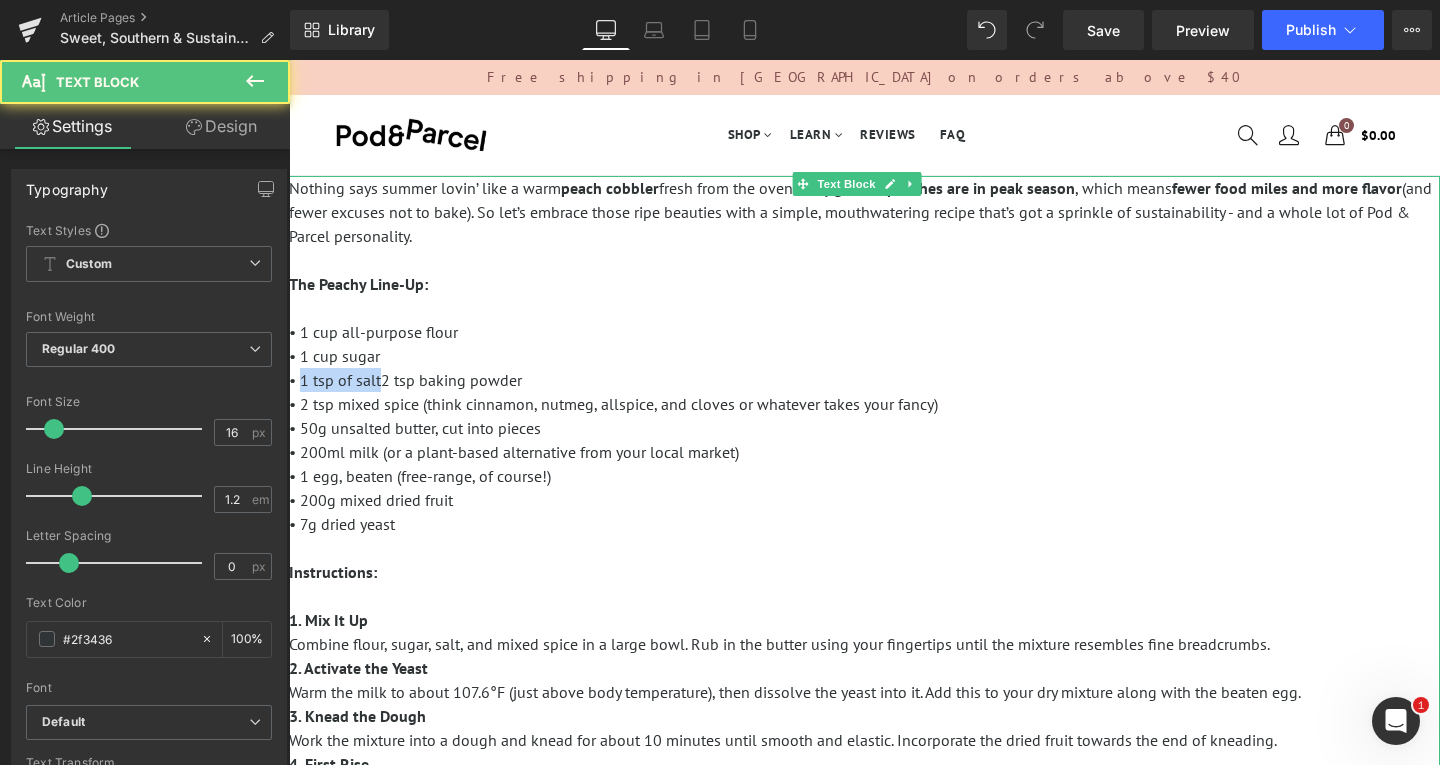 drag, startPoint x: 381, startPoint y: 381, endPoint x: 304, endPoint y: 378, distance: 77.05842 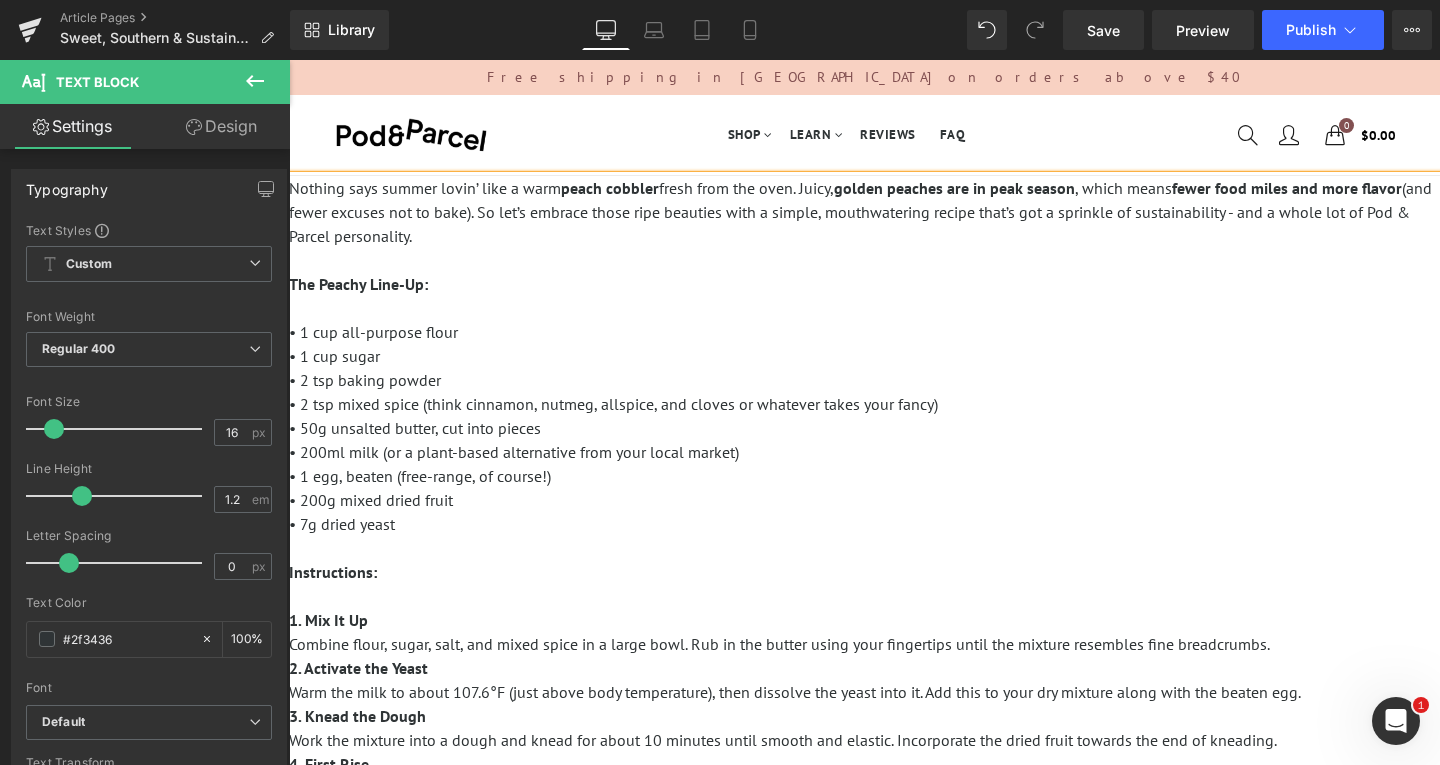 click on "• 2 tsp mixed spice (think cinnamon, nutmeg, allspice, and cloves or whatever takes your fancy)" at bounding box center (613, 404) 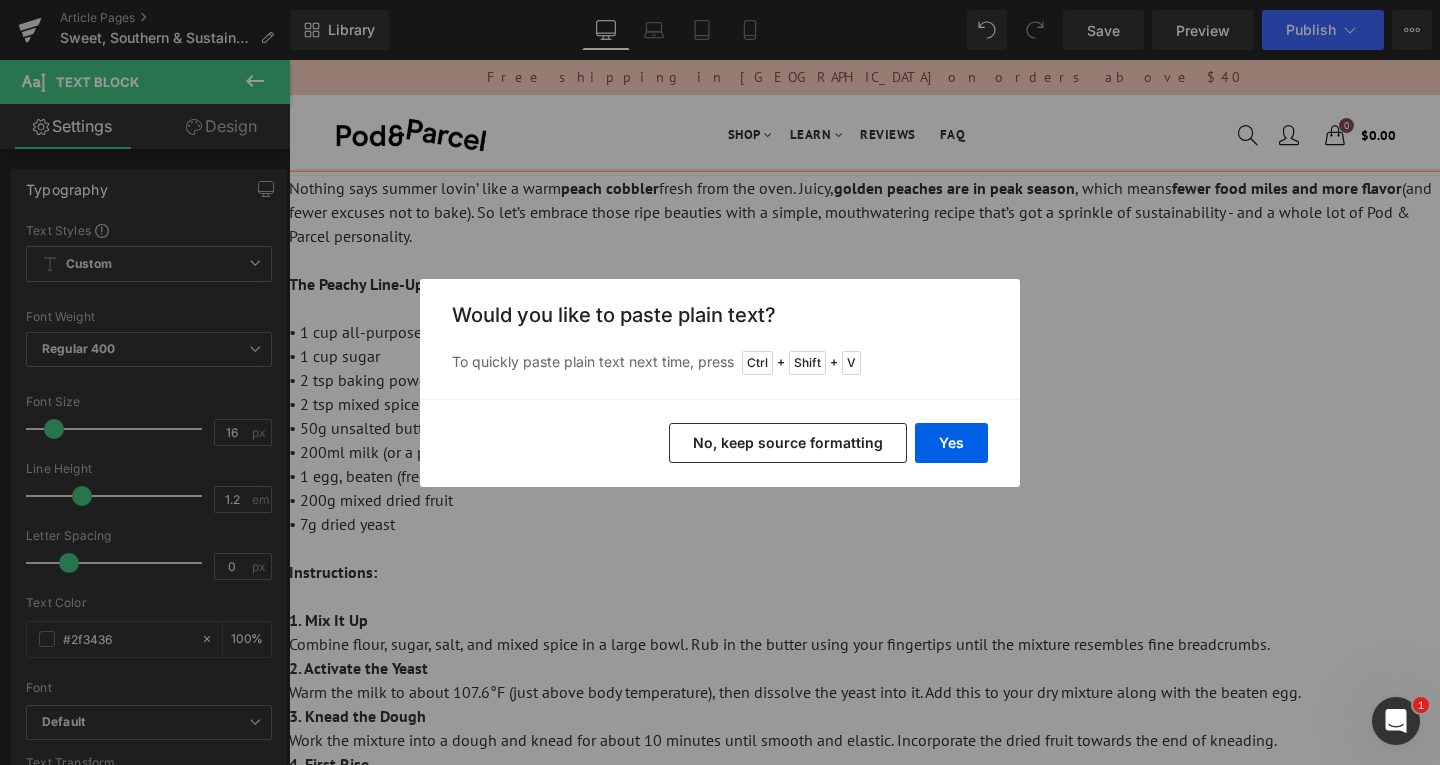 click on "Yes No, keep source formatting" at bounding box center [720, 443] 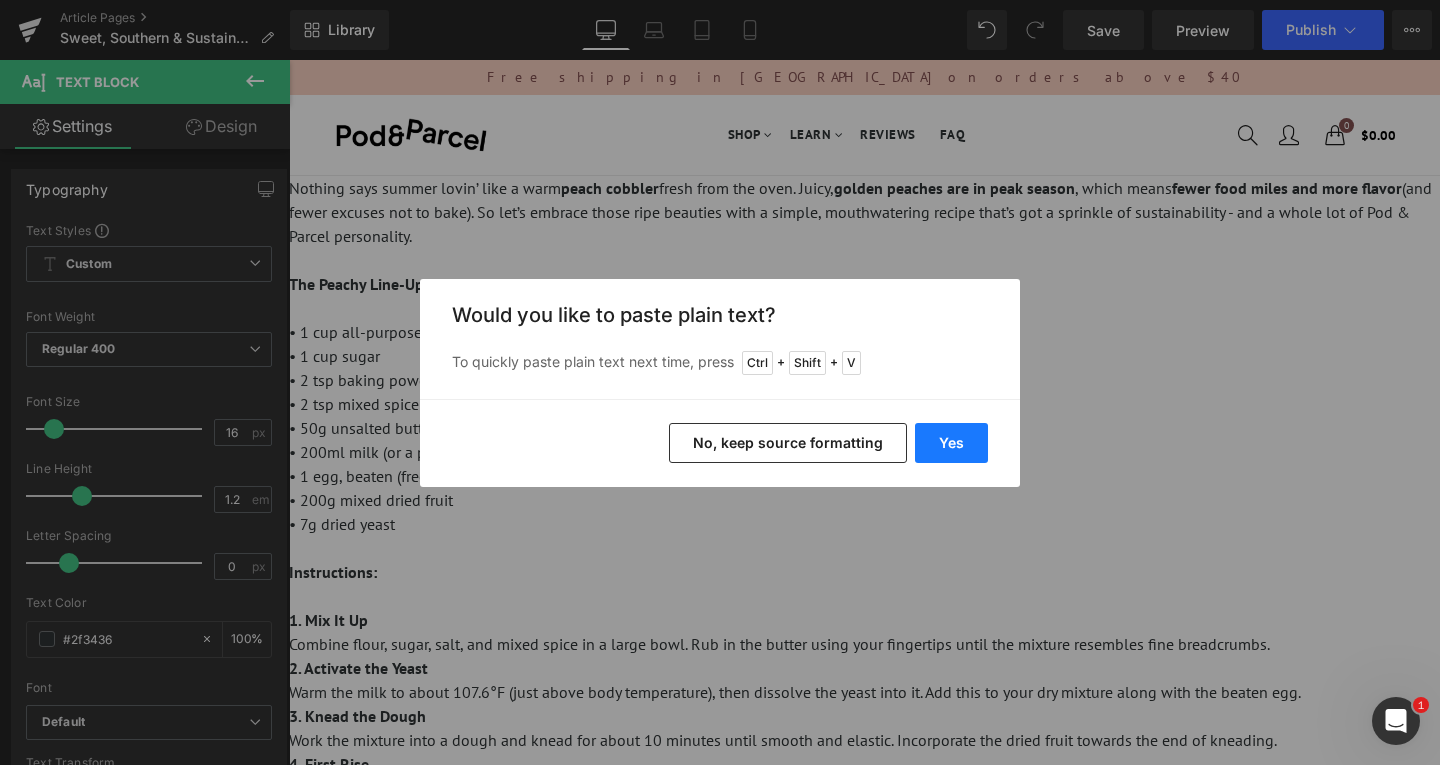 click on "Yes" at bounding box center [951, 443] 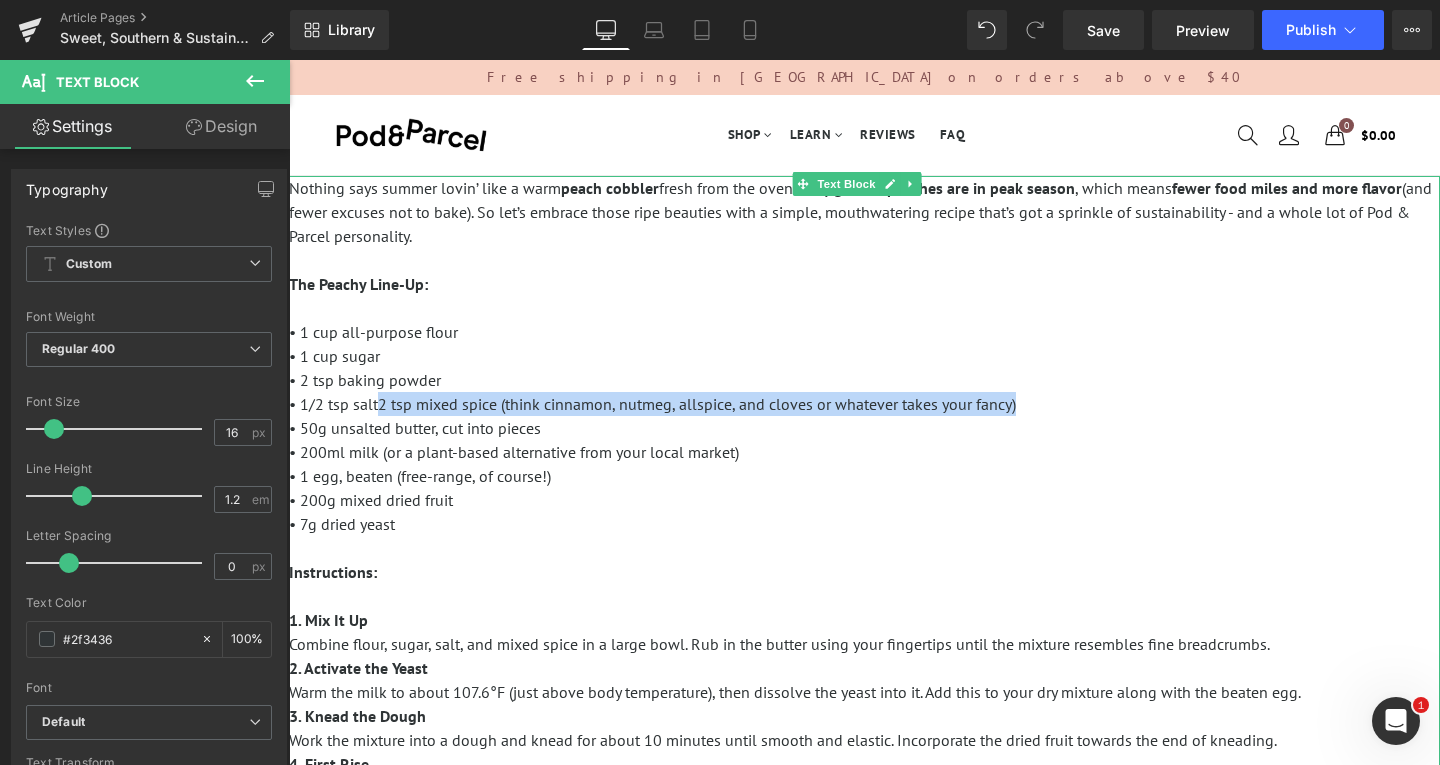 click on "Nothing says summer lovin’ like a warm  peach cobbler  fresh from the oven. Juicy,  golden peaches are in peak season , which means  fewer food miles and more flavor  (and fewer excuses not to bake). So let’s embrace those ripe beauties with a simple, mouthwatering recipe that’s got a sprinkle of sustainability - and a whole lot of Pod & Parcel personality. The Peachy Line-Up: • 1 cup all-purpose flour • 1 cup sugar  • 2 tsp baking powder • 1/2 tsp salt2 tsp mixed spice (think cinnamon, nutmeg, allspice, and cloves or whatever takes your fancy) • 50g unsalted butter, cut into pieces • 200ml milk (or a plant-based alternative from your local market) • 1 egg, beaten (free-range, of course!) • 200g mixed dried fruit • 7g dried yeast Instructions: 1. Mix It Up" at bounding box center (864, 404) 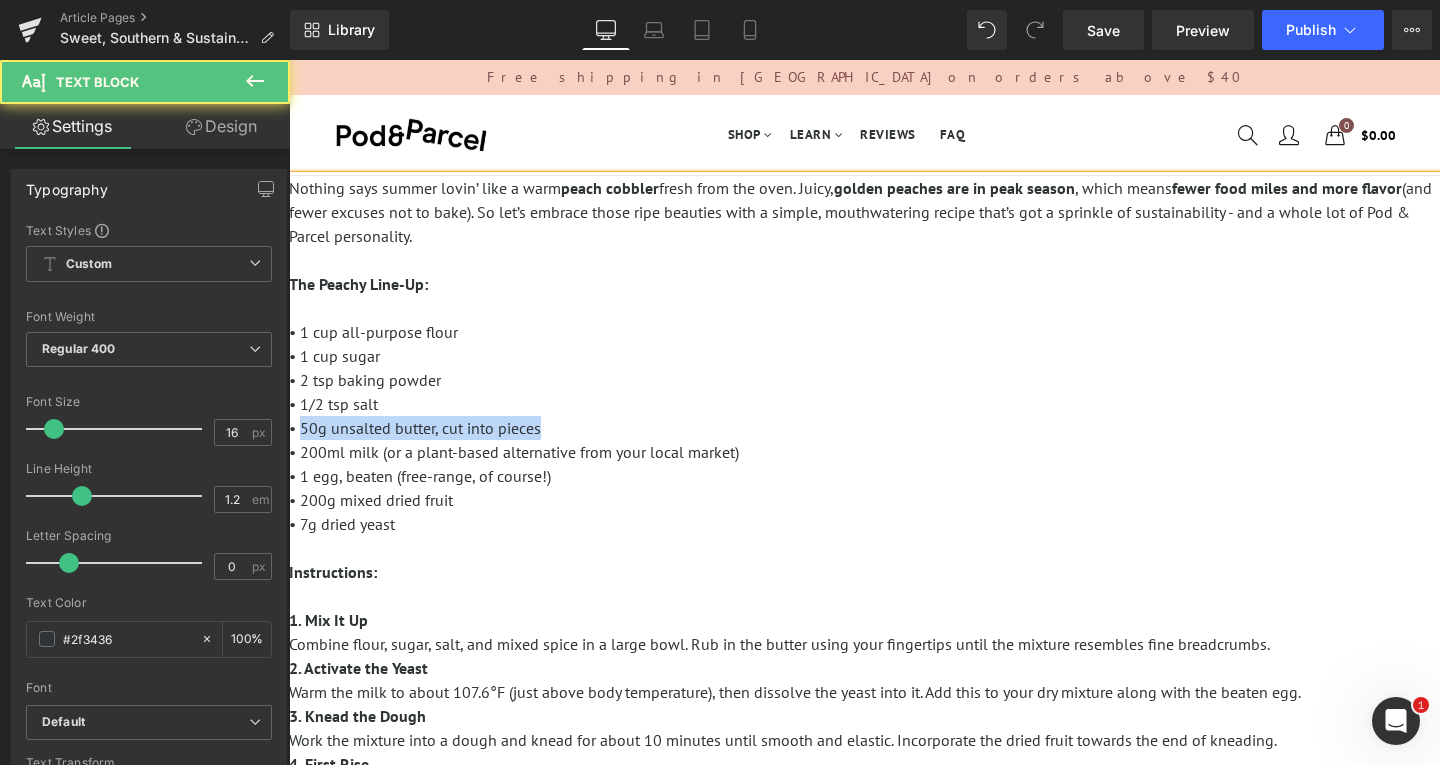 drag, startPoint x: 304, startPoint y: 429, endPoint x: 545, endPoint y: 429, distance: 241 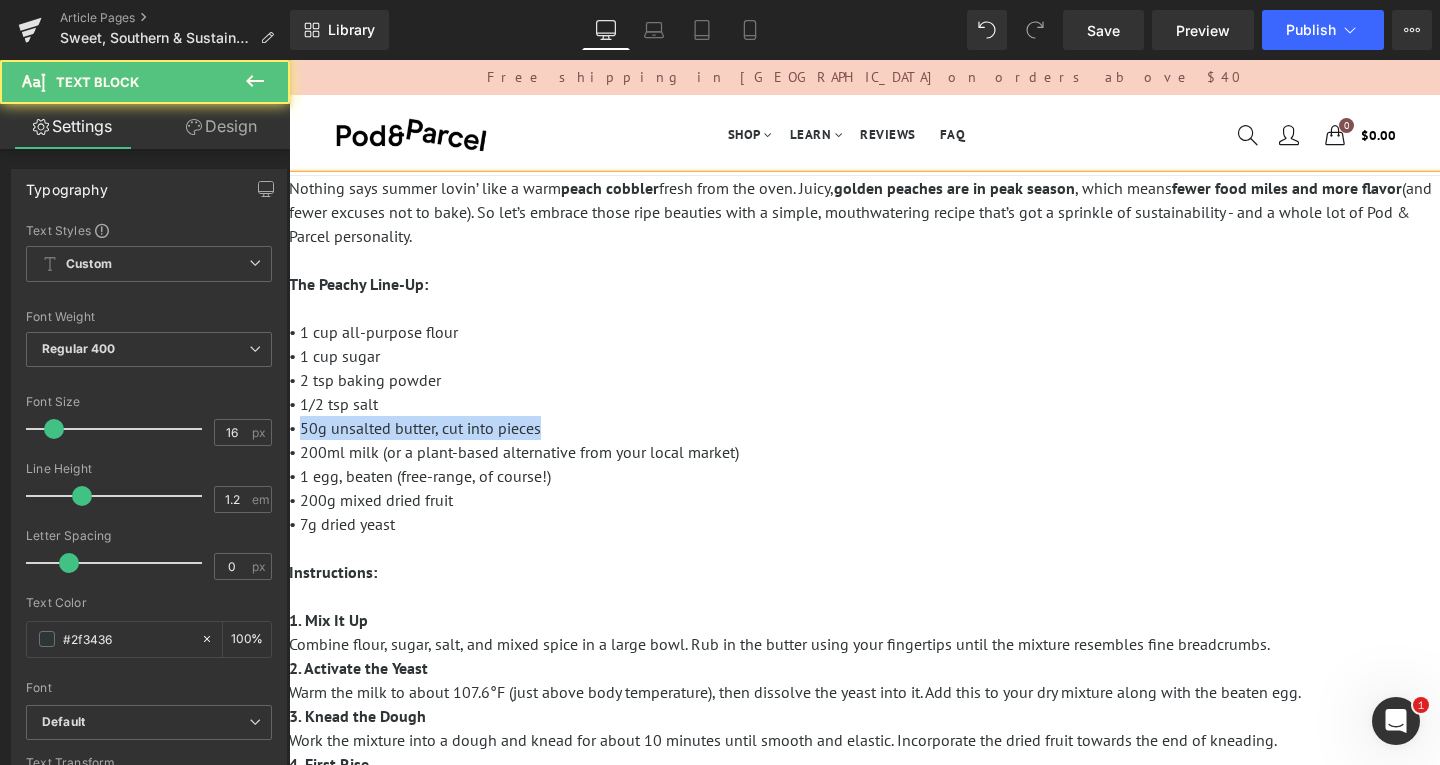 click on "Nothing says summer lovin’ like a warm  peach cobbler  fresh from the oven. Juicy,  golden peaches are in peak season , which means  fewer food miles and more flavor  (and fewer excuses not to bake). So let’s embrace those ripe beauties with a simple, mouthwatering recipe that’s got a sprinkle of sustainability - and a whole lot of Pod & Parcel personality. The Peachy Line-Up: • 1 cup all-purpose flour • 1 cup sugar  • 2 tsp baking powder • 1/2 tsp salt • 50g unsalted butter, cut into pieces • 200ml milk (or a plant-based alternative from your local market) • 1 egg, beaten (free-range, of course!) • 200g mixed dried fruit • 7g dried yeast Instructions: 1. Mix It Up" at bounding box center (864, 404) 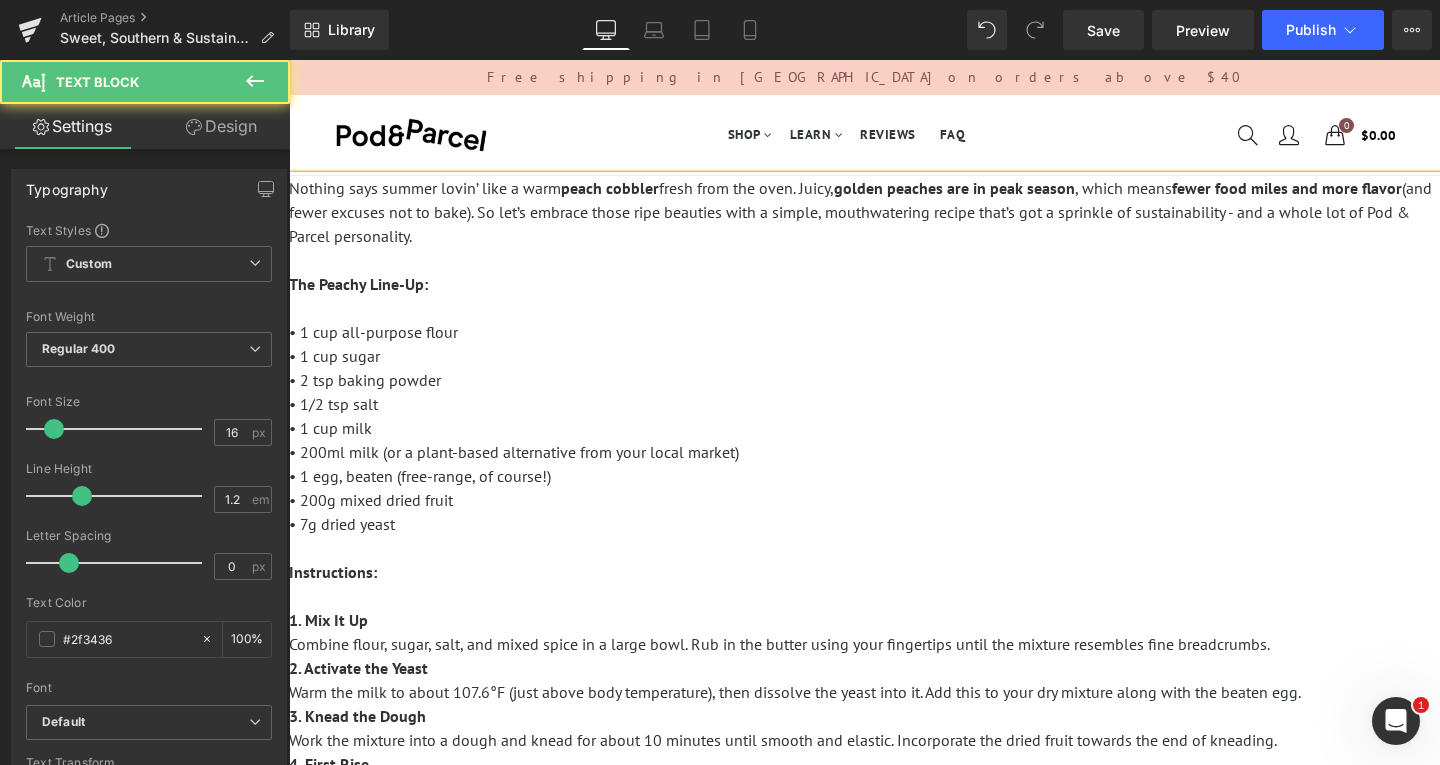 click on "• 200ml milk (or a plant-based alternative from your local market)" at bounding box center (514, 452) 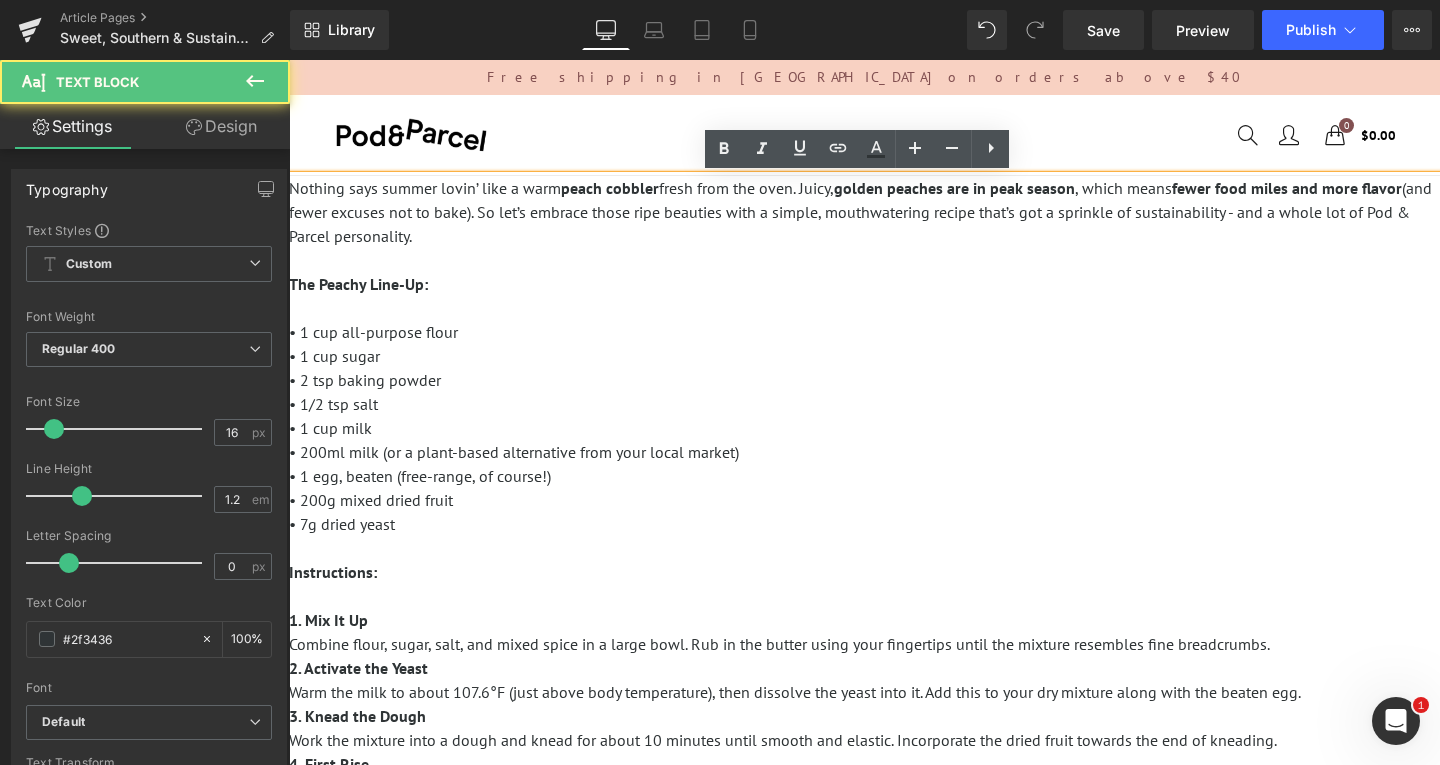 click on "• 200ml milk (or a plant-based alternative from your local market)" at bounding box center (514, 452) 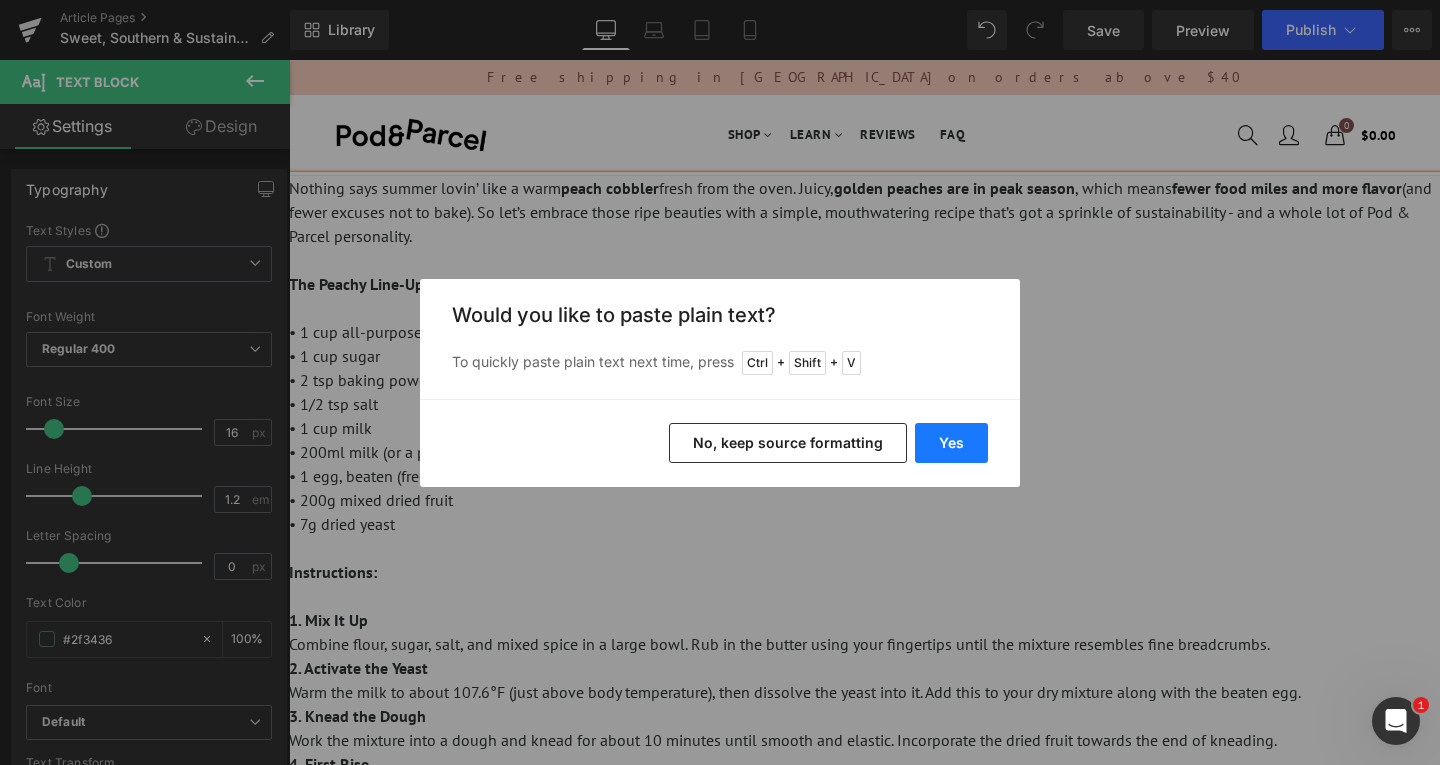 drag, startPoint x: 956, startPoint y: 436, endPoint x: 663, endPoint y: 377, distance: 298.88126 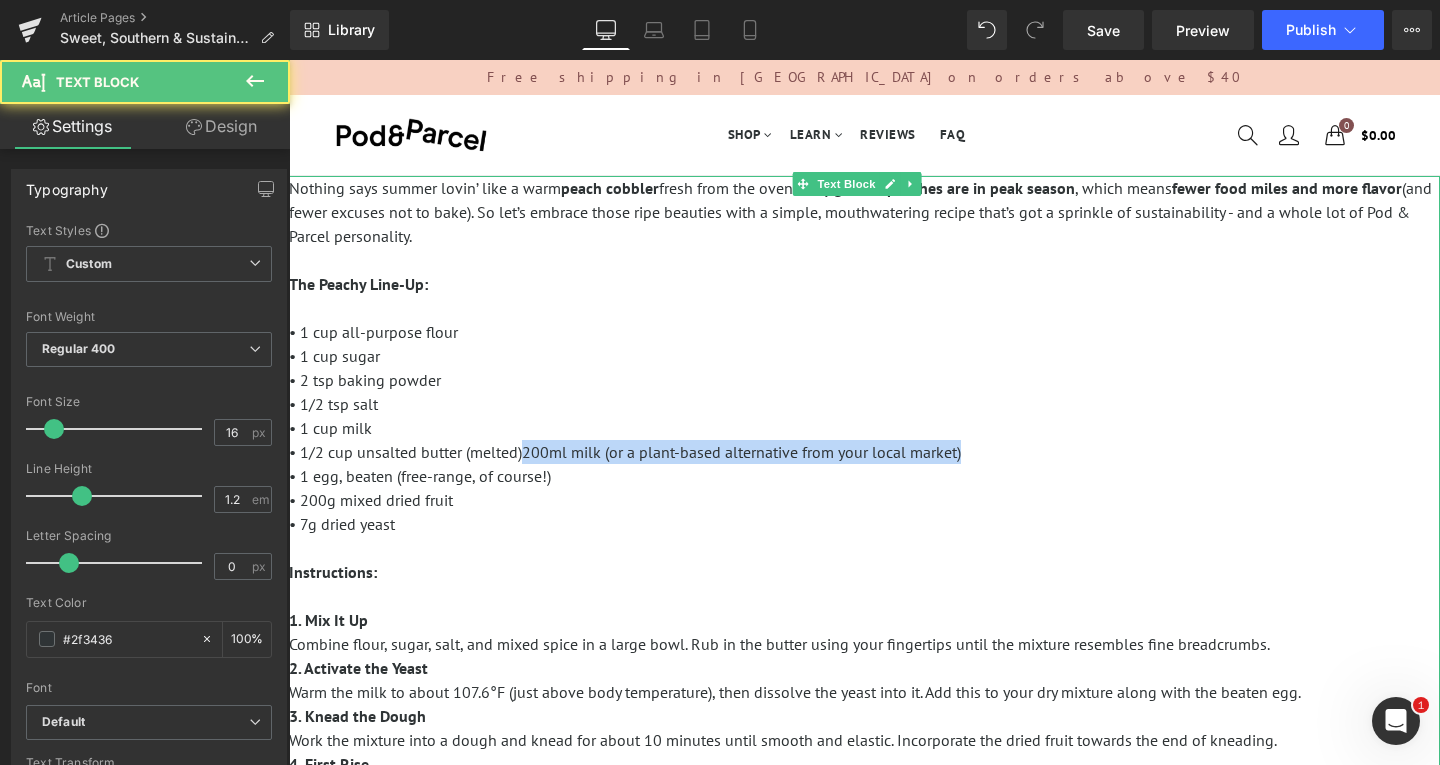 drag, startPoint x: 521, startPoint y: 450, endPoint x: 966, endPoint y: 454, distance: 445.01797 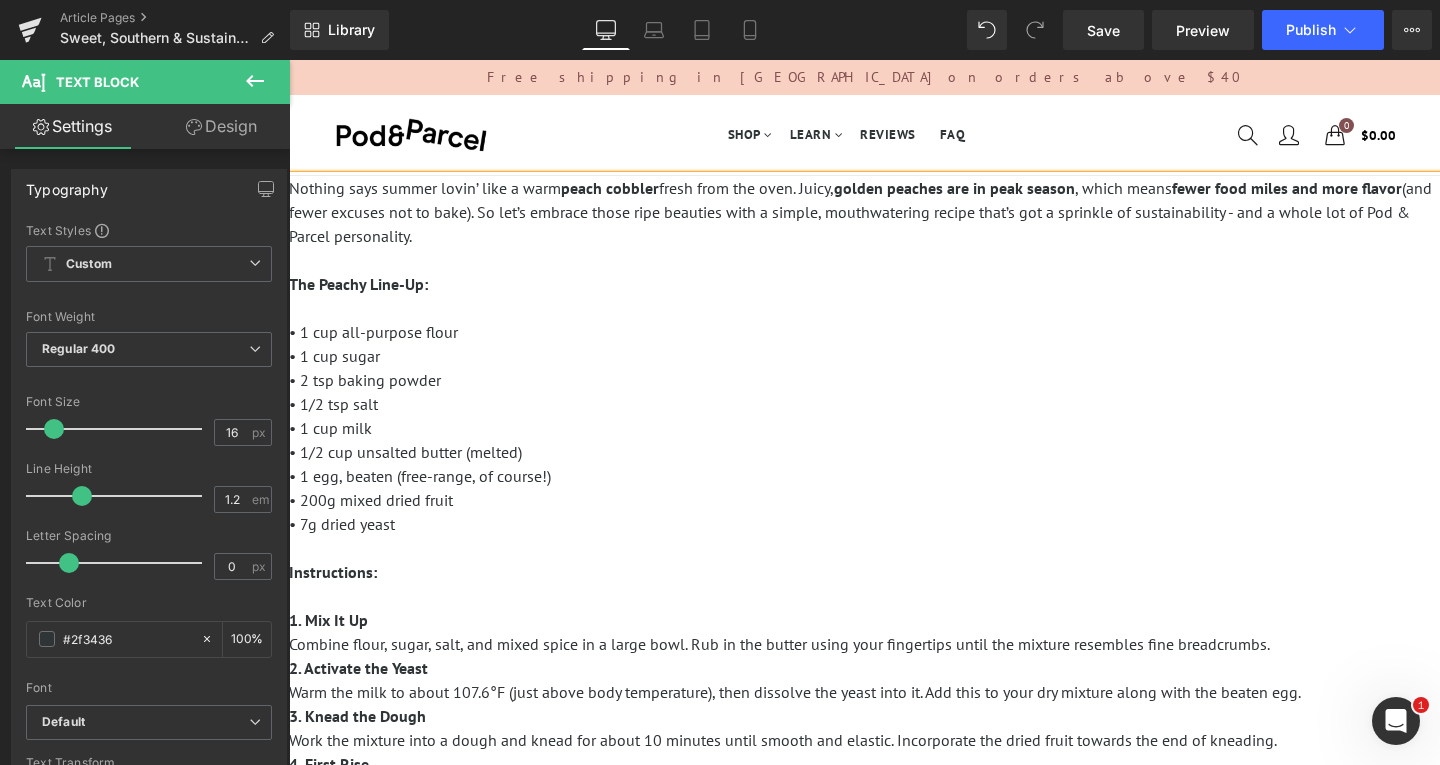 click on "• 1 egg, beaten (free-range, of course!)" at bounding box center [420, 476] 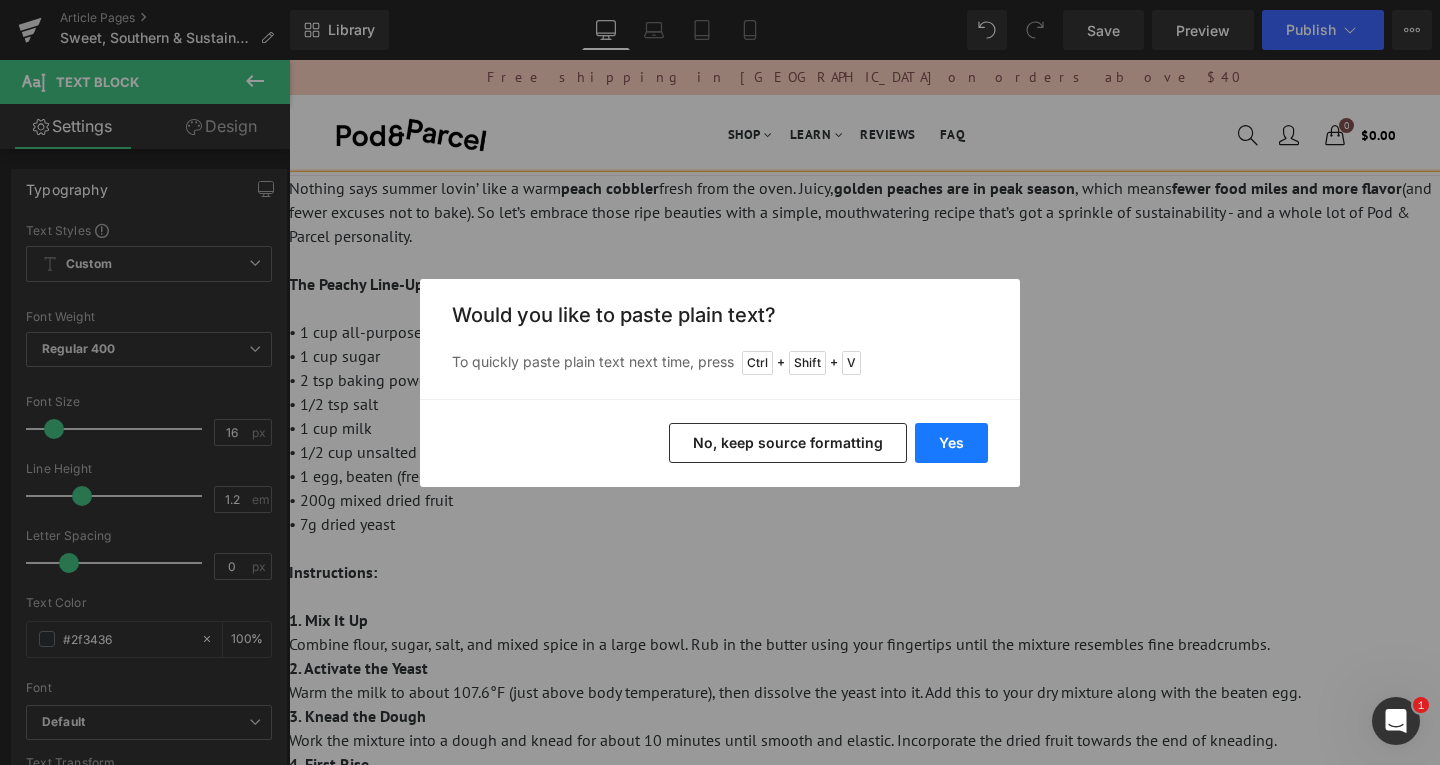 click on "Yes" at bounding box center [951, 443] 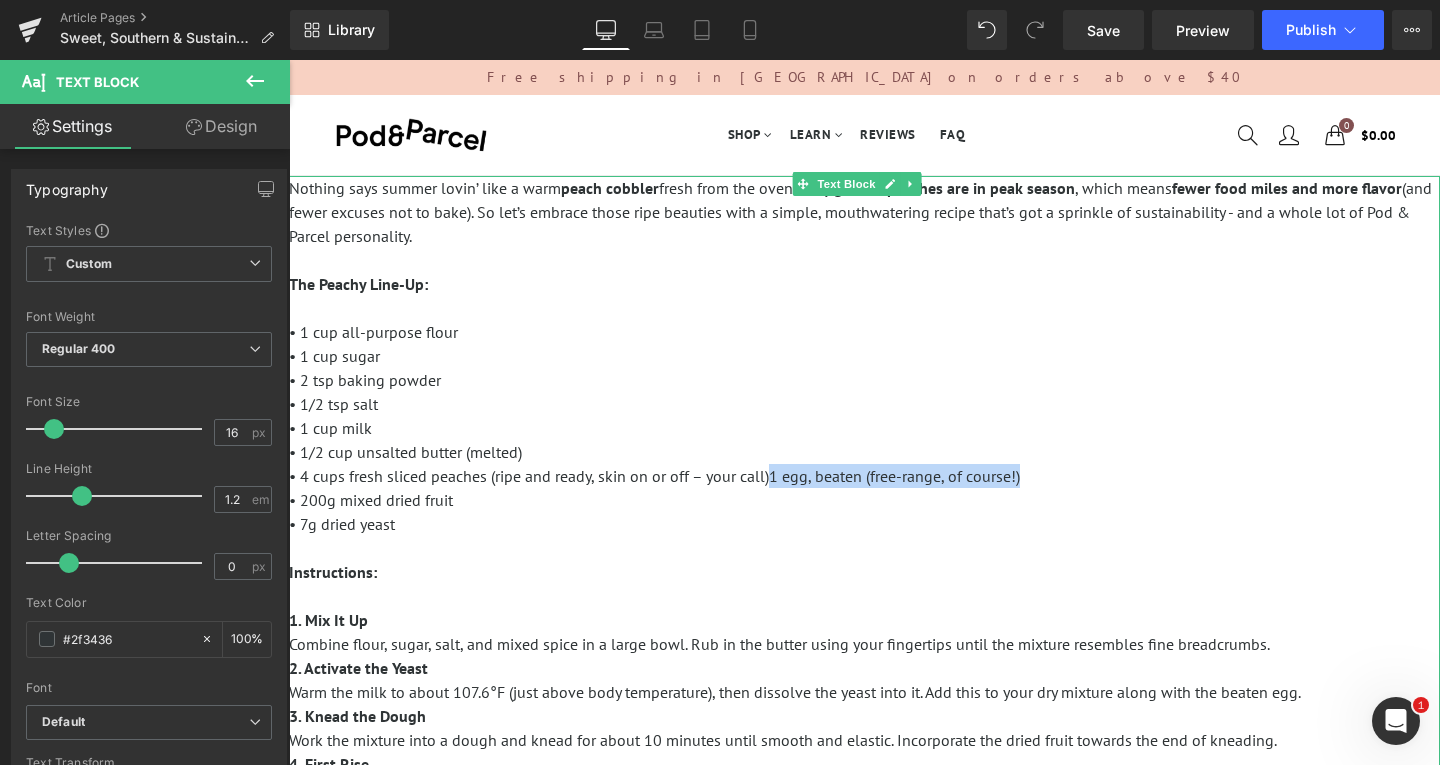 click on "Nothing says summer lovin’ like a warm  peach cobbler  fresh from the oven. Juicy,  golden peaches are in peak season , which means  fewer food miles and more flavor  (and fewer excuses not to bake). So let’s embrace those ripe beauties with a simple, mouthwatering recipe that’s got a sprinkle of sustainability - and a whole lot of Pod & Parcel personality. The Peachy Line-Up: • 1 cup all-purpose flour • 1 cup sugar  • 2 tsp baking powder • 1/2 tsp salt • 1 cup milk • 1/2 cup unsalted butter (melted) • 4 cups fresh sliced peaches (ripe and ready, skin on or off – your call)1 egg, beaten (free-range, of course!) • 200g mixed dried fruit • 7g dried yeast Instructions: 1. Mix It Up" at bounding box center [864, 404] 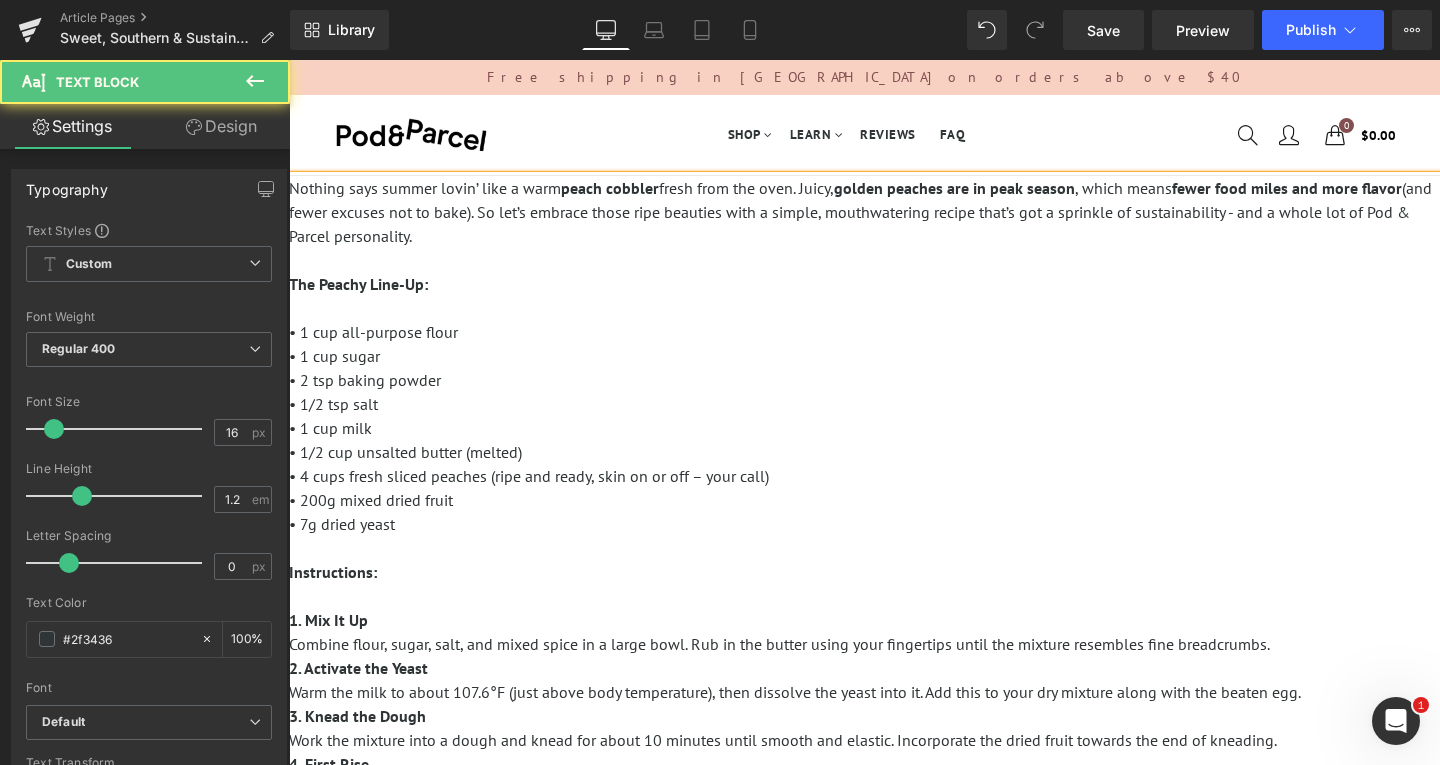 click on "• 200g mixed dried fruit" at bounding box center (371, 500) 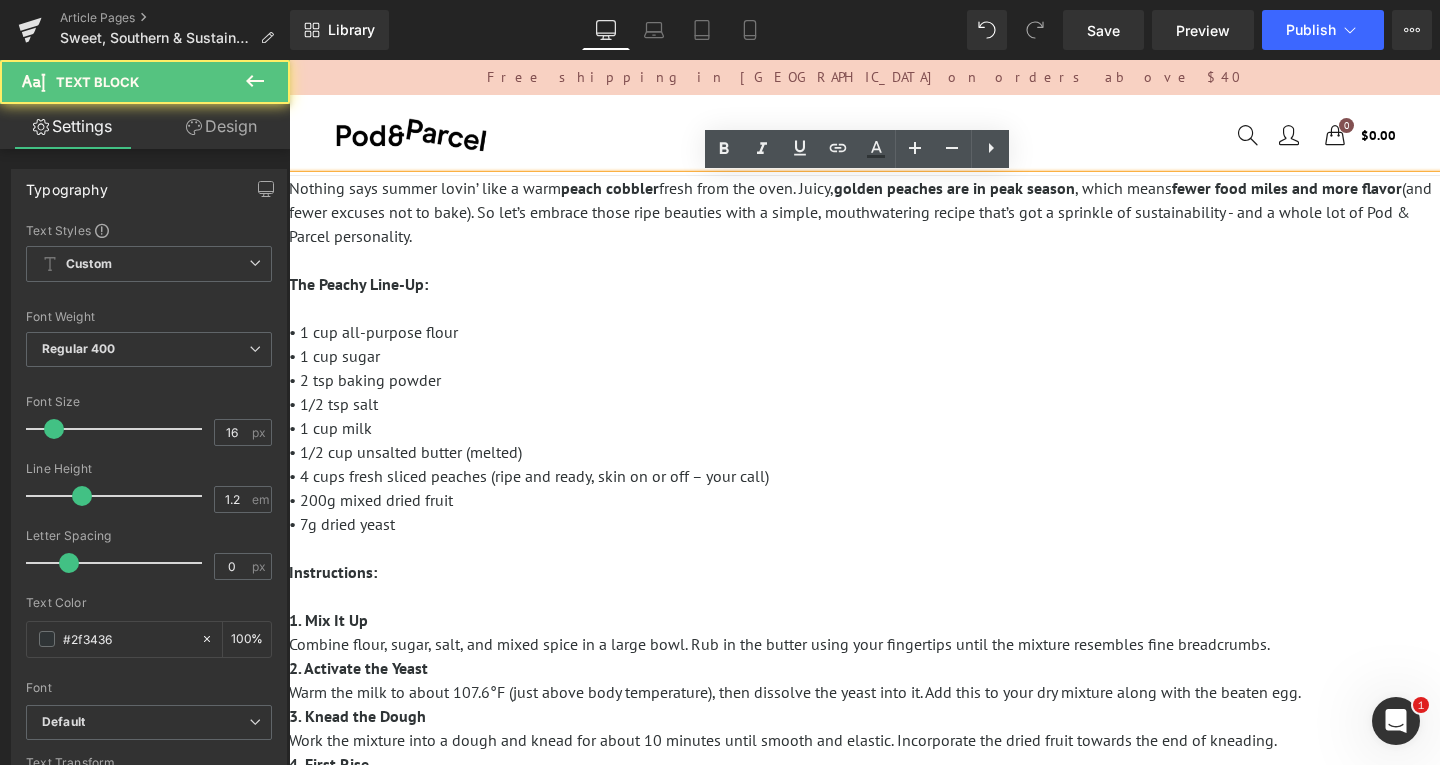 click on "• 200g mixed dried fruit" at bounding box center [371, 500] 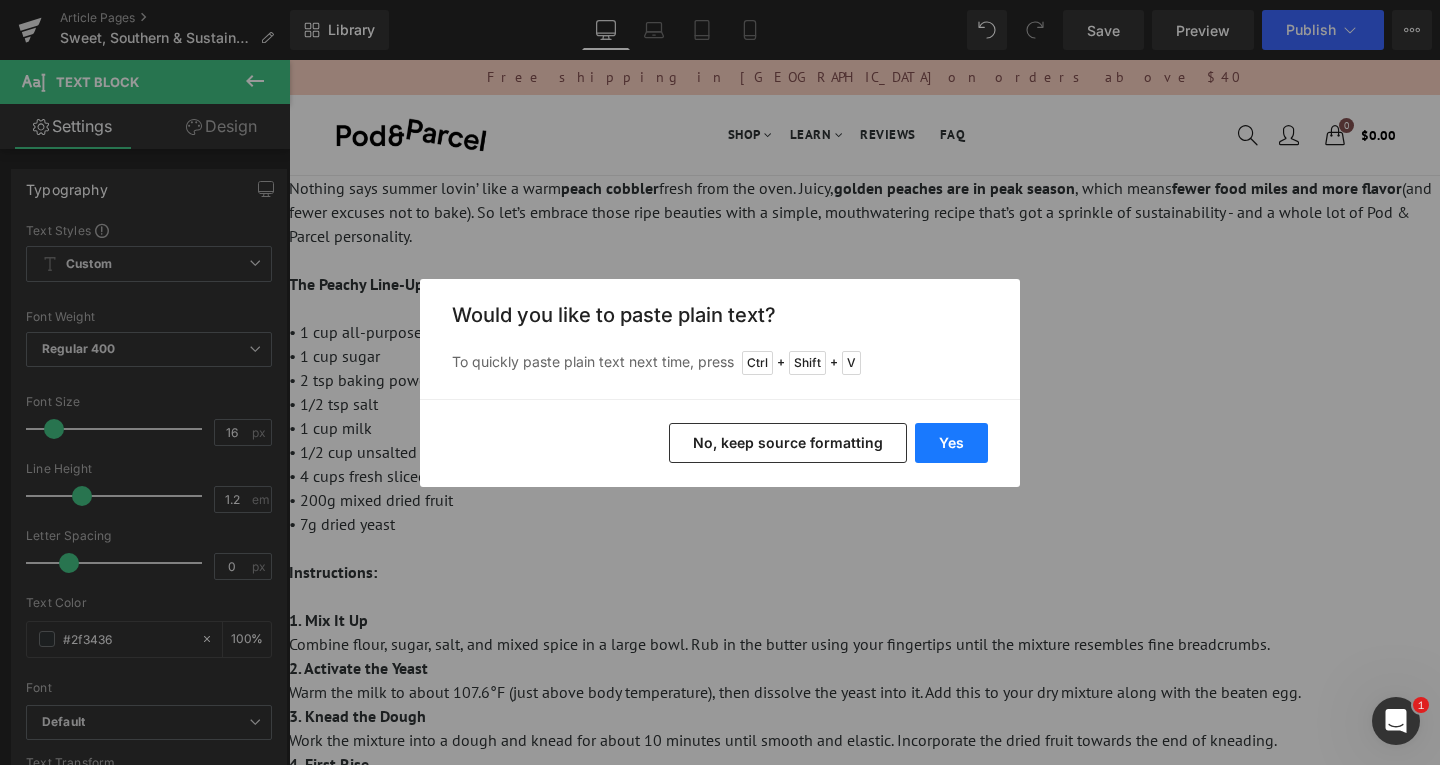 click on "Yes" at bounding box center [951, 443] 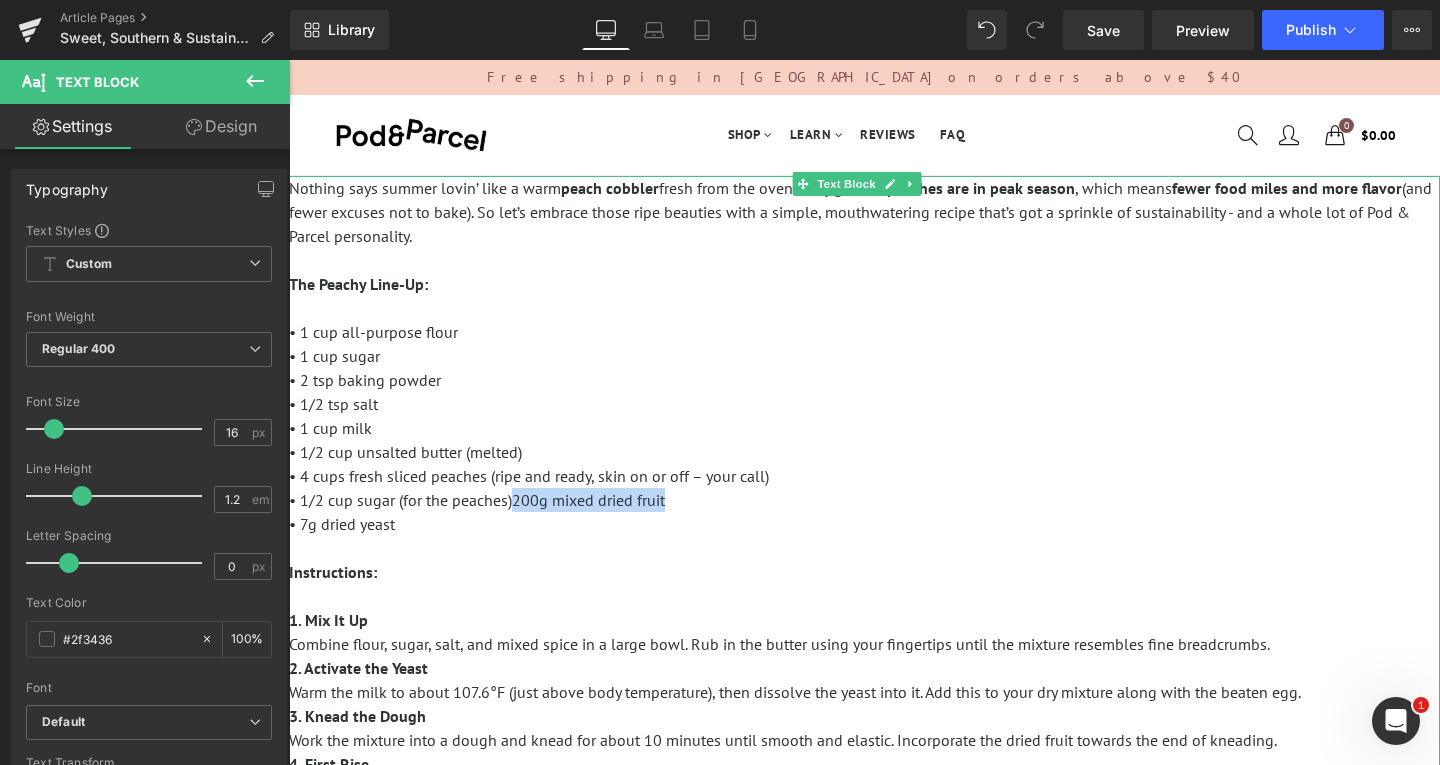 click on "Nothing says summer lovin’ like a warm  peach cobbler  fresh from the oven. Juicy,  golden peaches are in peak season , which means  fewer food miles and more flavor  (and fewer excuses not to bake). So let’s embrace those ripe beauties with a simple, mouthwatering recipe that’s got a sprinkle of sustainability - and a whole lot of Pod & Parcel personality. The Peachy Line-Up: • 1 cup all-purpose flour • 1 cup sugar  • 2 tsp baking powder • 1/2 tsp salt • 1 cup milk • 1/2 cup unsalted butter (melted) • 4 cups fresh sliced peaches (ripe and ready, skin on or off – your call) • 1/2 cup sugar (for the peaches)200g mixed dried fruit • 7g dried yeast Instructions: 1. Mix It Up" at bounding box center (864, 404) 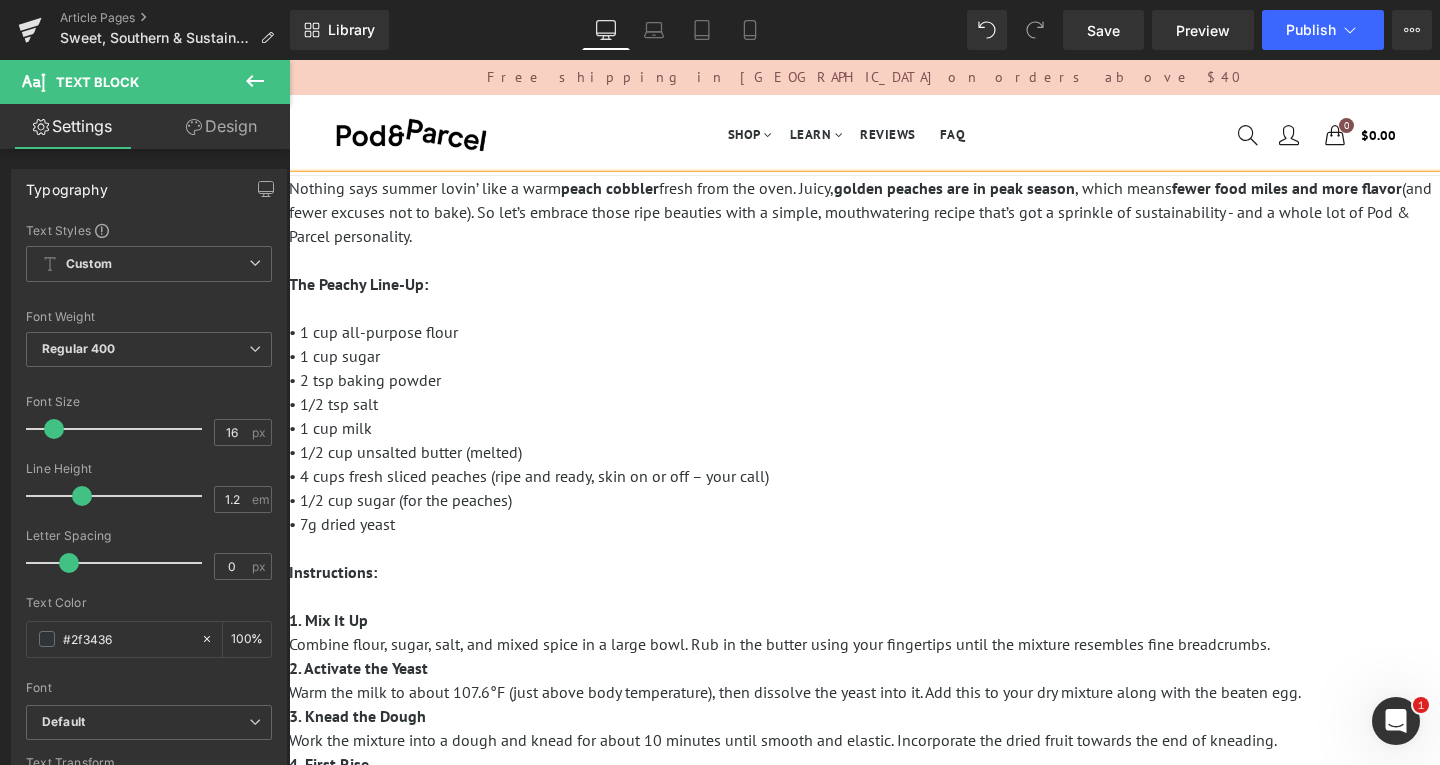 click on "• 7g dried yeast" at bounding box center (342, 524) 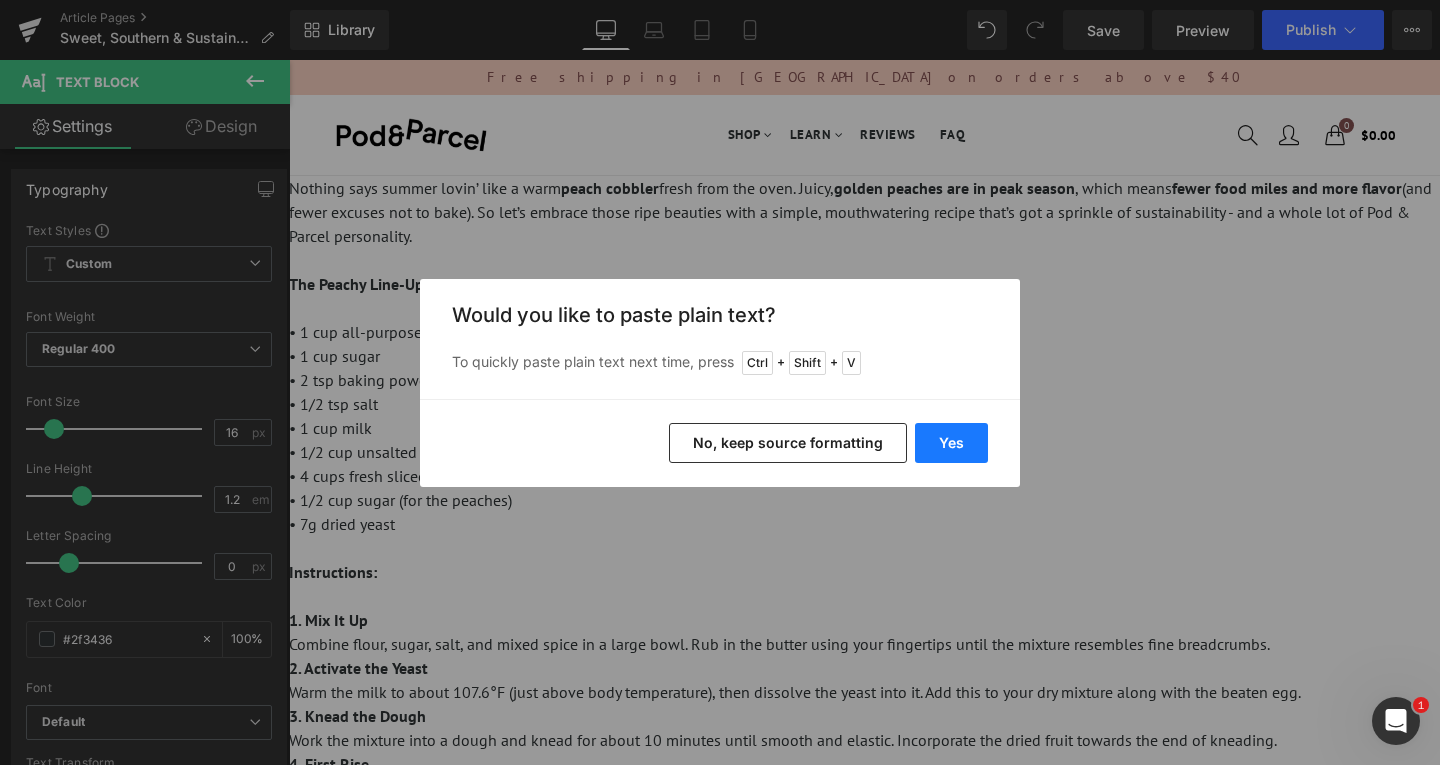 click on "Yes" at bounding box center (951, 443) 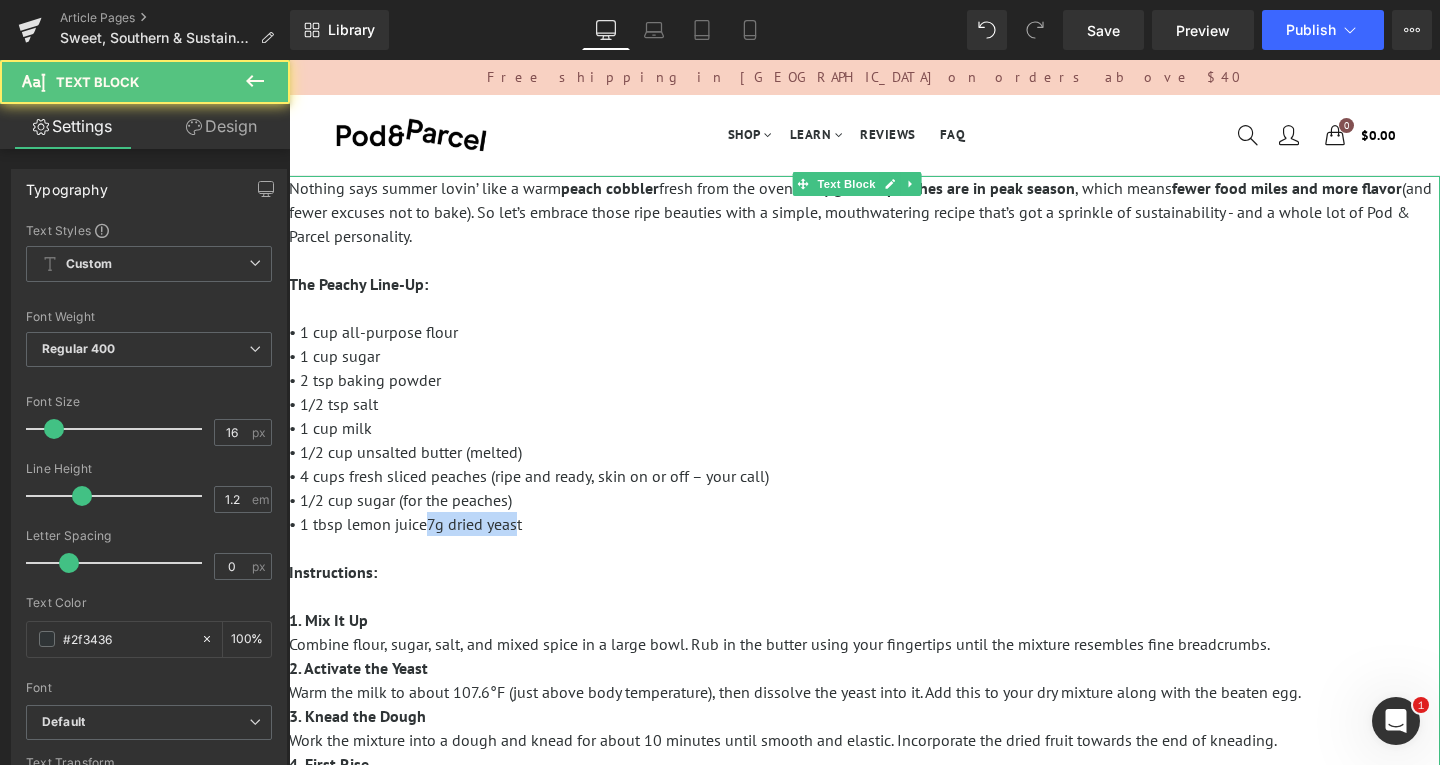 click on "• 1 tbsp lemon juice7g dried yeast" at bounding box center [405, 524] 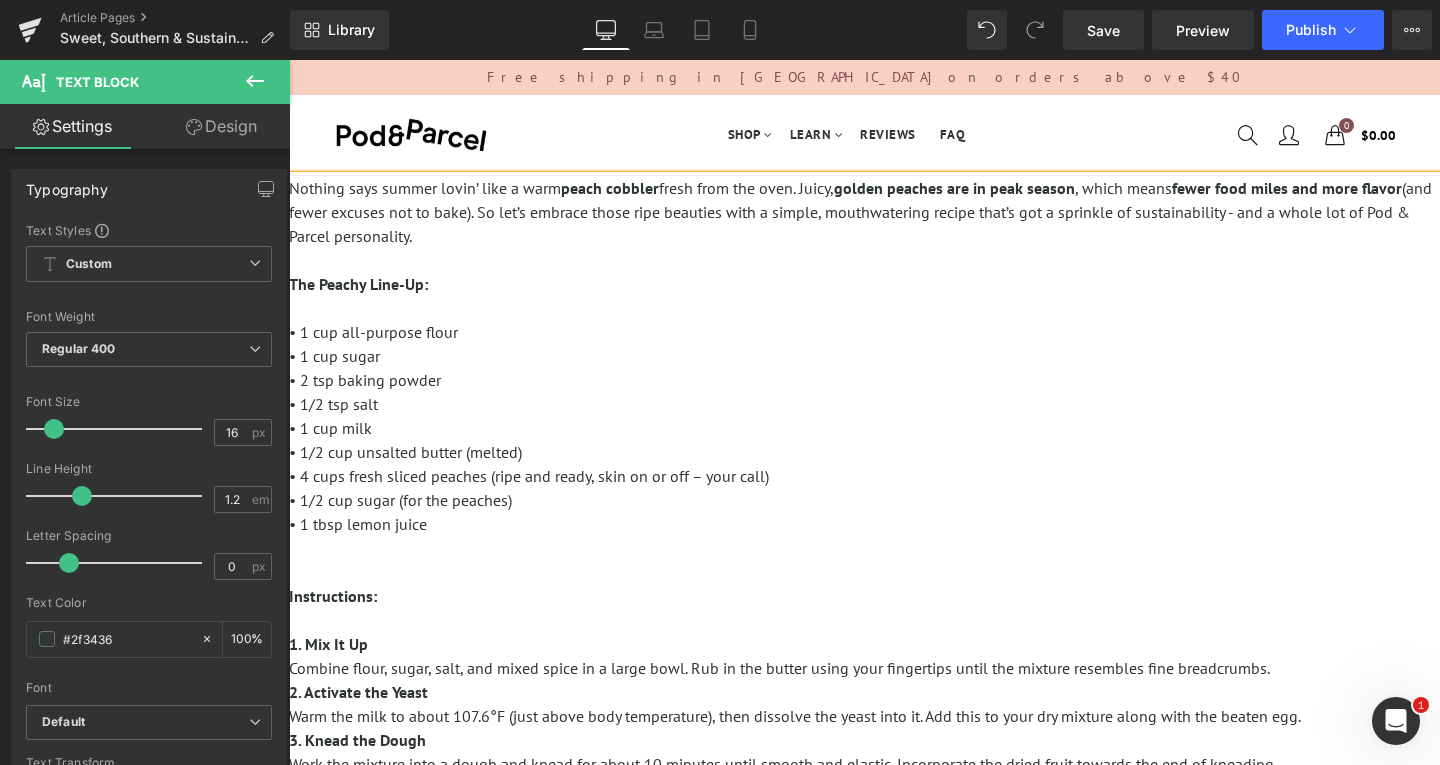 click on "Instructions: 1. Mix It Up" at bounding box center [864, 596] 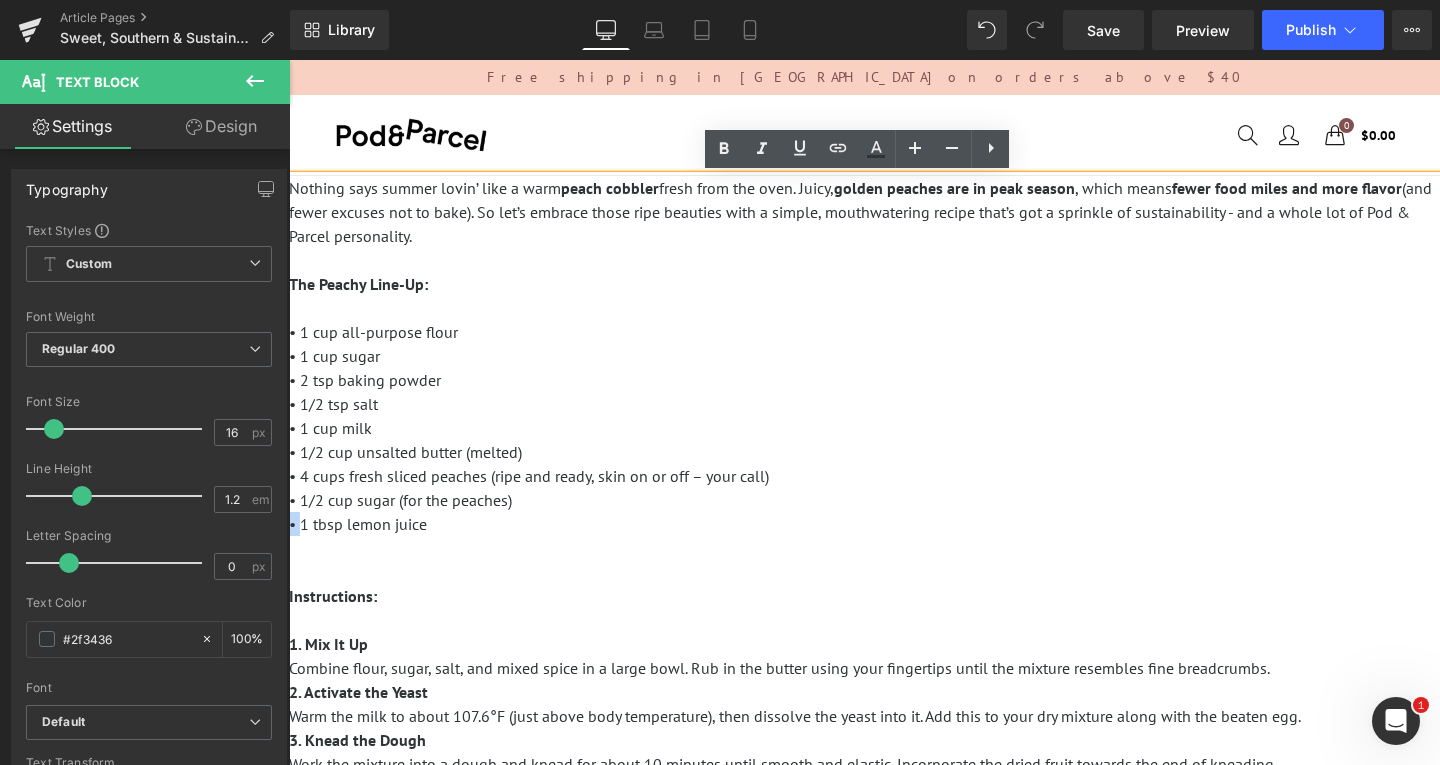 drag, startPoint x: 301, startPoint y: 527, endPoint x: 282, endPoint y: 525, distance: 19.104973 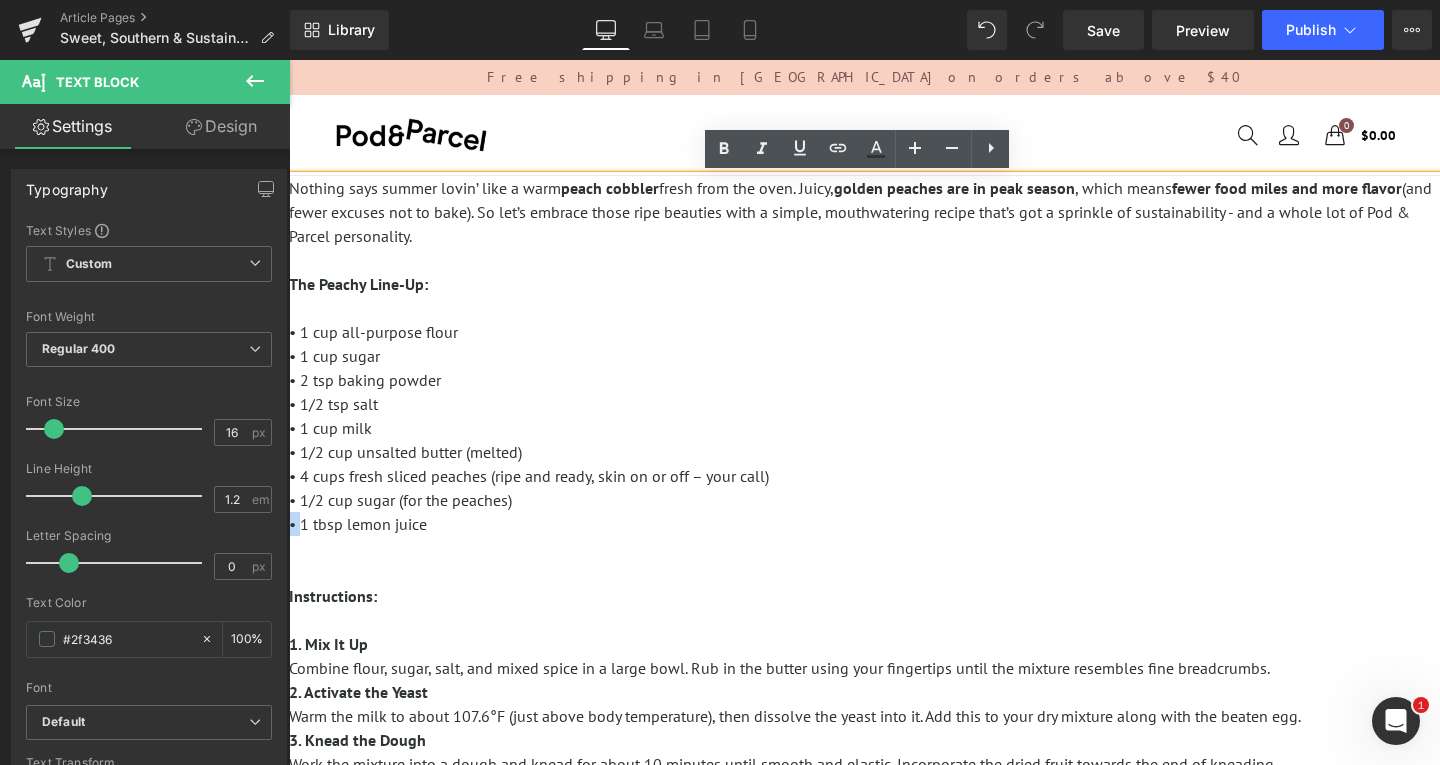 click on "Sign in
close
We've sent you an email with a link to update your password.
A password reset email has been sent to the email address on file for your account, but may take several minutes to show up in your inbox. Please wait at least 10 minutes before attempting another reset.
Email address  *
Password  *
Lost your password?
Login
First Name
Last Name
Email address  *
Password  *
Register
Cancel" at bounding box center (864, 1255) 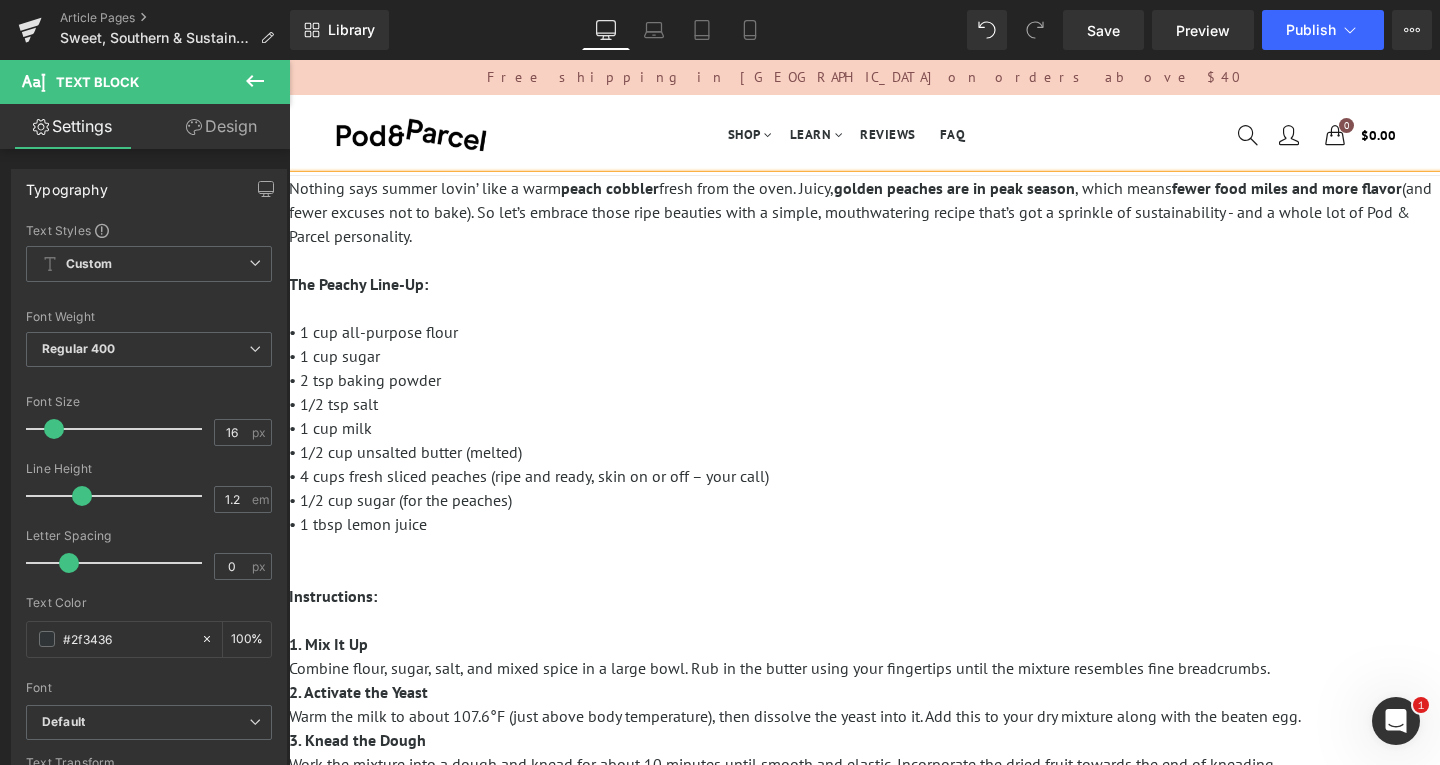 click on "Instructions: 1. Mix It Up" at bounding box center (864, 596) 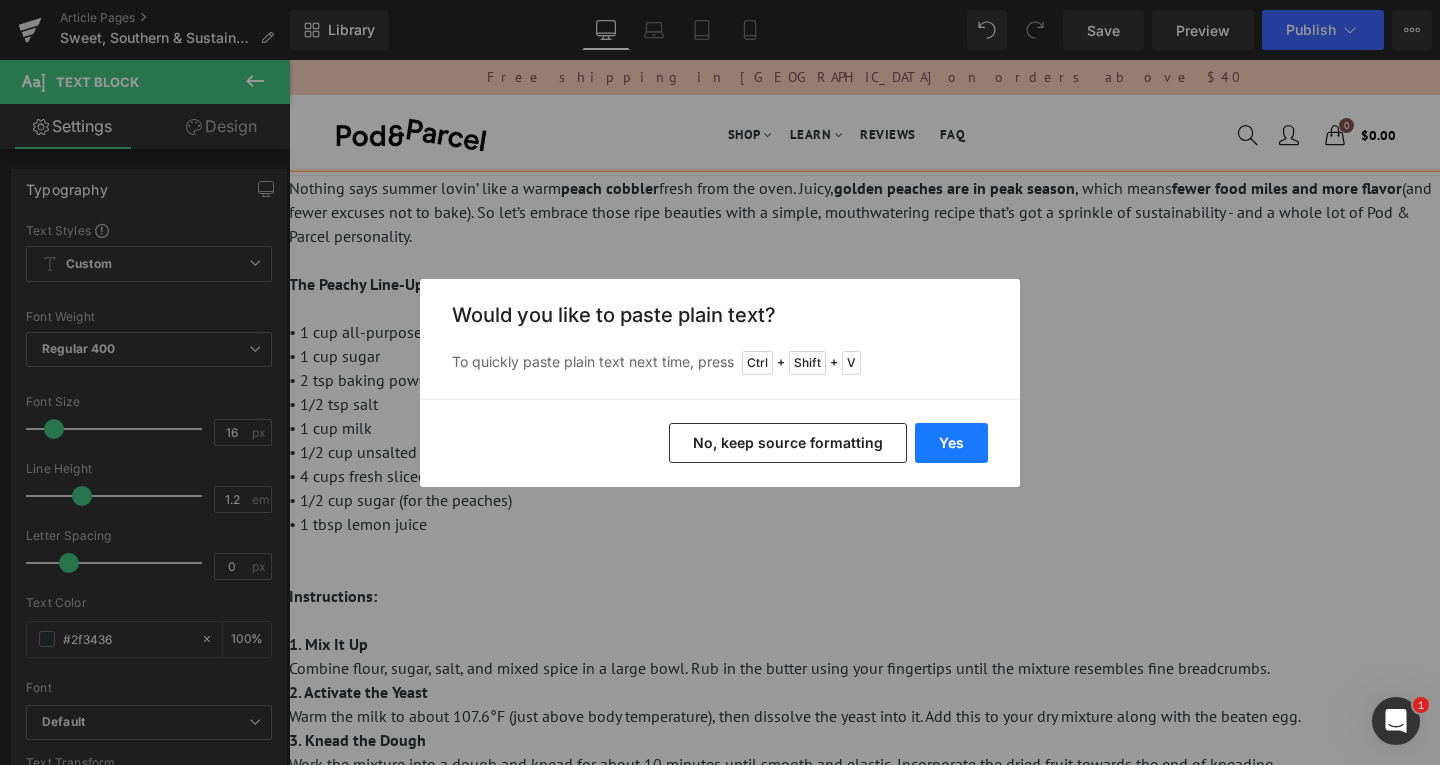 click on "Yes" at bounding box center (951, 443) 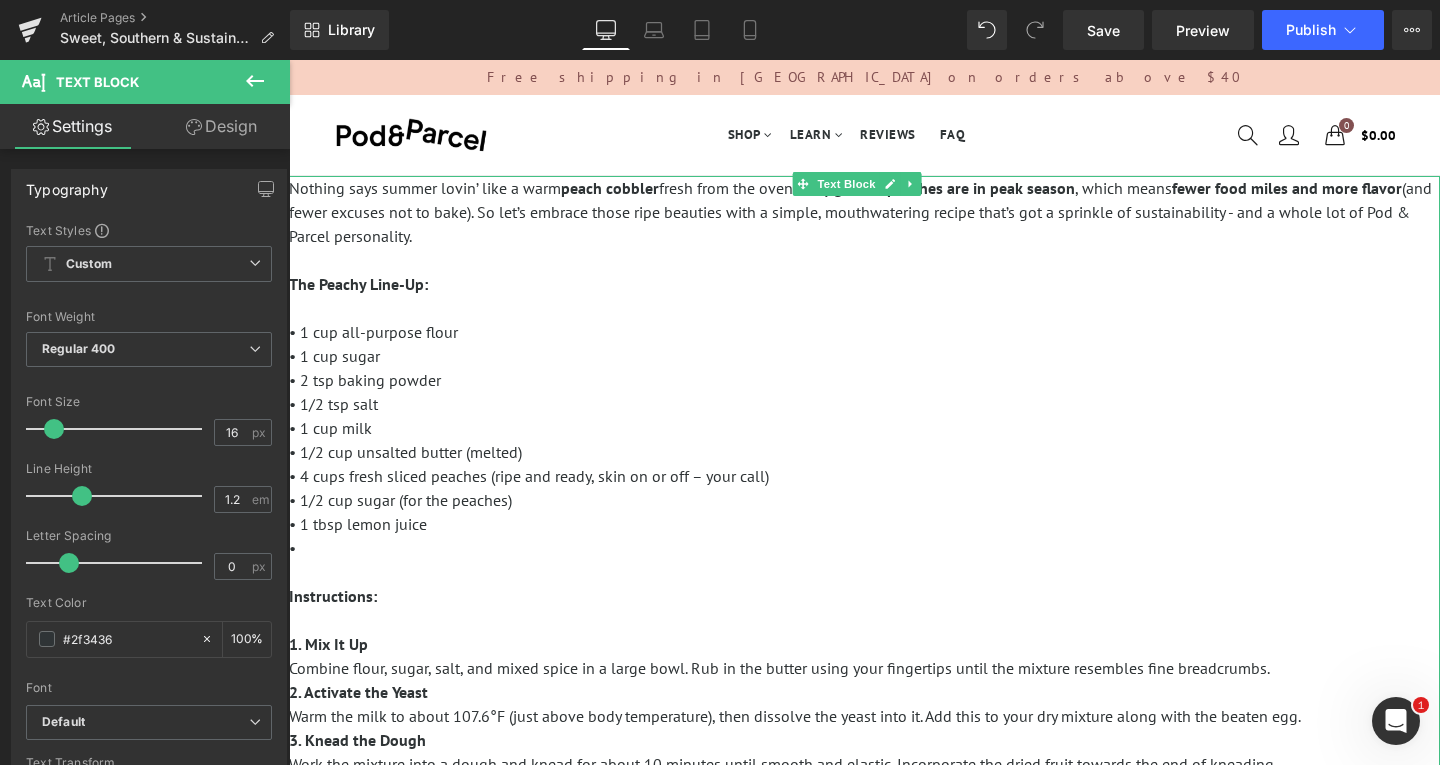 click on "•  Instructions: 1. Mix It Up" at bounding box center [864, 596] 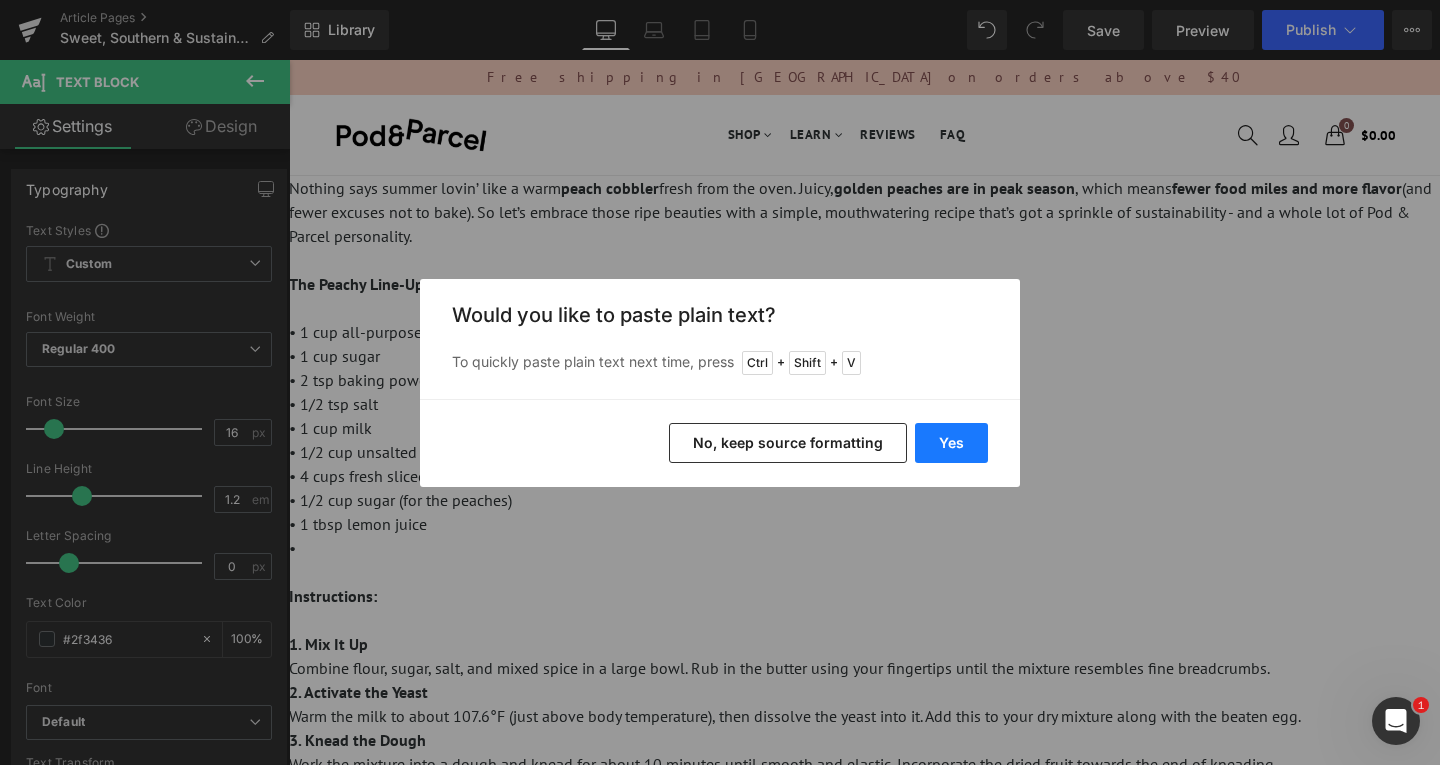 click on "Yes" at bounding box center [951, 443] 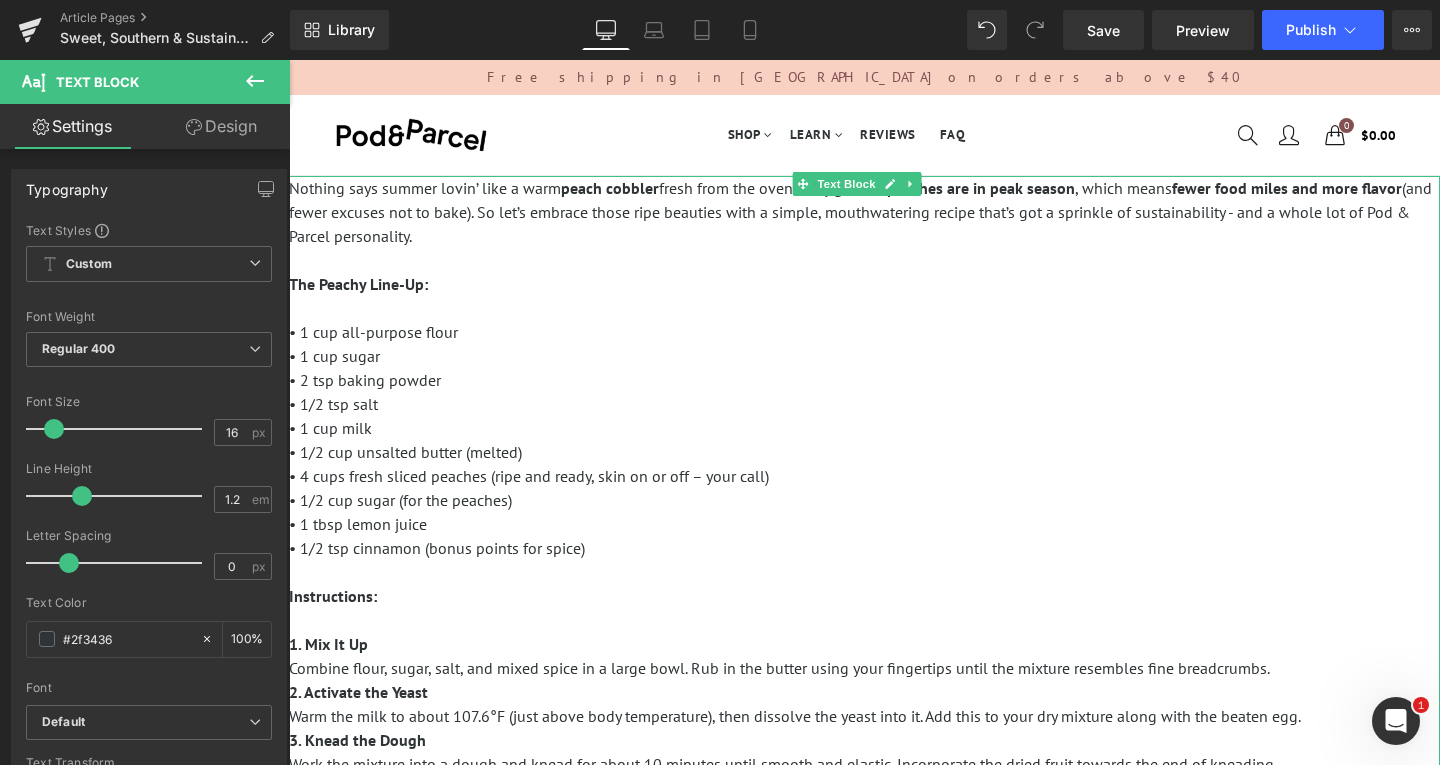 click on "• 1/2 tsp cinnamon (bonus points for spice) Instructions: 1. Mix It Up" at bounding box center [864, 596] 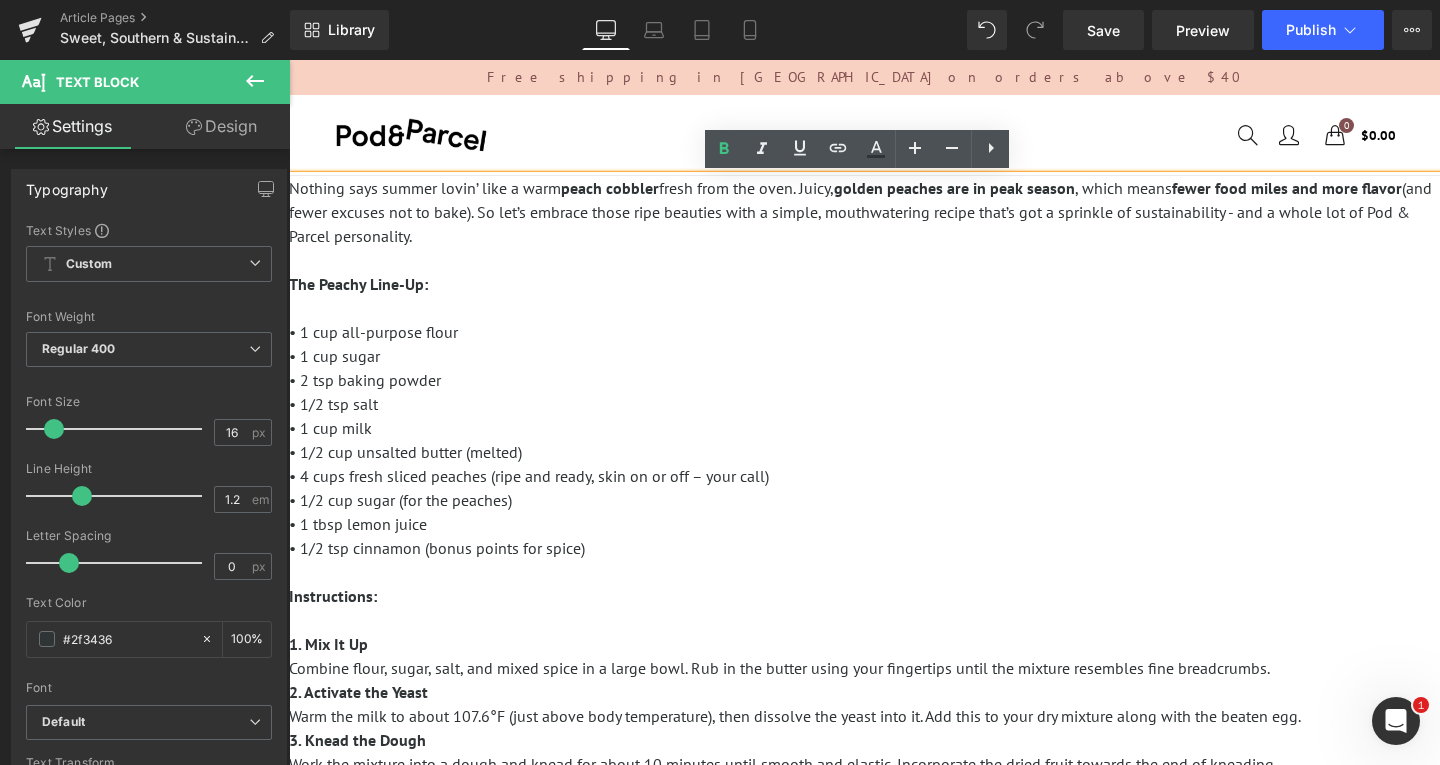 click on "• 1/2 tsp cinnamon (bonus points for spice) Instructions: 1. Mix It Up" at bounding box center [864, 596] 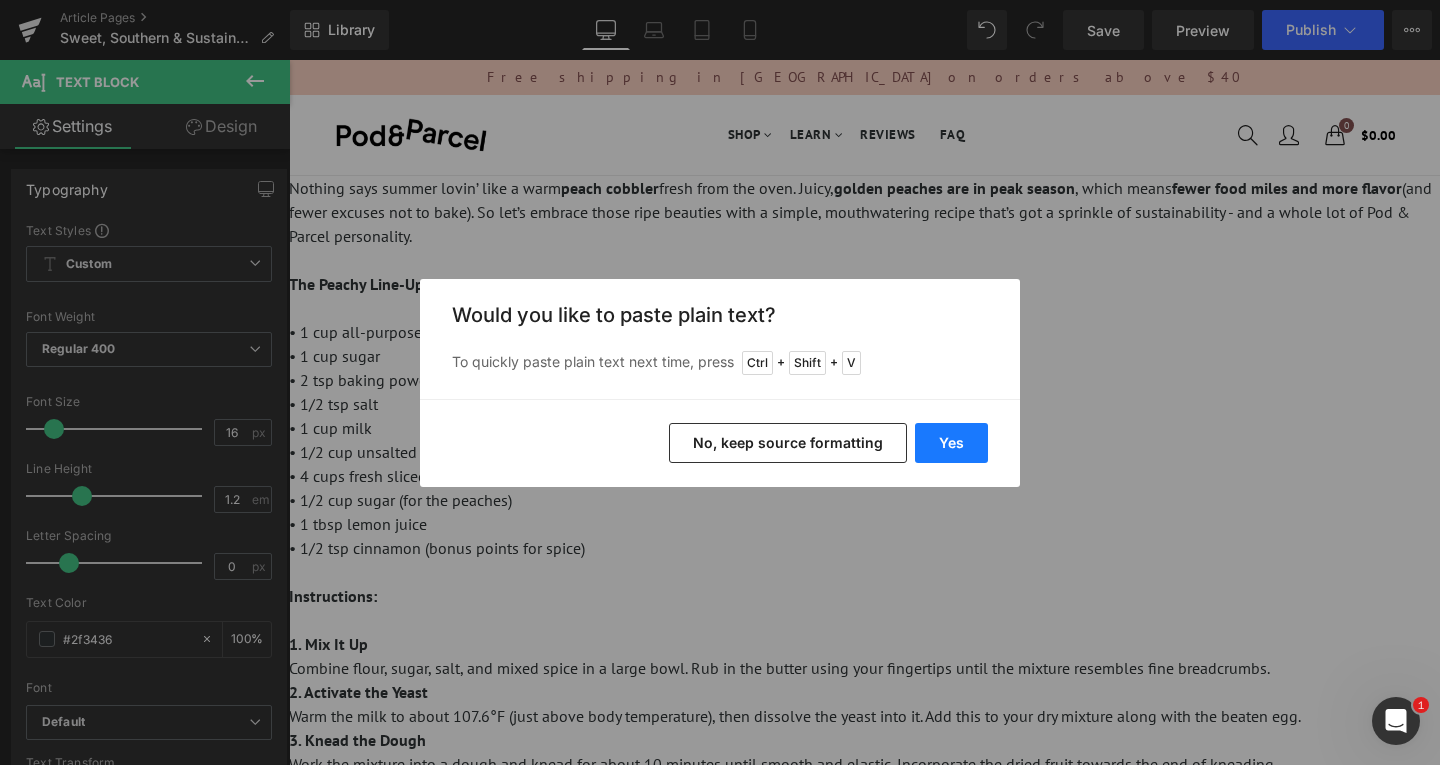 click on "Yes" at bounding box center [951, 443] 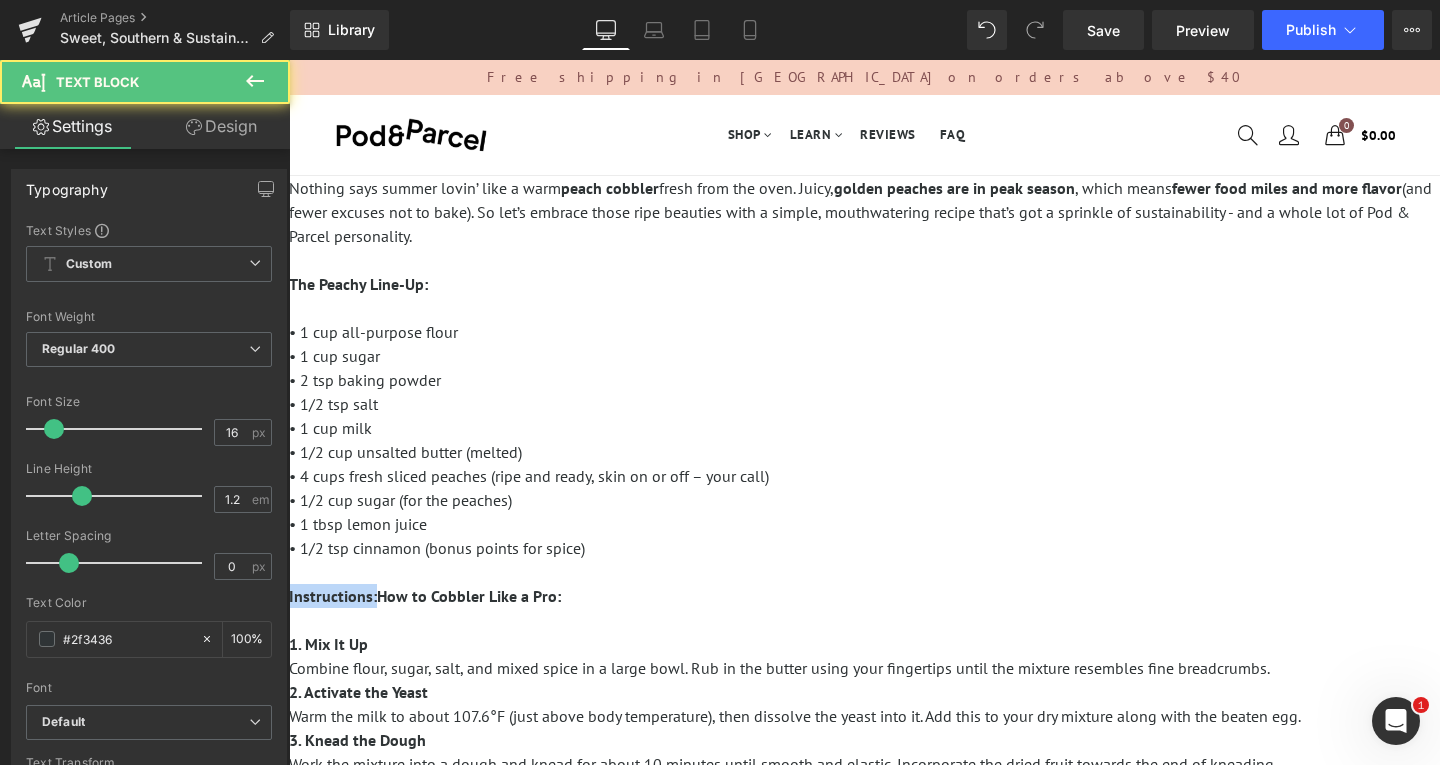 drag, startPoint x: 377, startPoint y: 595, endPoint x: 558, endPoint y: 656, distance: 191.00262 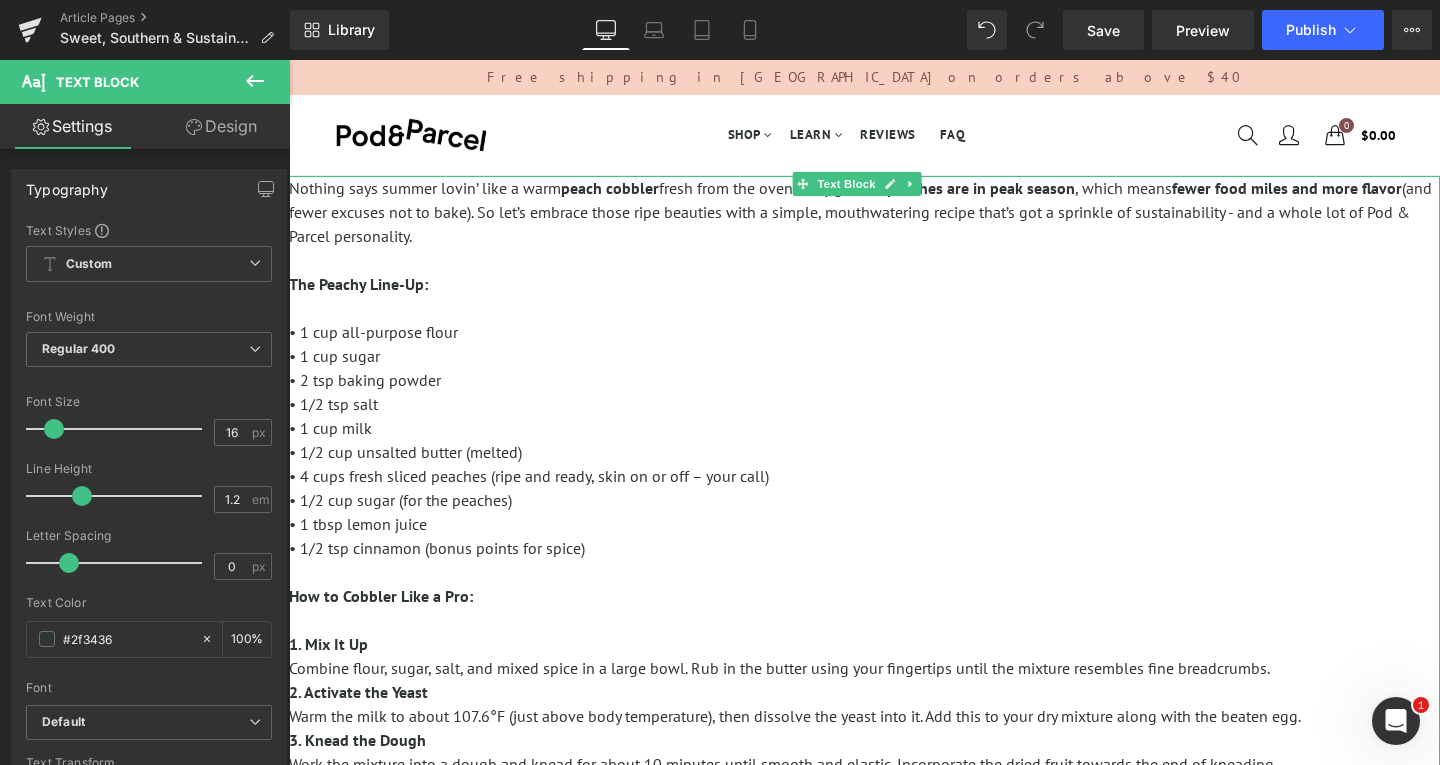scroll, scrollTop: 200, scrollLeft: 0, axis: vertical 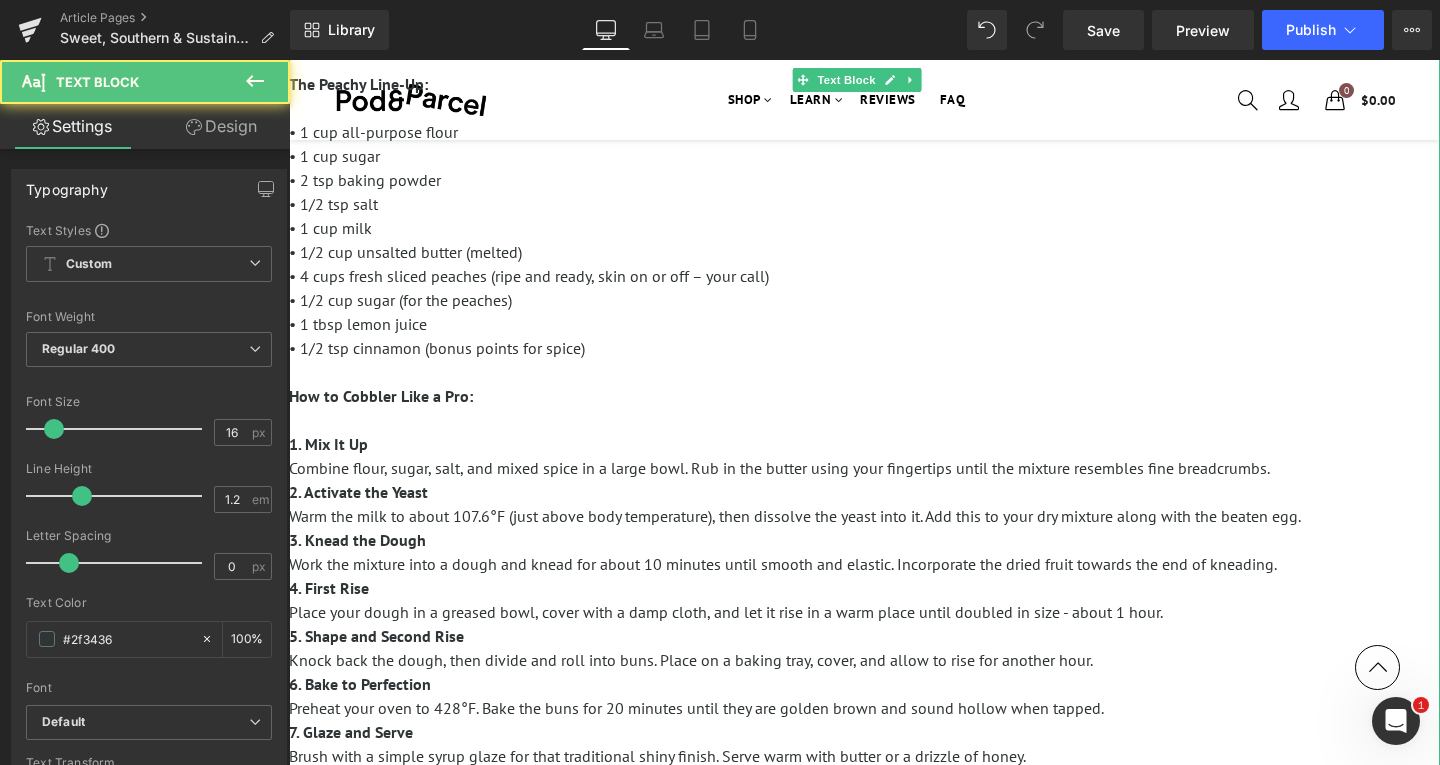 click on "• 1/2 tsp cinnamon (bonus points for spice) How to Cobbler Like a Pro: 1. Mix It Up" at bounding box center [864, 396] 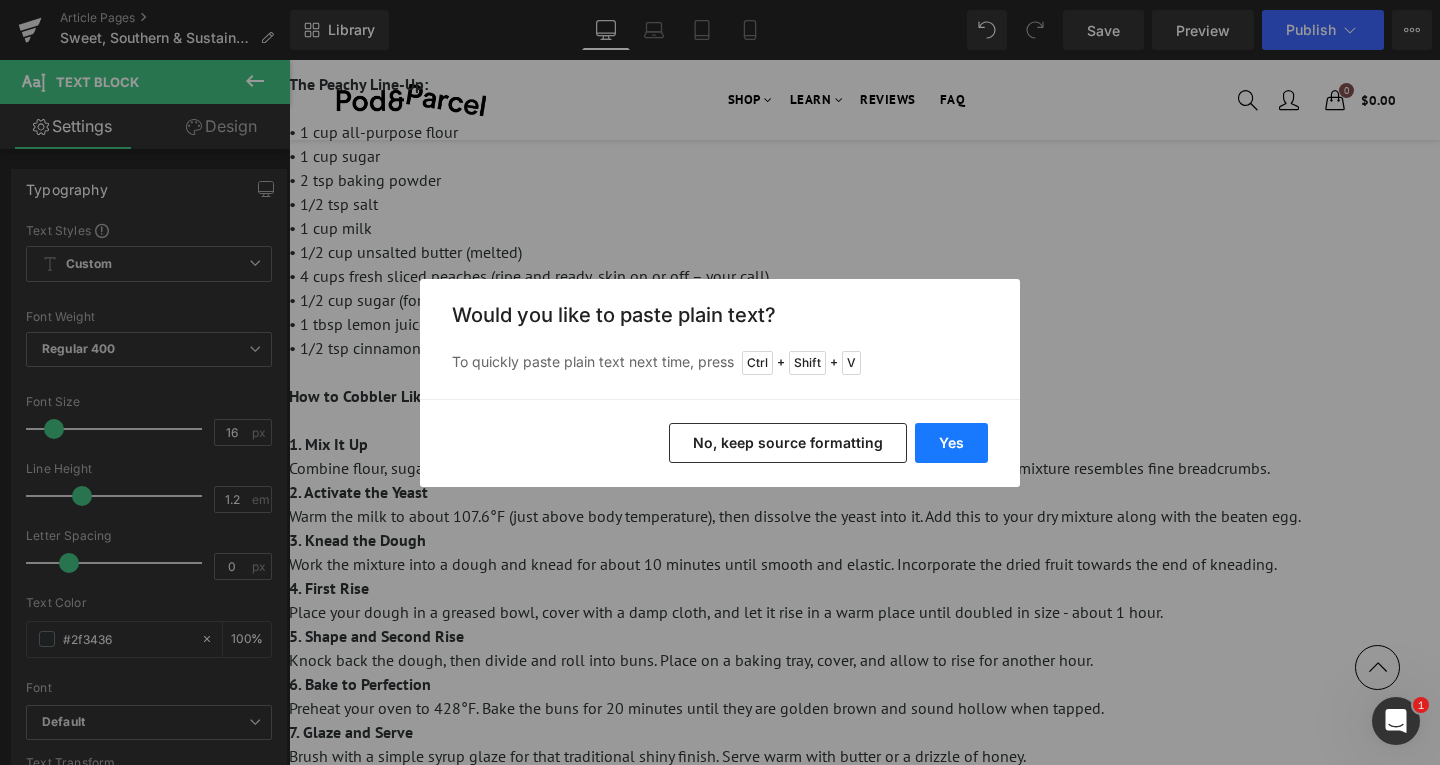 click on "Yes" at bounding box center [951, 443] 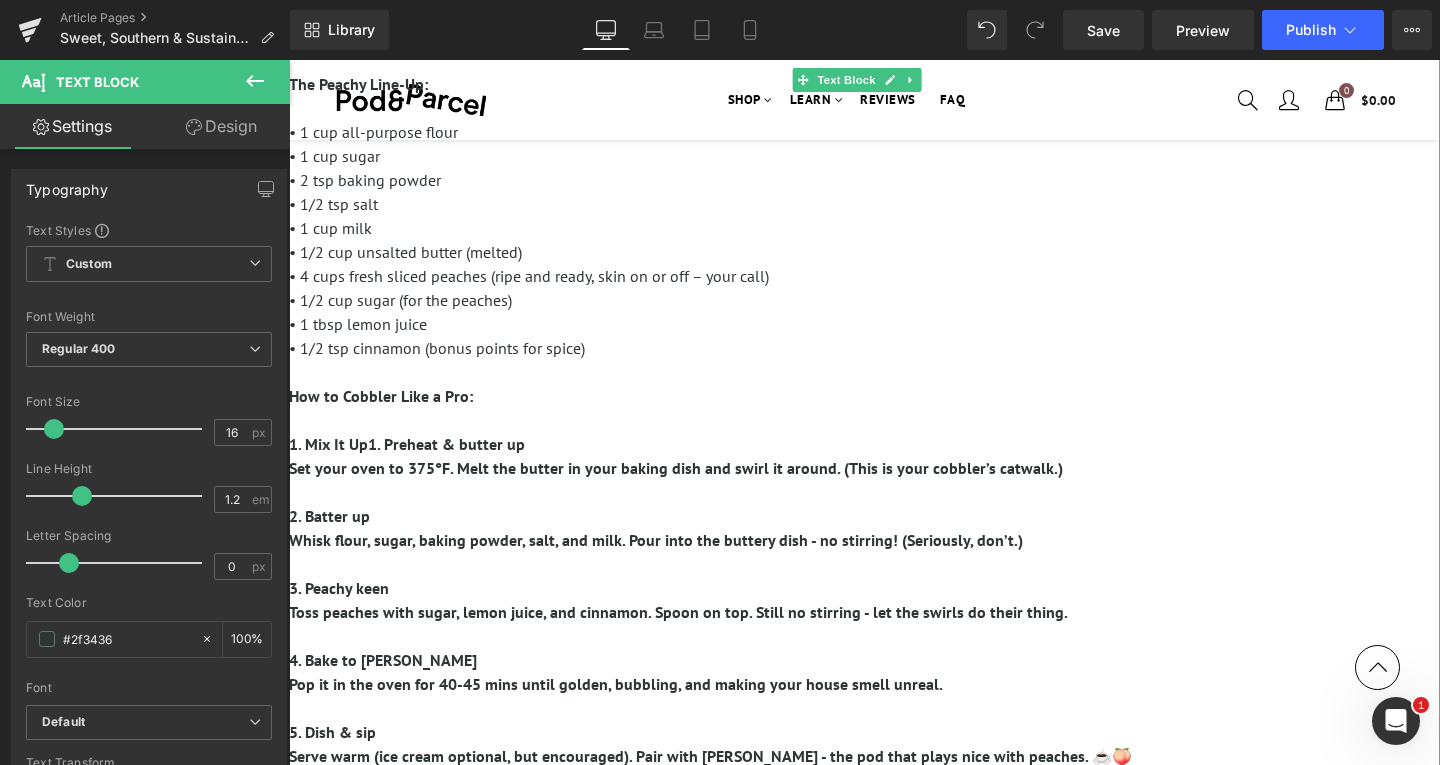 click on "Set your oven to 375°F. Melt the butter in your baking dish and swirl it around. (This is your cobbler’s catwalk.)" at bounding box center [676, 468] 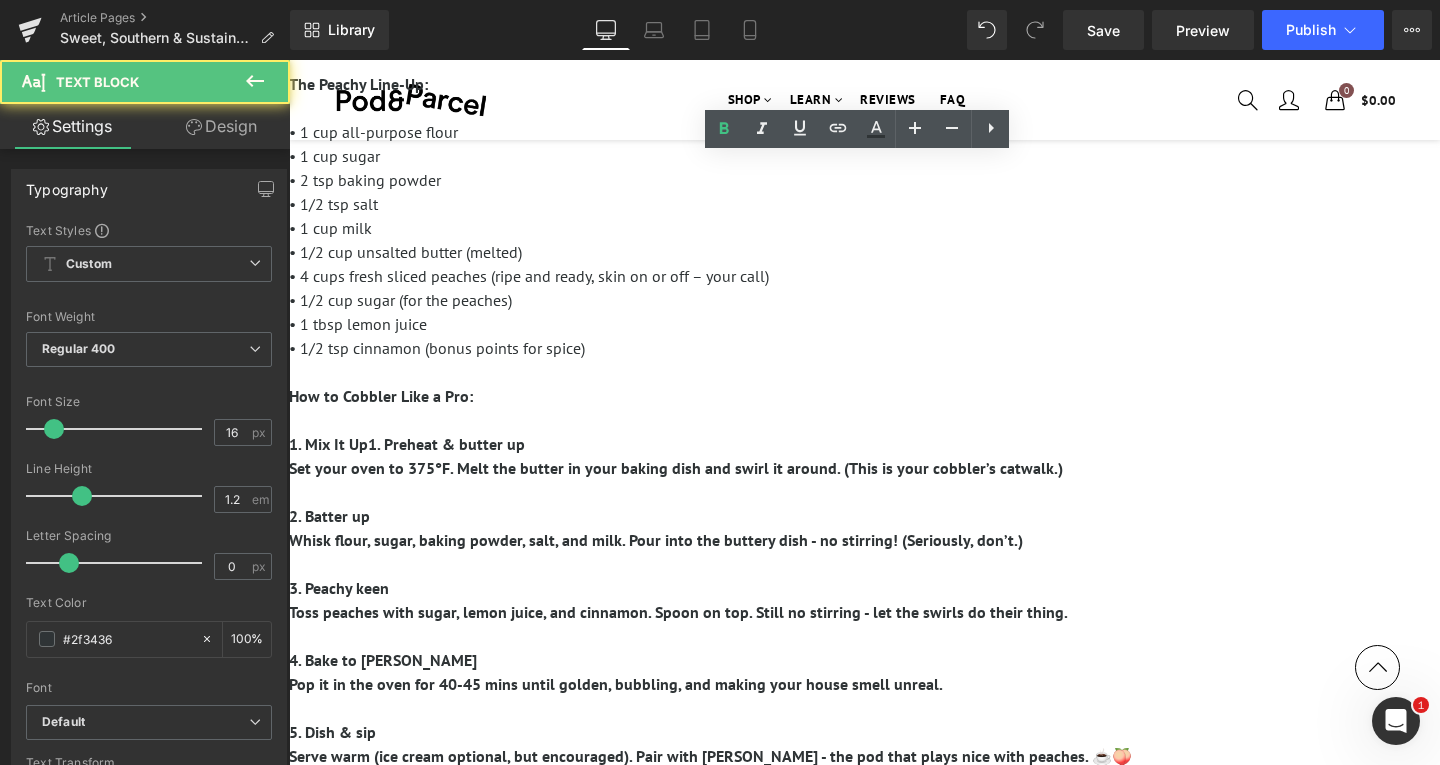click on "1. Mix It Up1. Preheat & butter up" at bounding box center (407, 444) 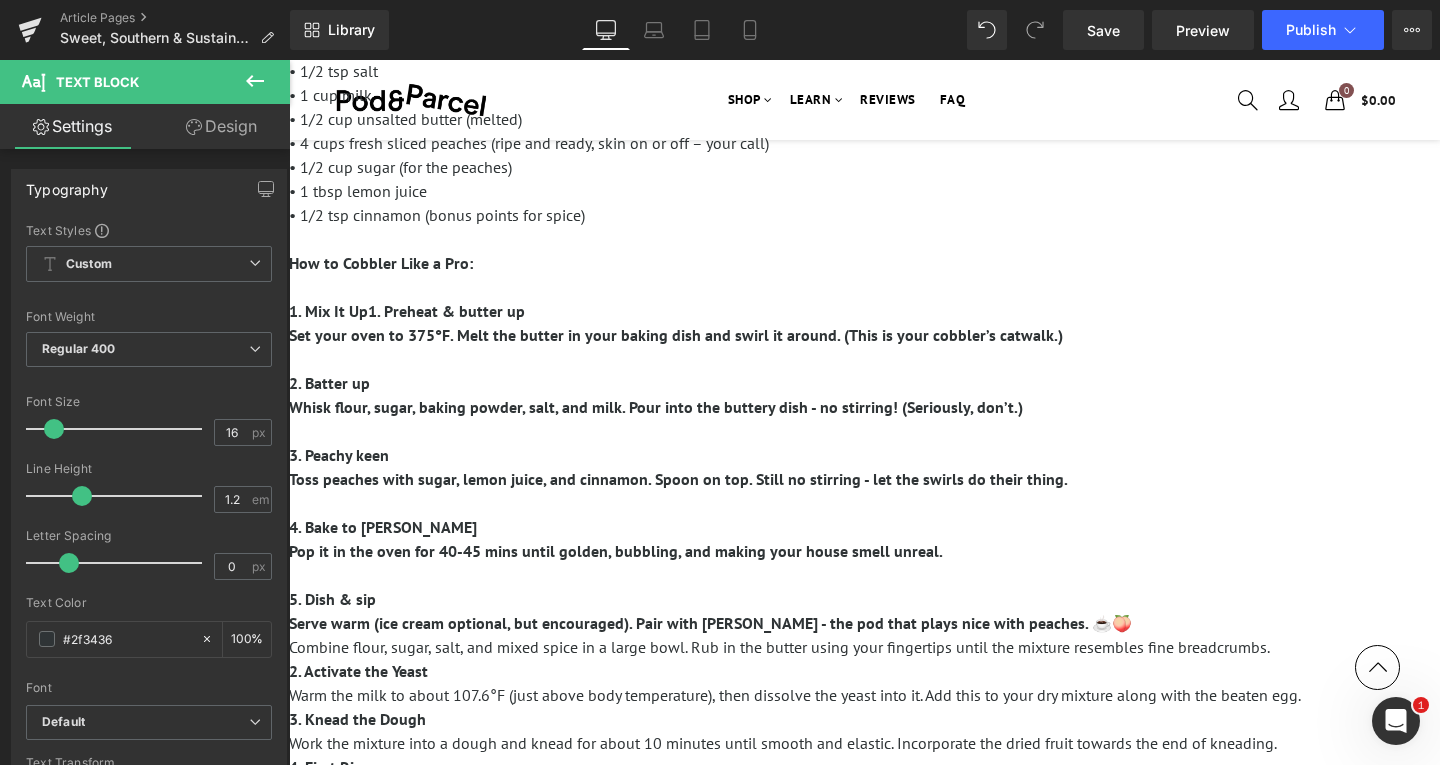 scroll, scrollTop: 500, scrollLeft: 0, axis: vertical 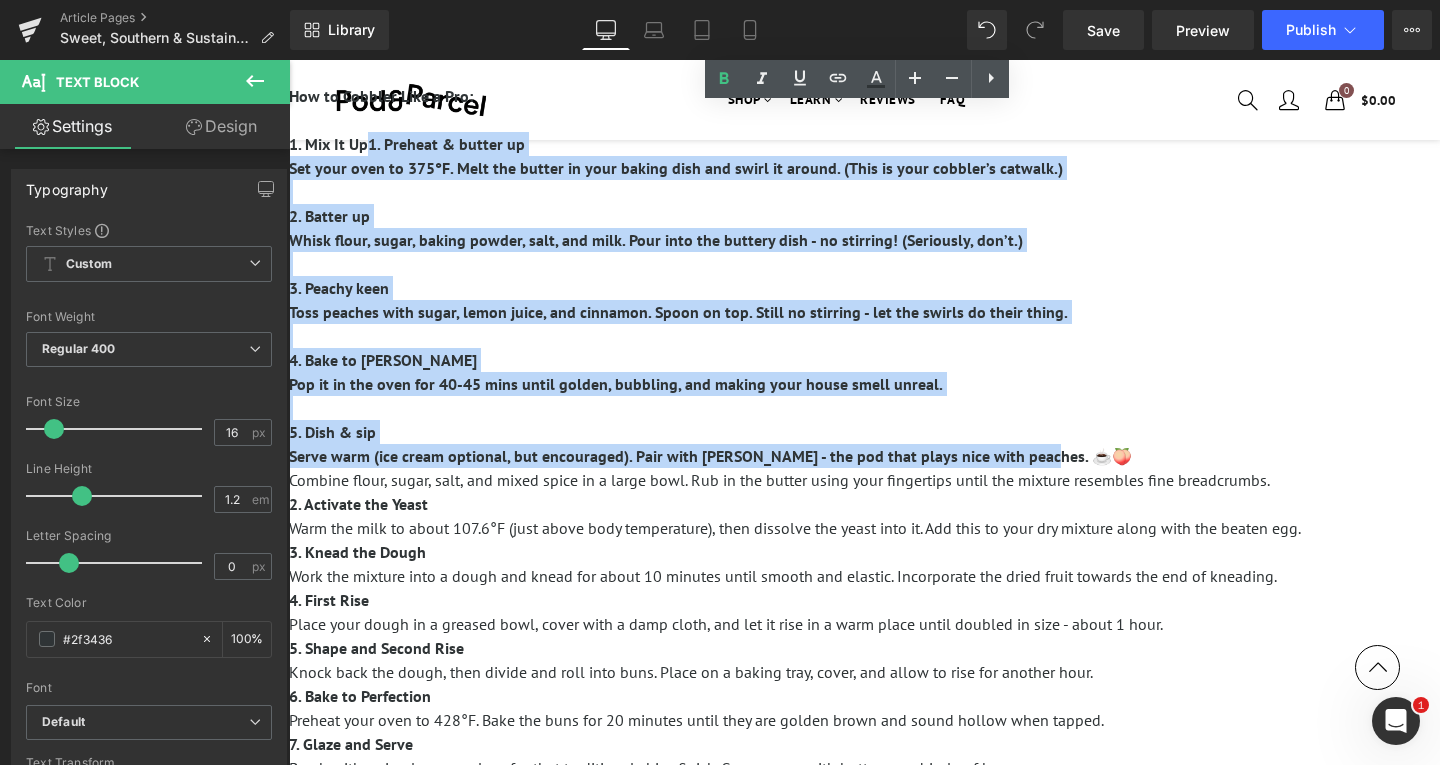 click on "Serve warm (ice cream optional, but encouraged). Pair with [PERSON_NAME] - the pod that plays nice with peaches. ☕🍑" at bounding box center (864, 456) 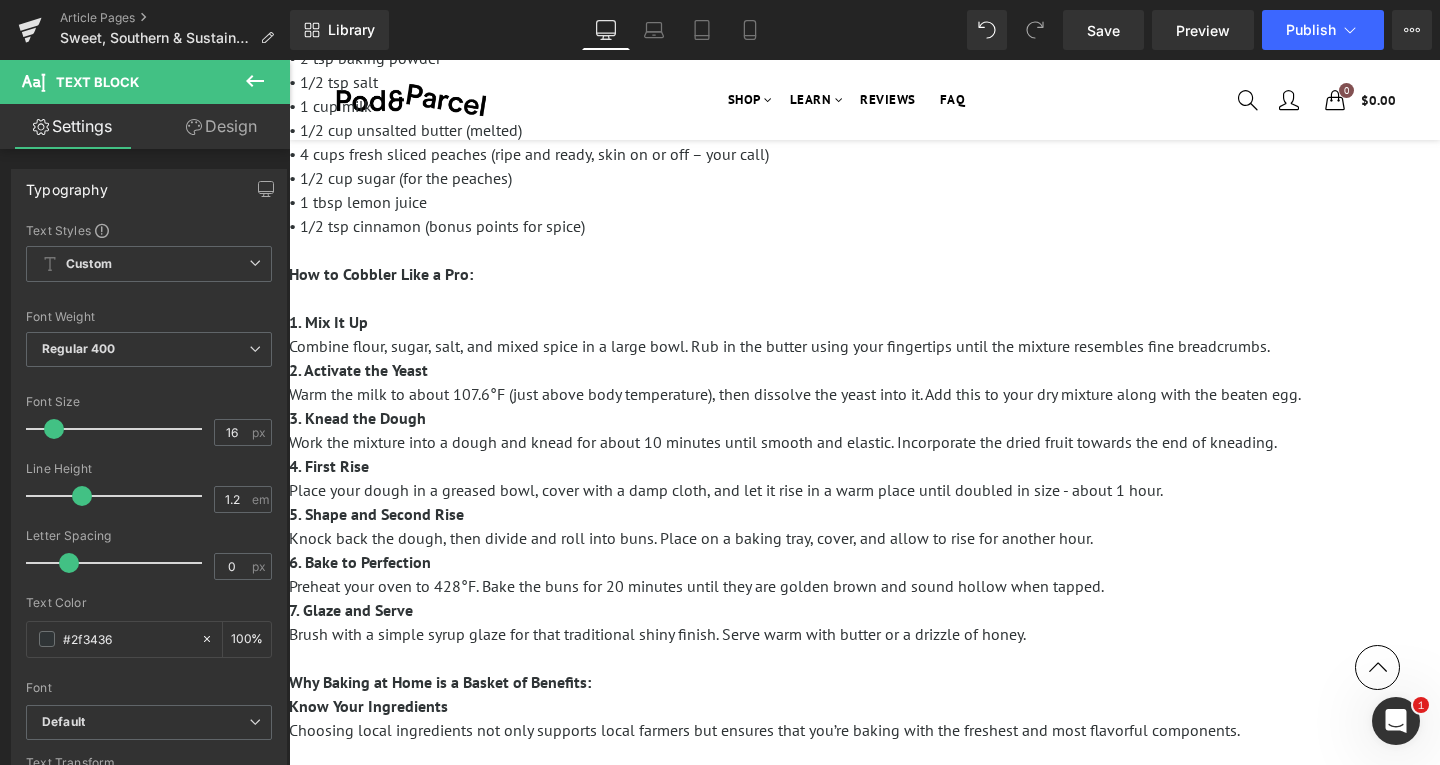 scroll, scrollTop: 300, scrollLeft: 0, axis: vertical 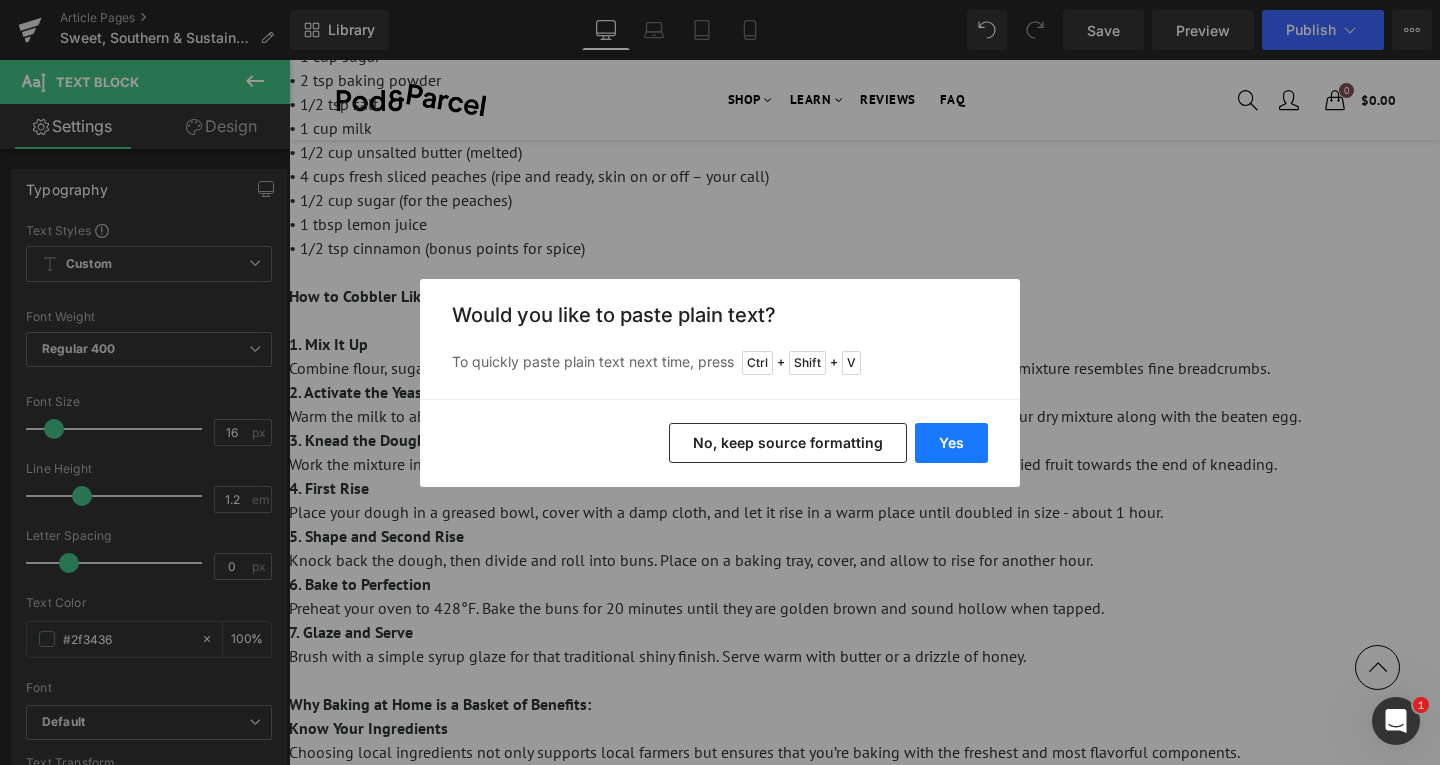 drag, startPoint x: 925, startPoint y: 441, endPoint x: 573, endPoint y: 356, distance: 362.11737 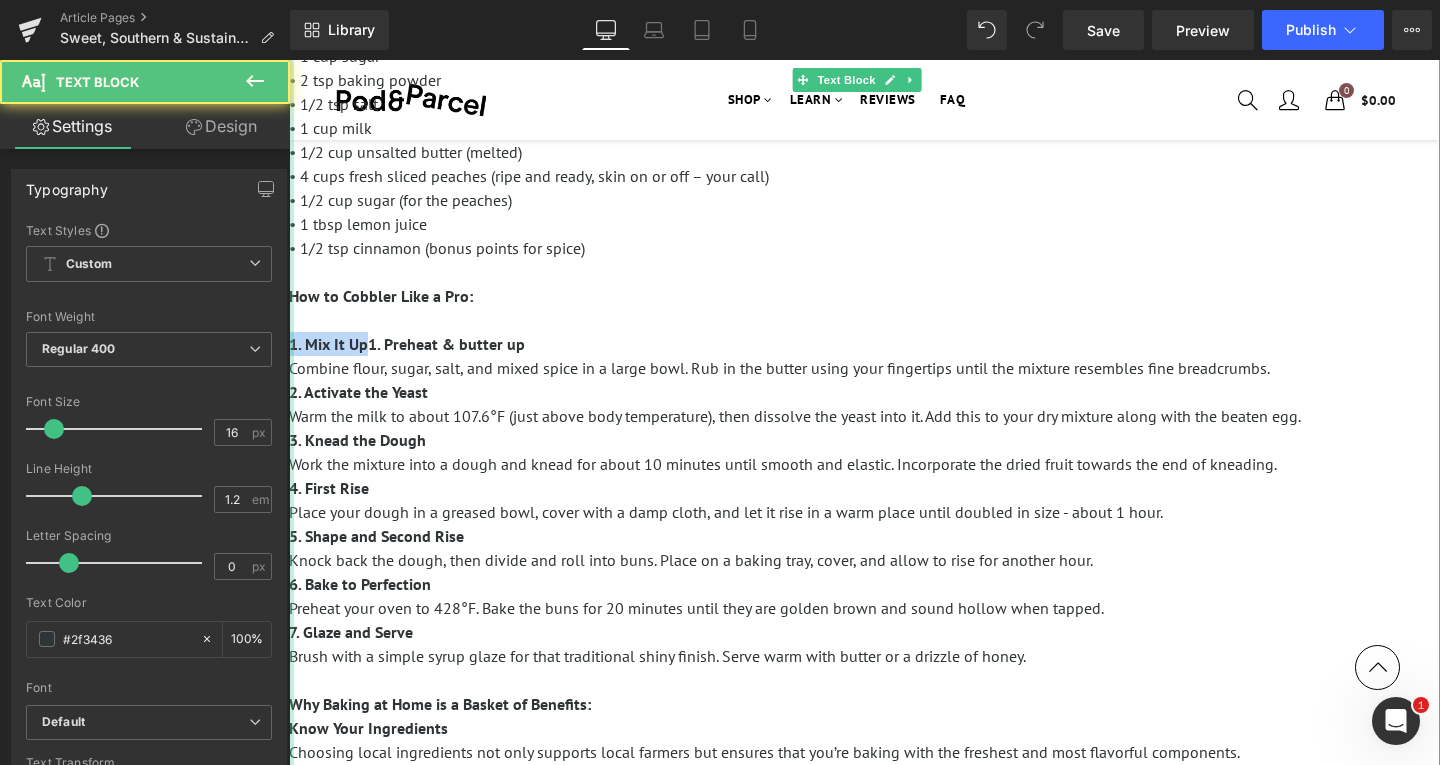 drag, startPoint x: 368, startPoint y: 343, endPoint x: 280, endPoint y: 343, distance: 88 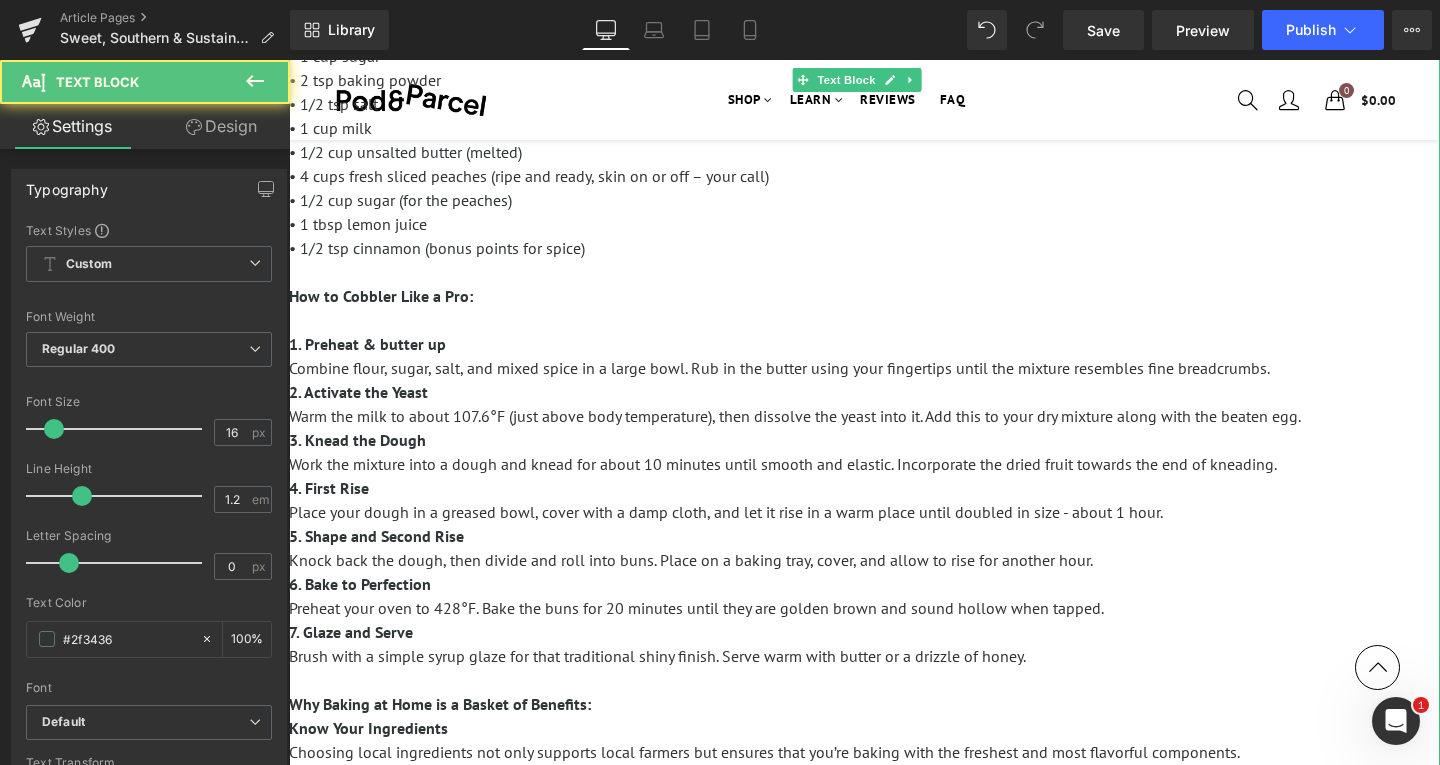click on "Combine flour, sugar, salt, and mixed spice in a large bowl. Rub in the butter using your fingertips until the mixture resembles fine breadcrumbs. 2. Activate the Yeast" at bounding box center (864, 380) 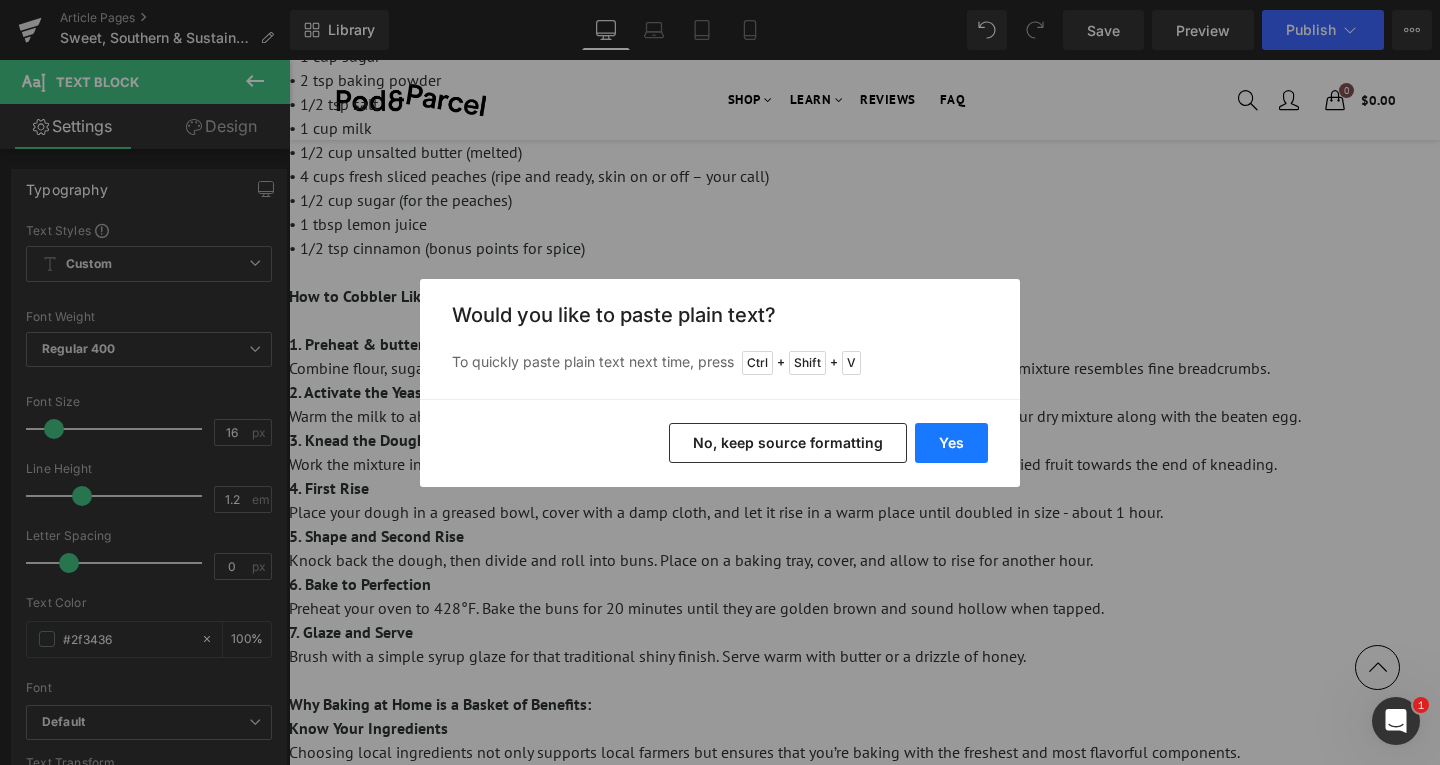drag, startPoint x: 973, startPoint y: 427, endPoint x: 971, endPoint y: 330, distance: 97.020615 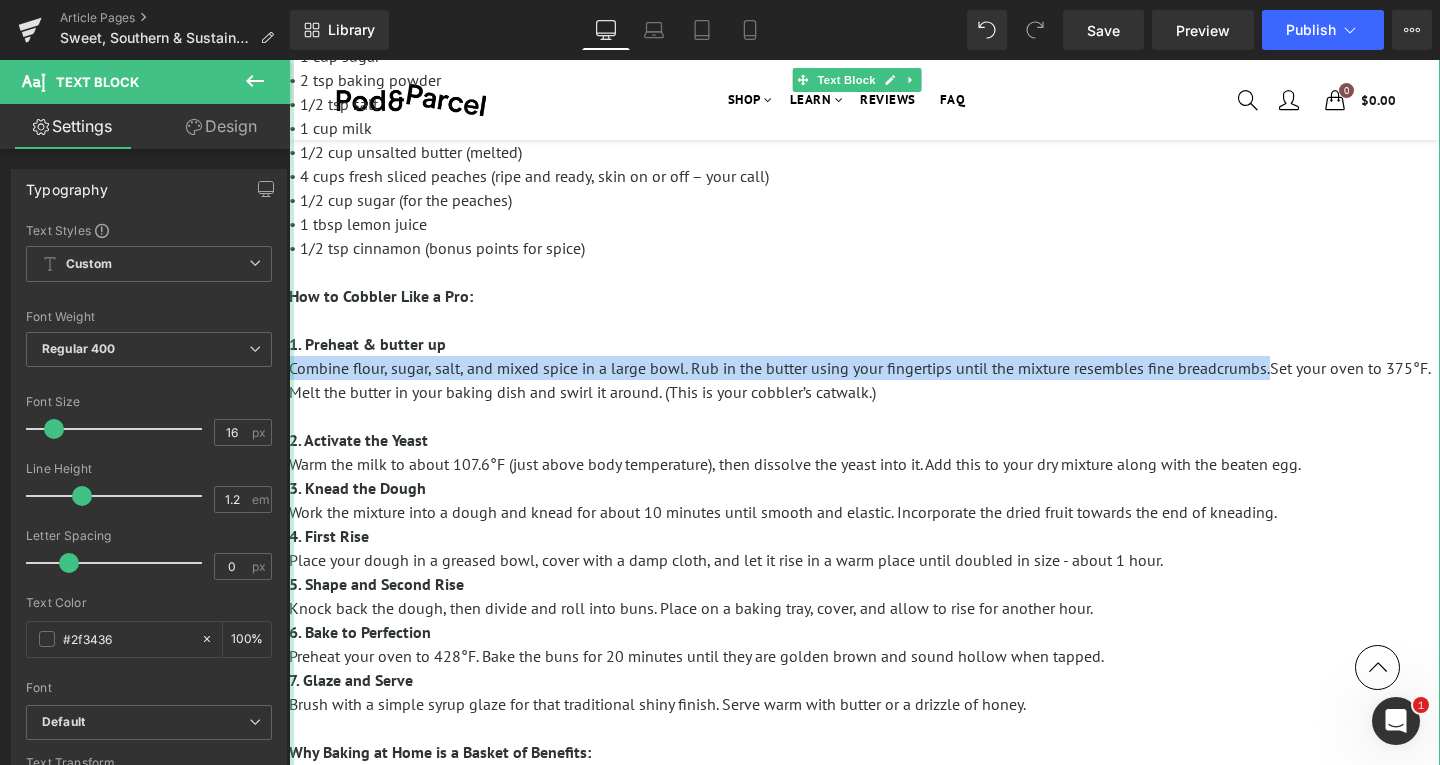 drag, startPoint x: 1269, startPoint y: 365, endPoint x: 289, endPoint y: 364, distance: 980.0005 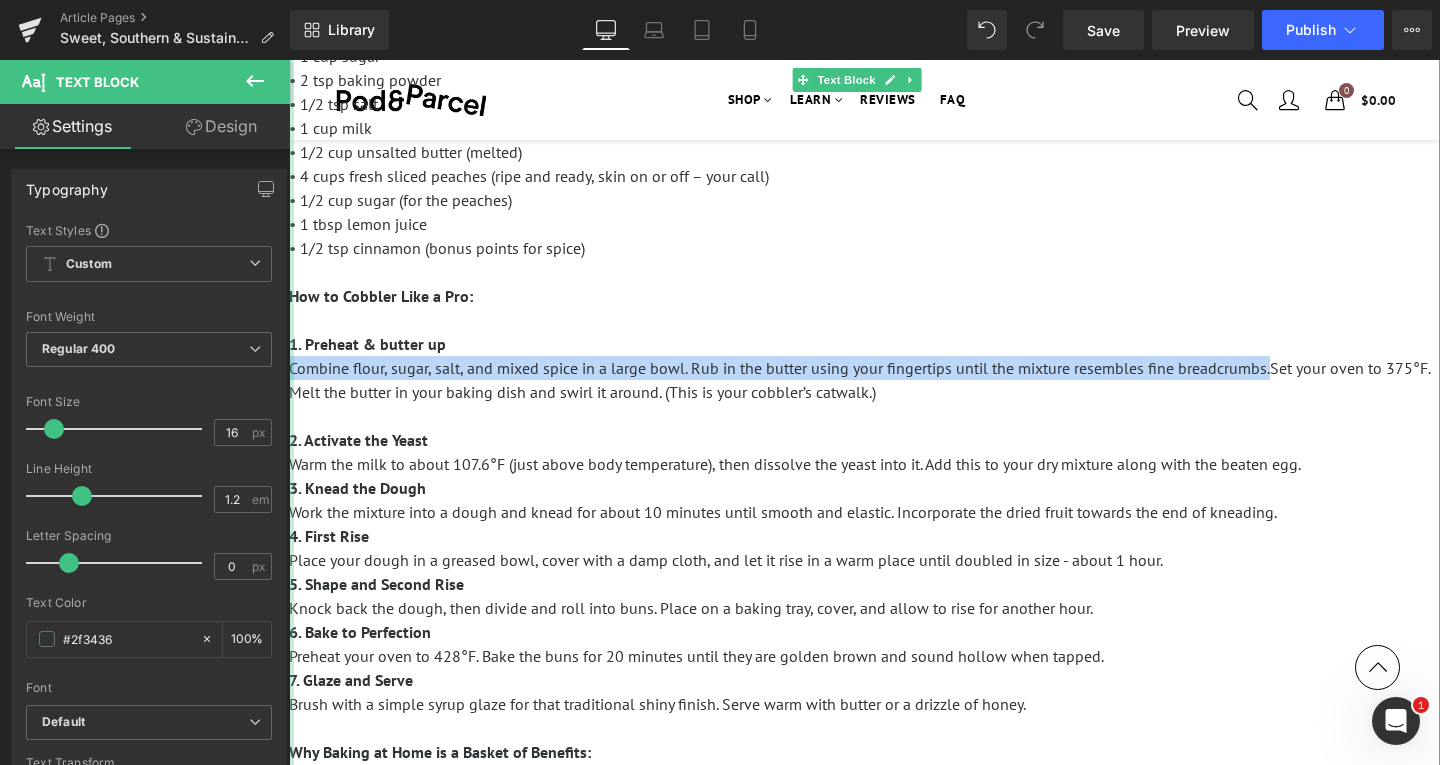 click on "Nothing says summer lovin’ like a warm  peach cobbler  fresh from the oven. Juicy,  golden peaches are in peak season , which means  fewer food miles and more flavor  (and fewer excuses not to bake). So let’s embrace those ripe beauties with a simple, mouthwatering recipe that’s got a sprinkle of sustainability - and a whole lot of Pod & Parcel personality. The Peachy Line-Up: • 1 cup all-purpose flour • 1 cup sugar  • 2 tsp baking powder • 1/2 tsp salt • 1 cup milk • 1/2 cup unsalted butter (melted) • 4 cups fresh sliced peaches (ripe and ready, skin on or off – your call) • 1/2 cup sugar (for the peaches) • 1 tbsp lemon juice • 1/2 tsp cinnamon (bonus points for spice) How to Cobbler Like a Pro: 1. Preheat & butter up Combine flour, sugar, salt, and mixed spice in a large bowl. Rub in the butter using your fingertips until the mixture resembles fine breadcrumbs.Set your oven to 375°F. Melt the butter in your baking dish and swirl it around. (This is your cobbler’s catwalk.)" at bounding box center (864, 524) 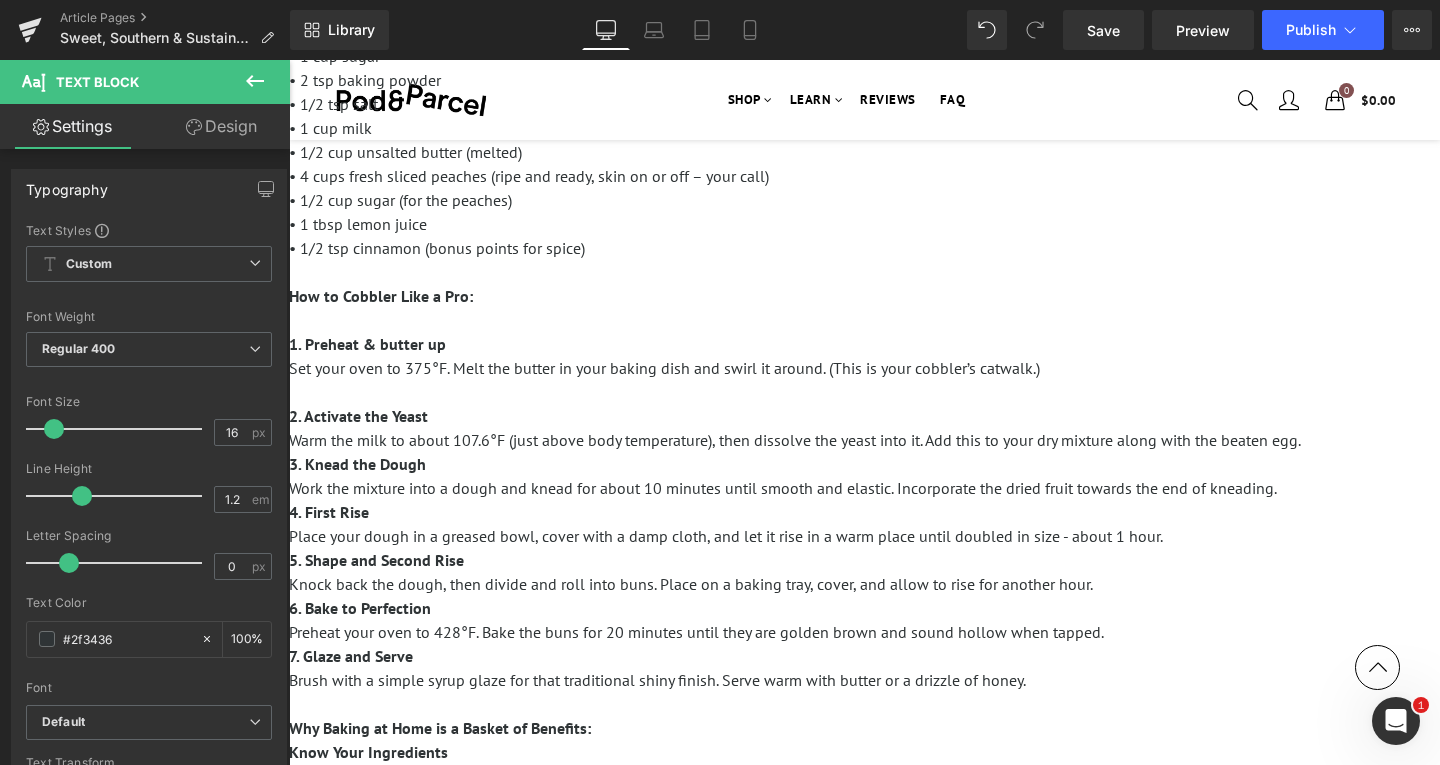 click on "2. Activate the Yeast" at bounding box center (864, 404) 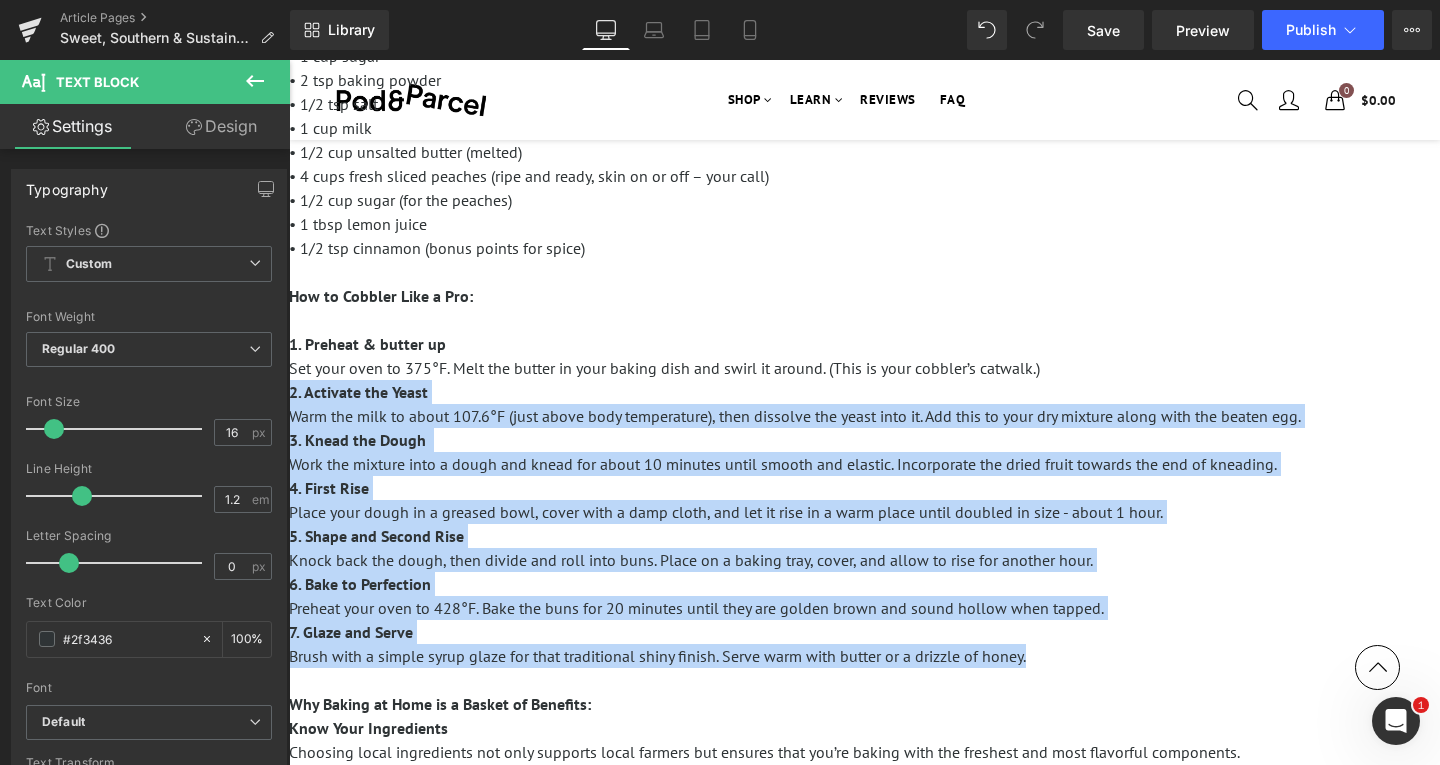drag, startPoint x: 291, startPoint y: 388, endPoint x: 1034, endPoint y: 661, distance: 791.5668 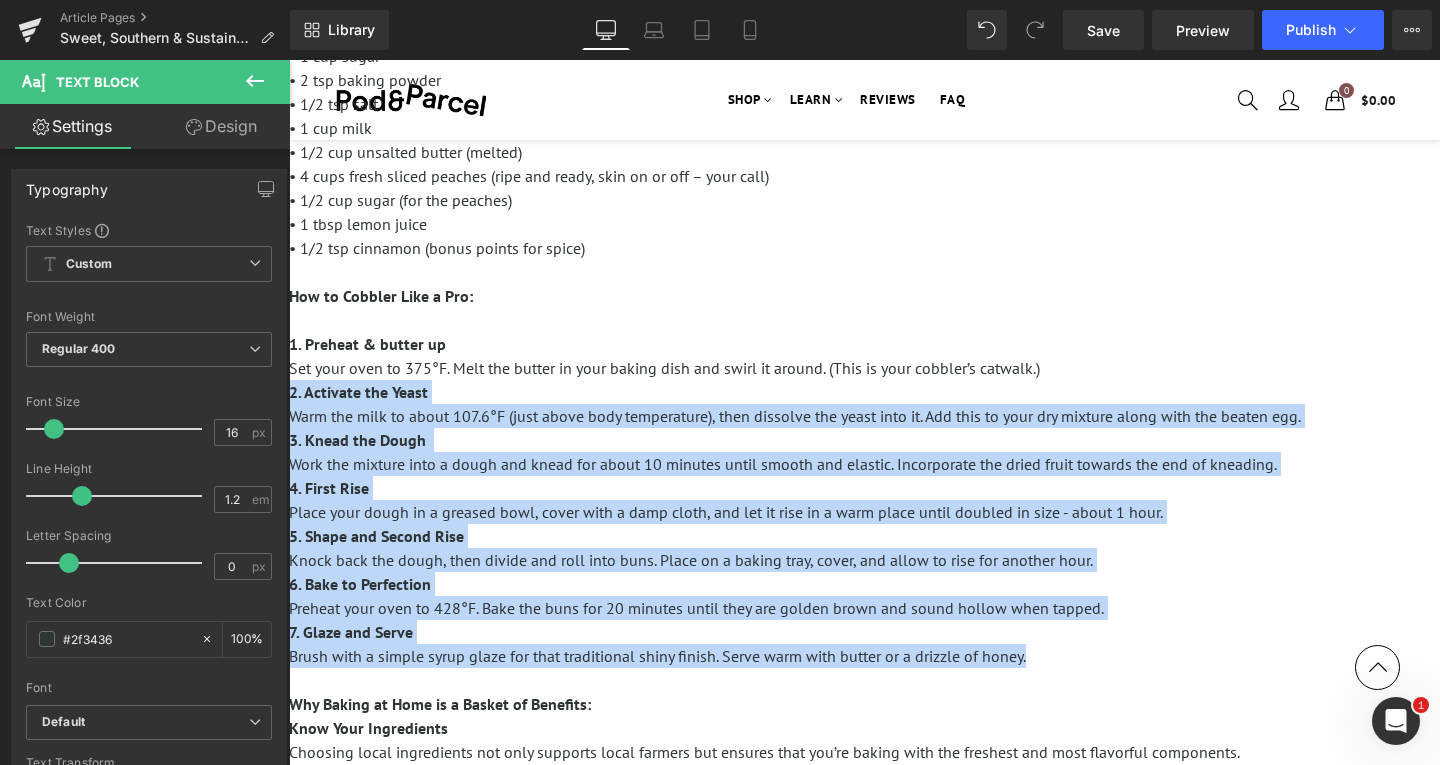click on "Nothing says summer lovin’ like a warm  peach cobbler  fresh from the oven. Juicy,  golden peaches are in peak season , which means  fewer food miles and more flavor  (and fewer excuses not to bake). So let’s embrace those ripe beauties with a simple, mouthwatering recipe that’s got a sprinkle of sustainability - and a whole lot of Pod & Parcel personality. The Peachy Line-Up: • 1 cup all-purpose flour • 1 cup sugar  • 2 tsp baking powder • 1/2 tsp salt • 1 cup milk • 1/2 cup unsalted butter (melted) • 4 cups fresh sliced peaches (ripe and ready, skin on or off – your call) • 1/2 cup sugar (for the peaches) • 1 tbsp lemon juice • 1/2 tsp cinnamon (bonus points for spice) How to Cobbler Like a Pro: 1. Preheat & butter up Set your oven to 375°F. Melt the butter in your baking dish and swirl it around. (This is your cobbler’s catwalk.) 2. Activate the Yeast 3. Knead the Dough   4. First Rise 5. Shape and Second Rise 6. Bake to Perfection 7. Glaze and Serve  Know Your Ingredients" at bounding box center (864, 500) 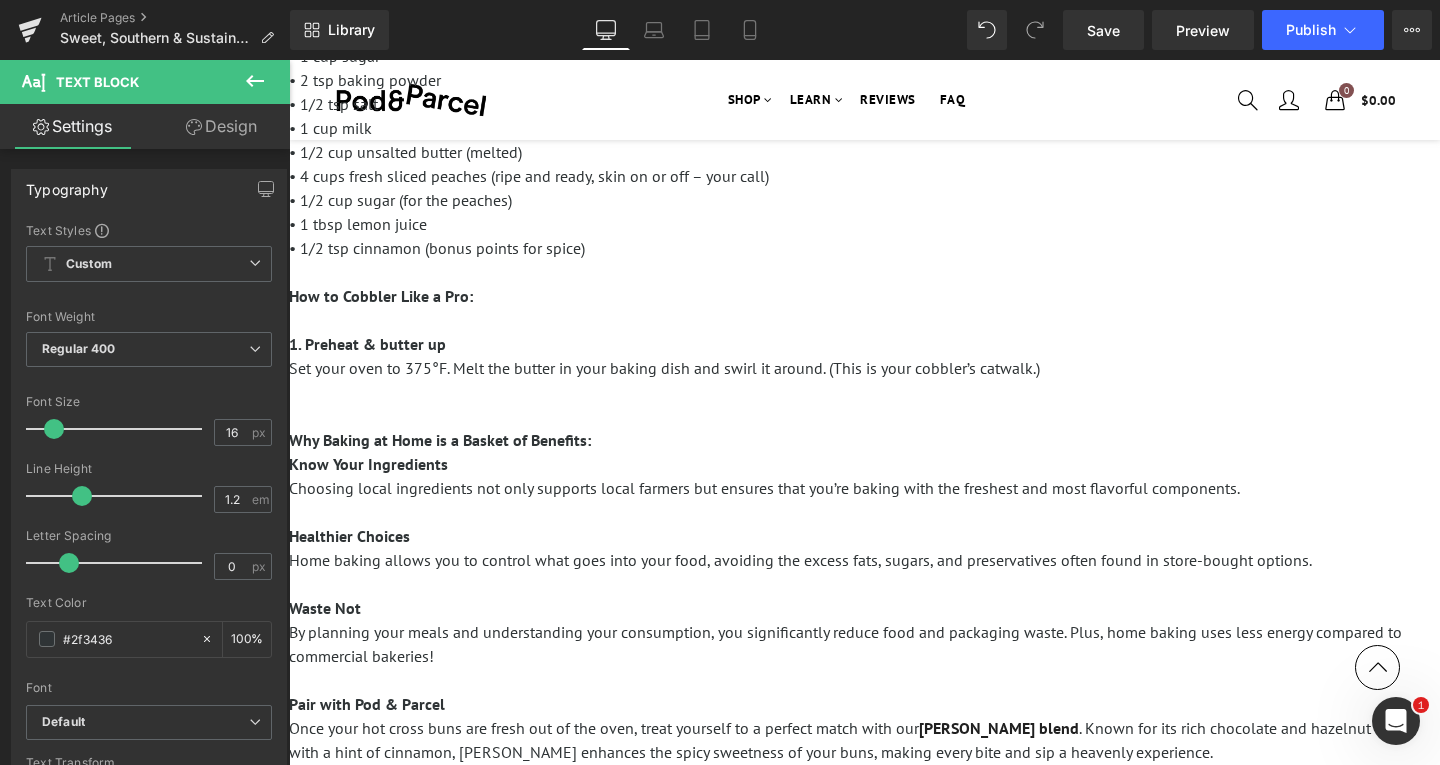 click at bounding box center (864, 392) 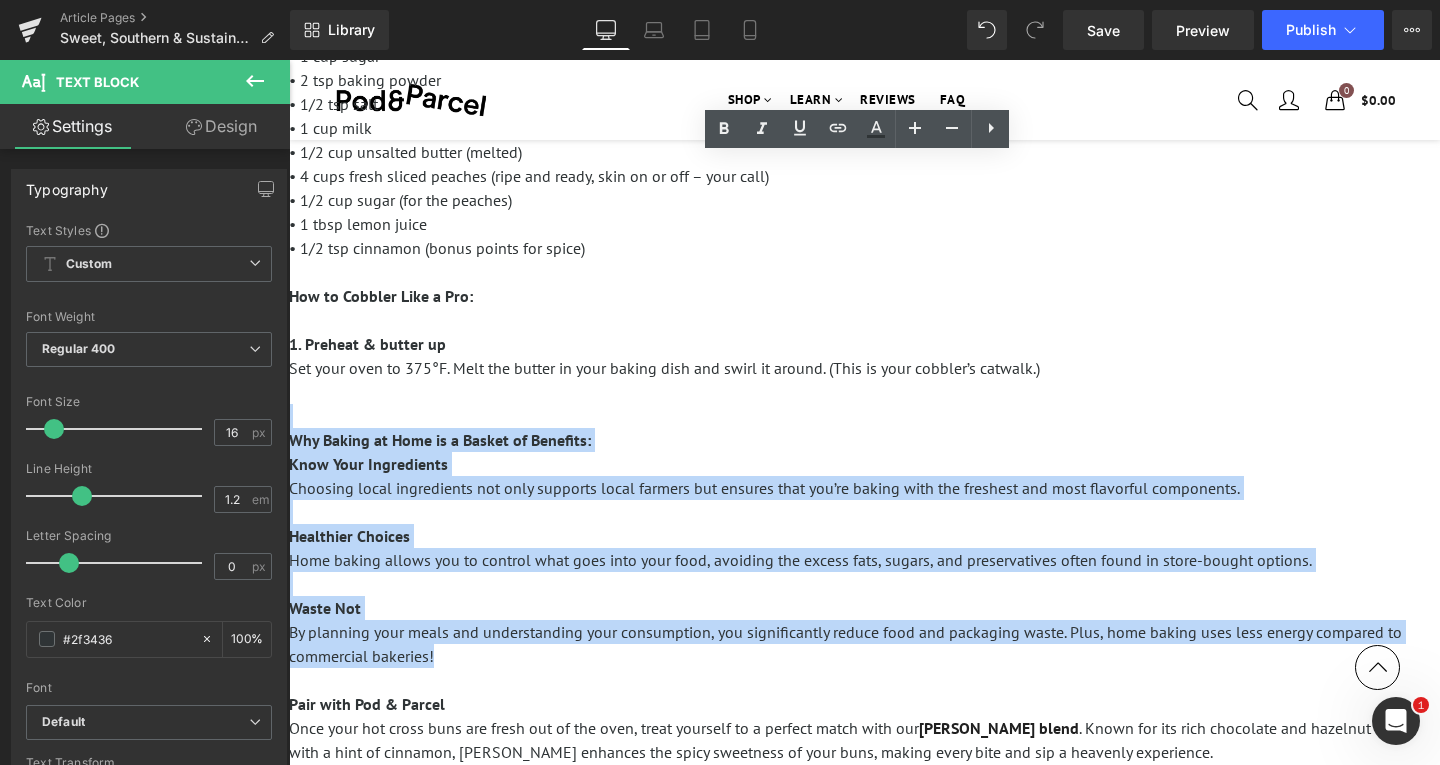 drag, startPoint x: 366, startPoint y: 404, endPoint x: 613, endPoint y: 628, distance: 333.44415 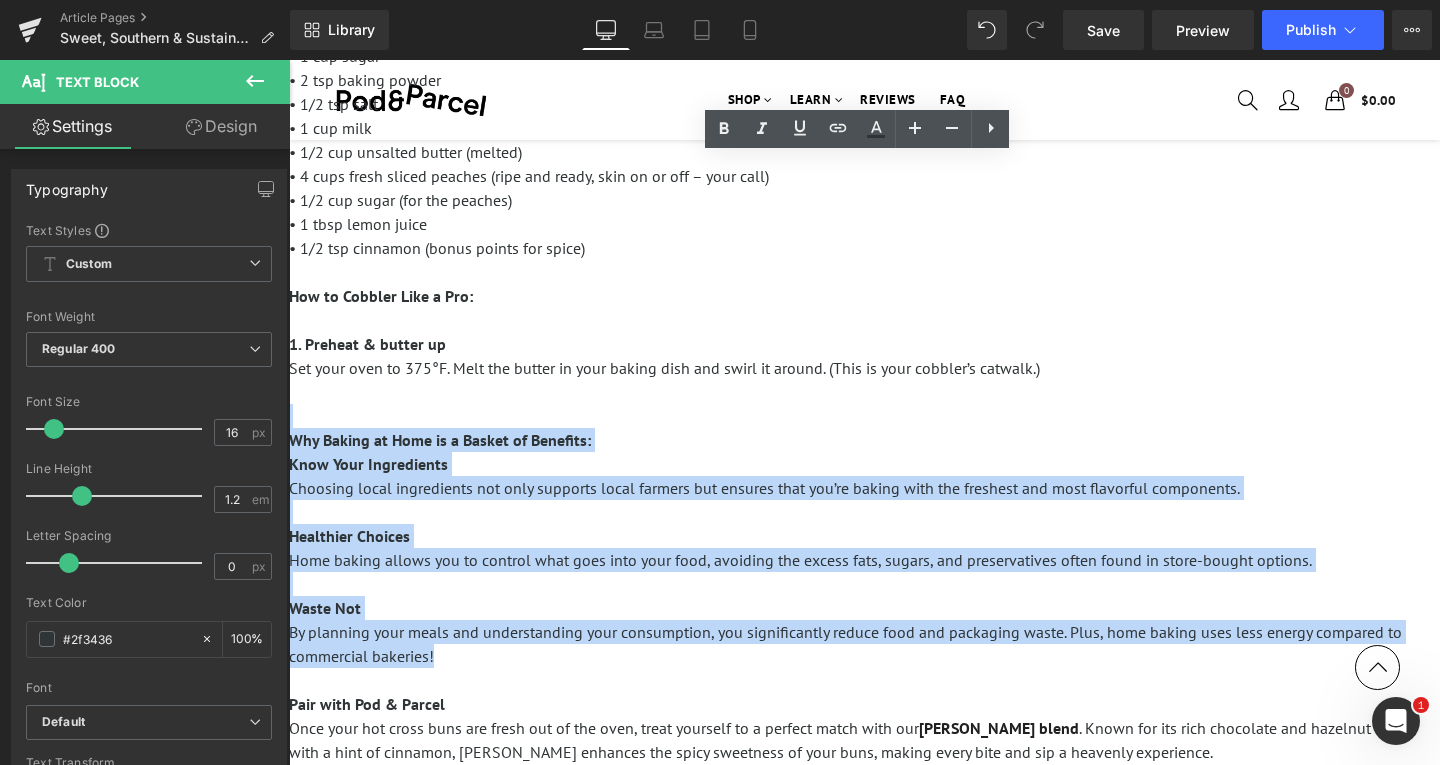 click on "Nothing says summer lovin’ like a warm  peach cobbler  fresh from the oven. Juicy,  golden peaches are in peak season , which means  fewer food miles and more flavor  (and fewer excuses not to bake). So let’s embrace those ripe beauties with a simple, mouthwatering recipe that’s got a sprinkle of sustainability - and a whole lot of Pod & Parcel personality. The Peachy Line-Up: • 1 cup all-purpose flour • 1 cup sugar  • 2 tsp baking powder • 1/2 tsp salt • 1 cup milk • 1/2 cup unsalted butter (melted) • 4 cups fresh sliced peaches (ripe and ready, skin on or off – your call) • 1/2 cup sugar (for the peaches) • 1 tbsp lemon juice • 1/2 tsp cinnamon (bonus points for spice) How to Cobbler Like a Pro: 1. Preheat & butter up Set your oven to 375°F. Melt the butter in your baking dish and swirl it around. (This is your cobbler’s catwalk.) Why Baking at Home is a Basket of Benefits: Know Your Ingredients Healthier Choices Waste Not Pair with Pod & Parcel [PERSON_NAME] blend Pod&Parcel" at bounding box center [864, 368] 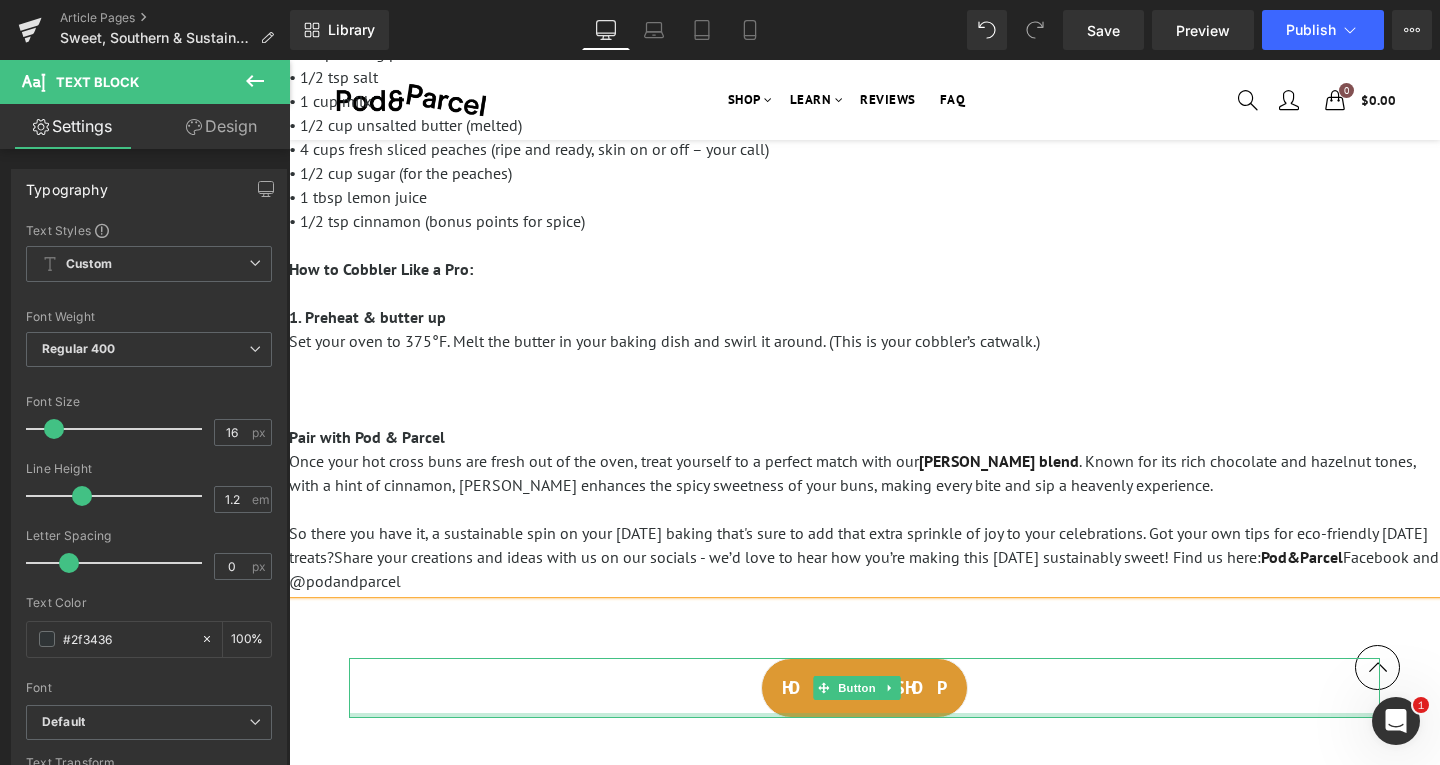 scroll, scrollTop: 200, scrollLeft: 0, axis: vertical 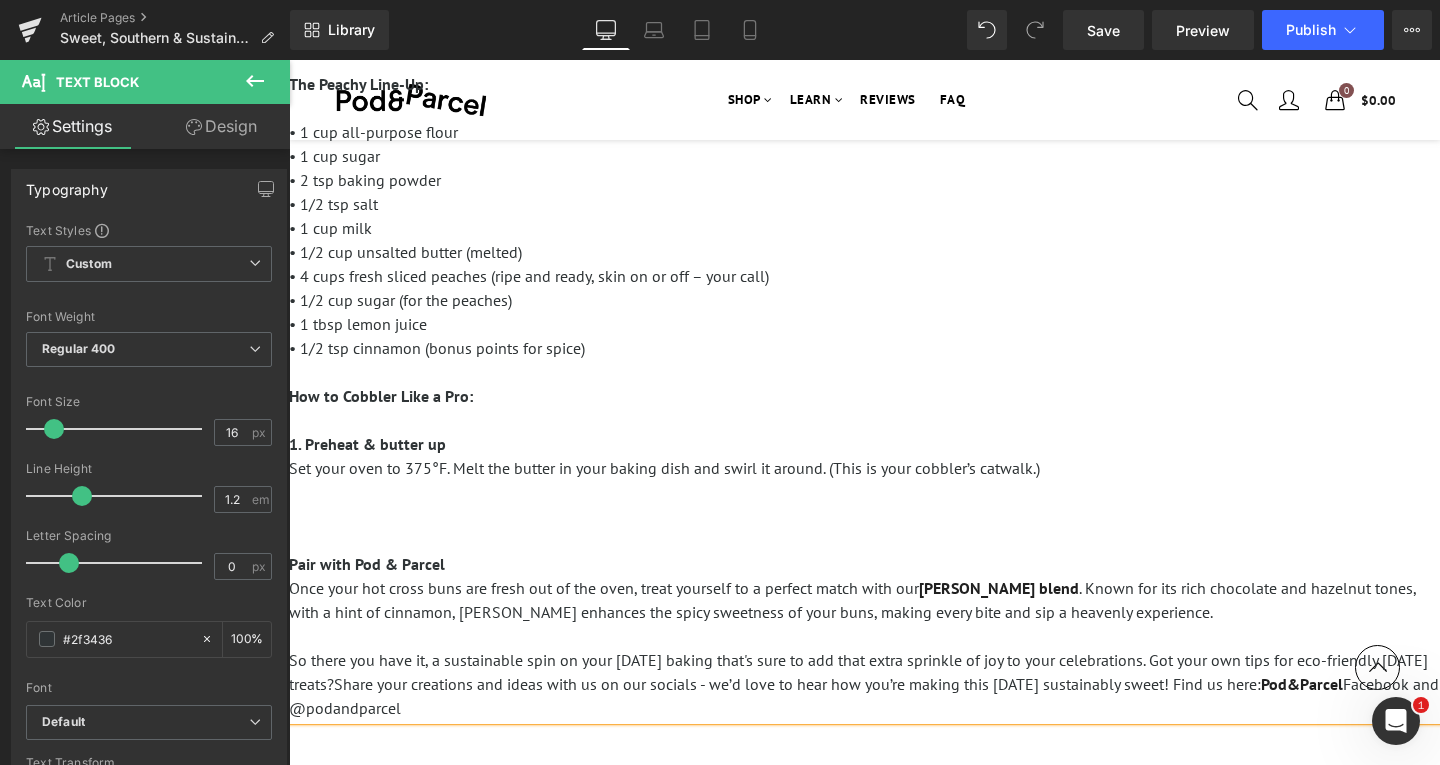 click at bounding box center (864, 516) 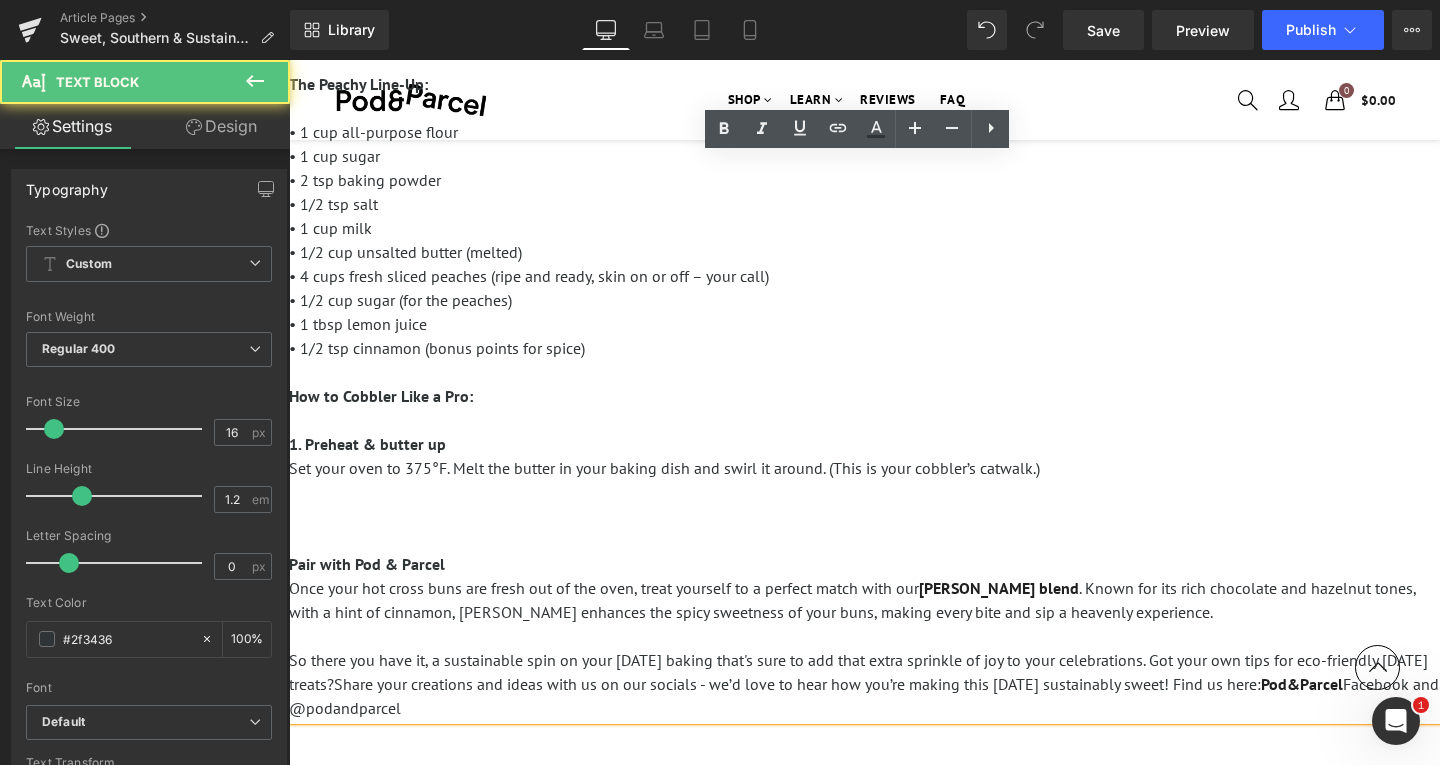click at bounding box center (864, 492) 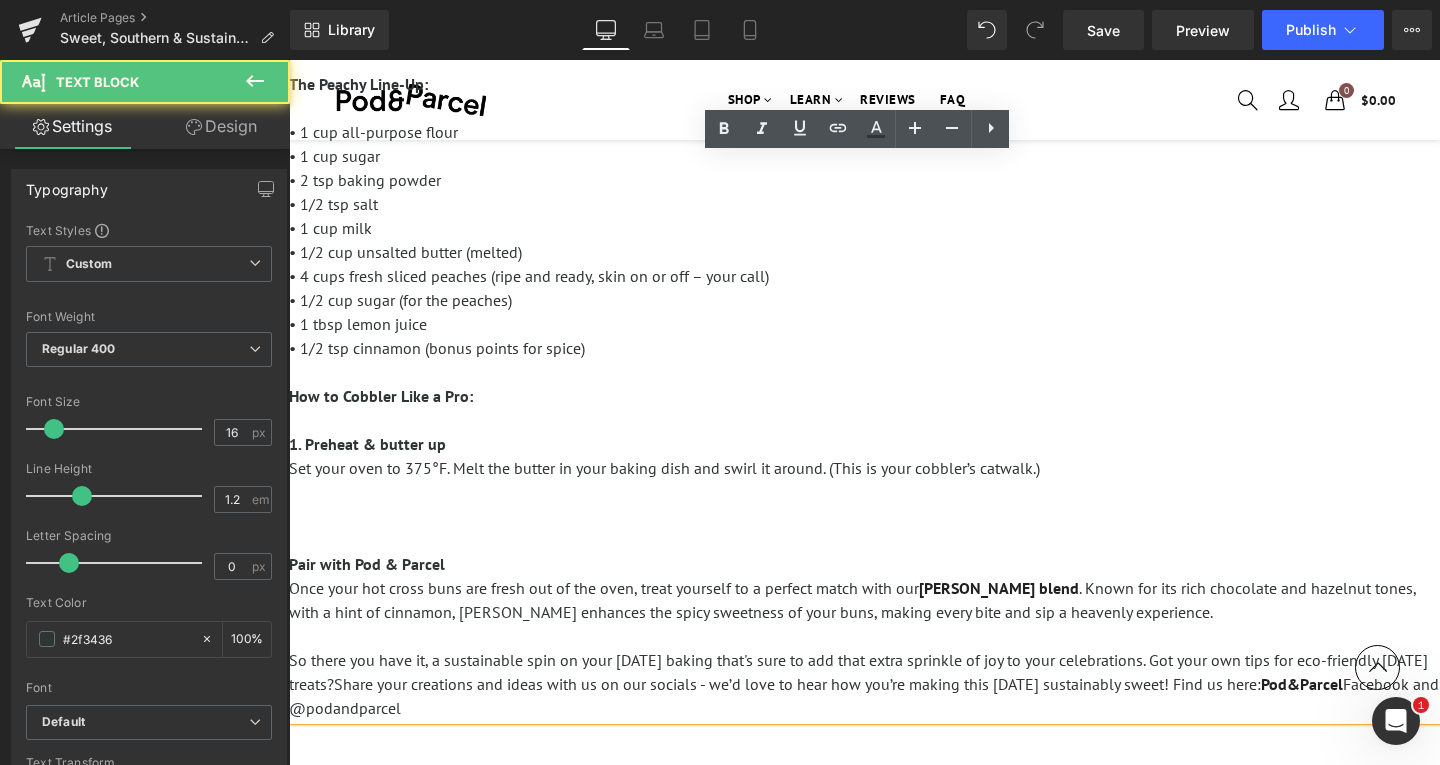 click at bounding box center (864, 516) 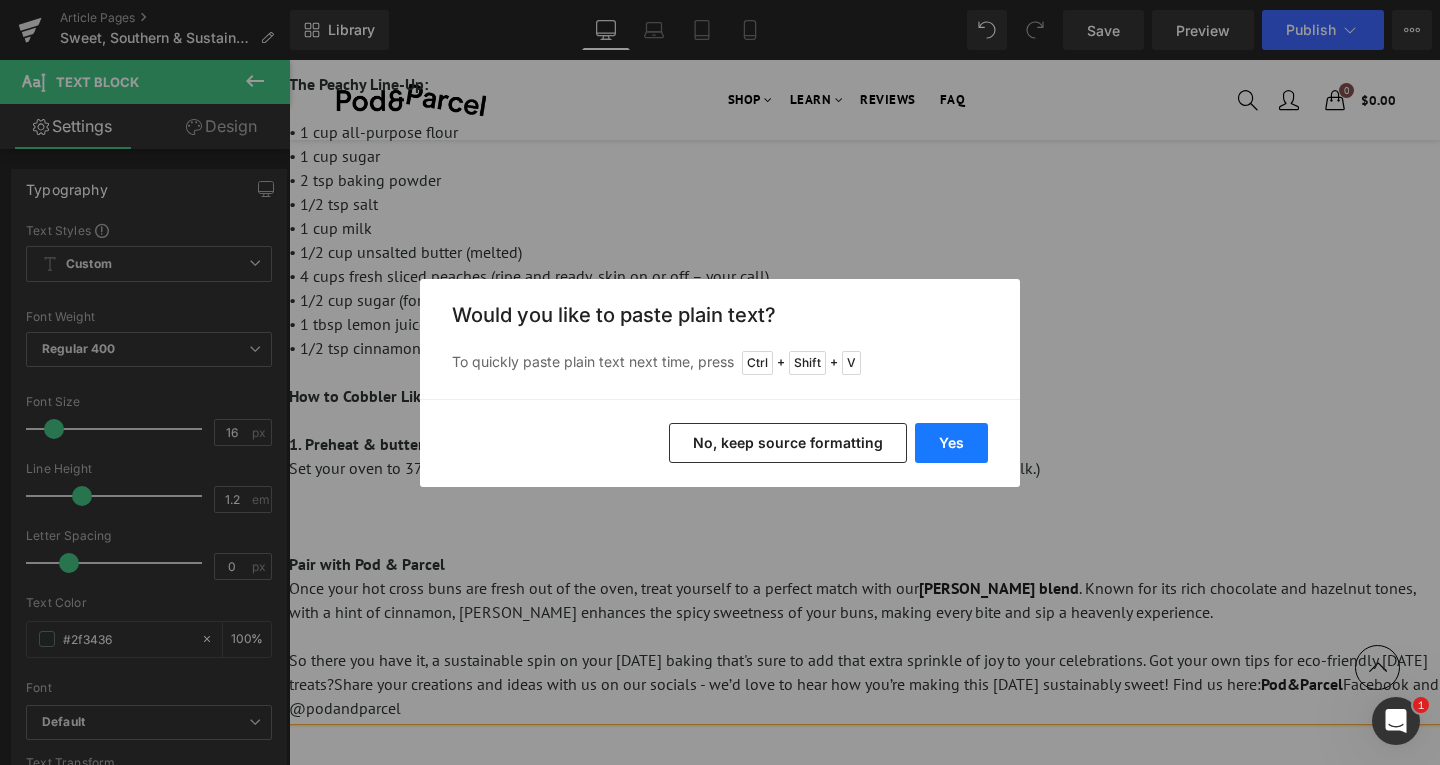 click on "Yes" at bounding box center [951, 443] 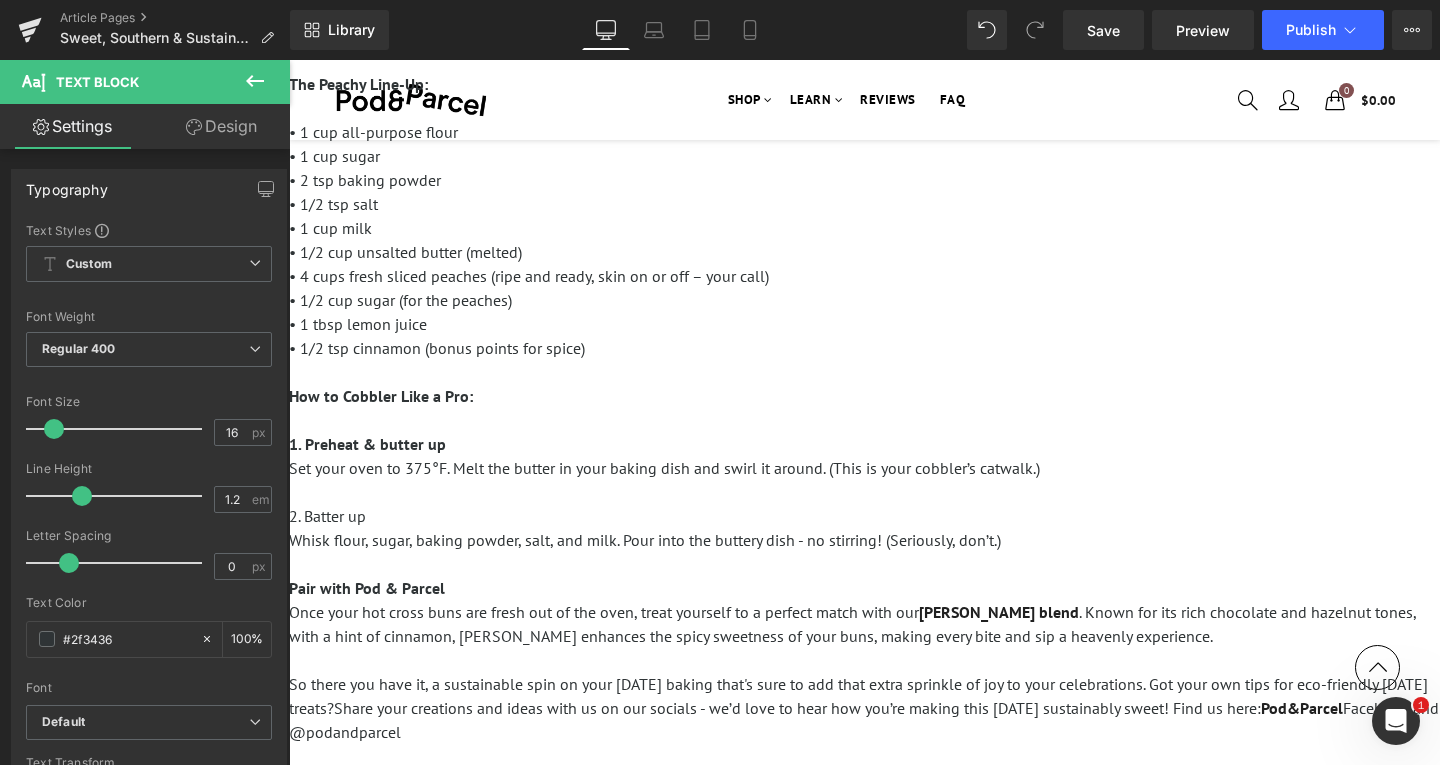 click at bounding box center [864, 492] 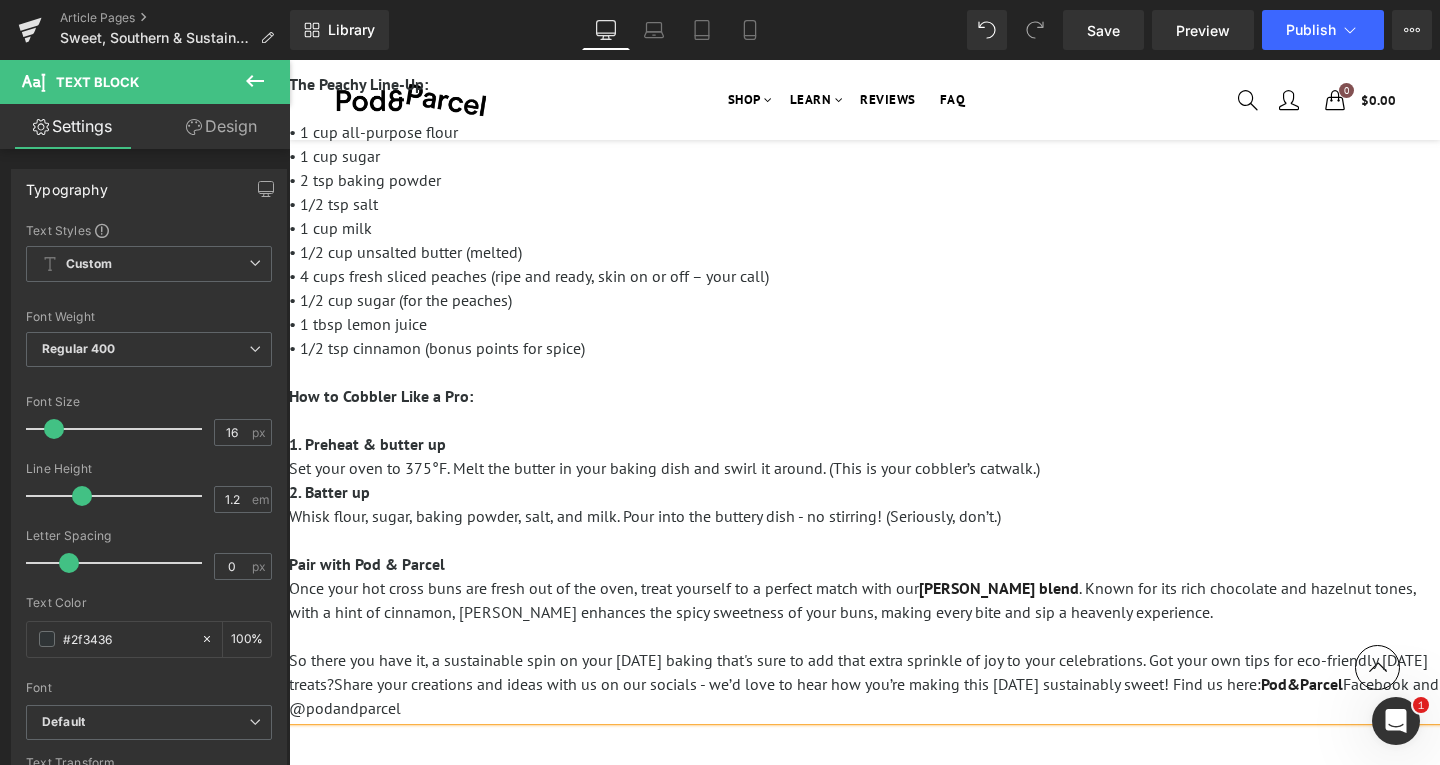 click on "Whisk flour, sugar, baking powder, salt, and milk. Pour into the buttery dish - no stirring! (Seriously, don’t.)" at bounding box center (864, 516) 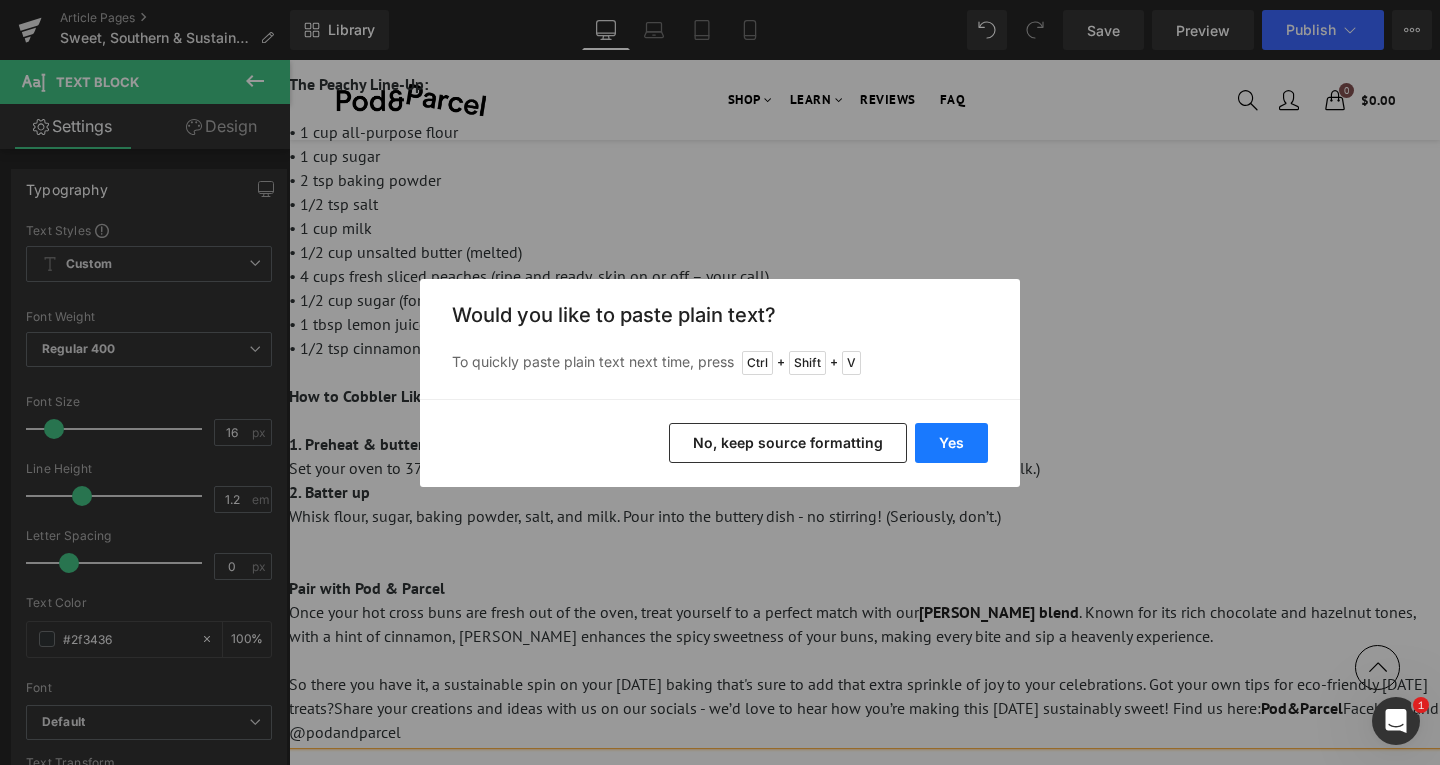 drag, startPoint x: 950, startPoint y: 436, endPoint x: 662, endPoint y: 381, distance: 293.2047 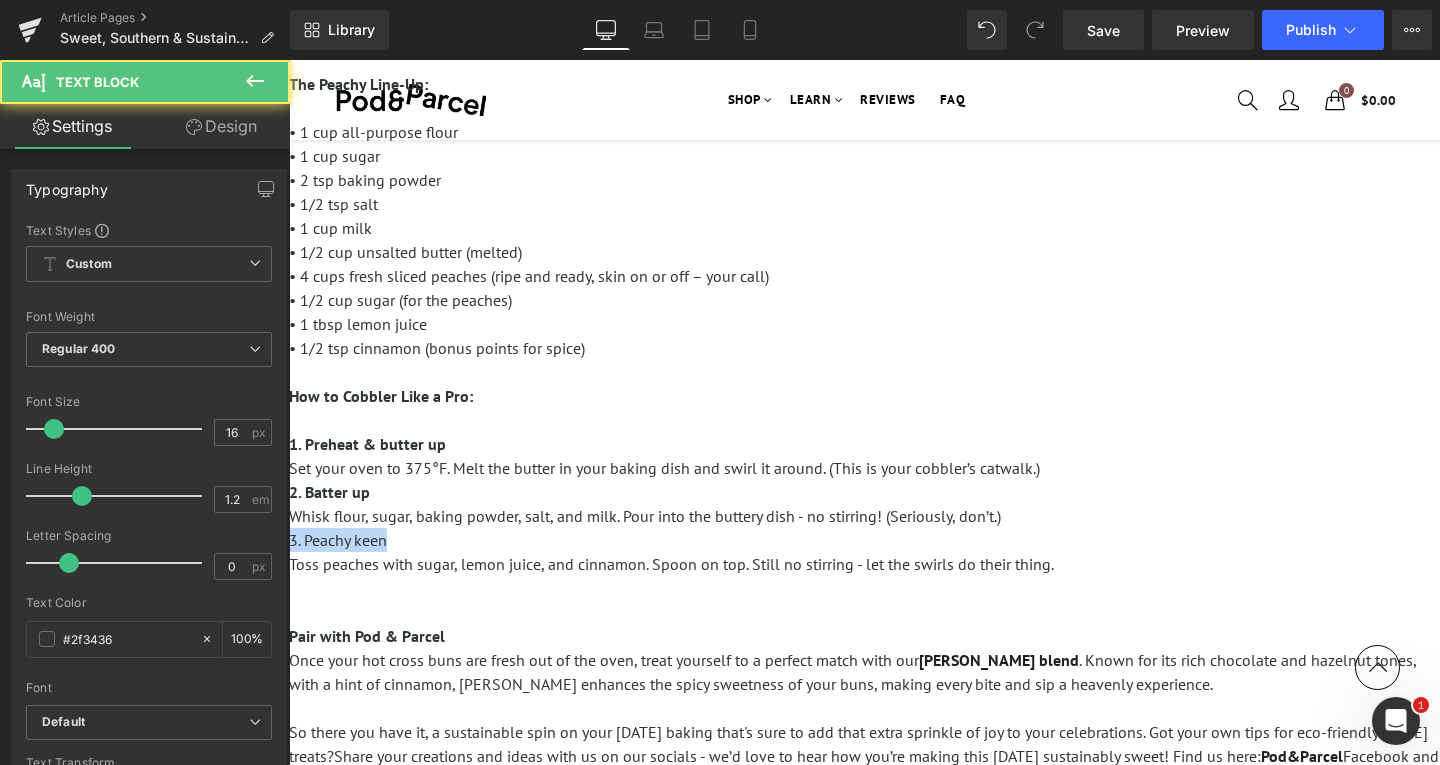 drag, startPoint x: 368, startPoint y: 542, endPoint x: 552, endPoint y: 604, distance: 194.16487 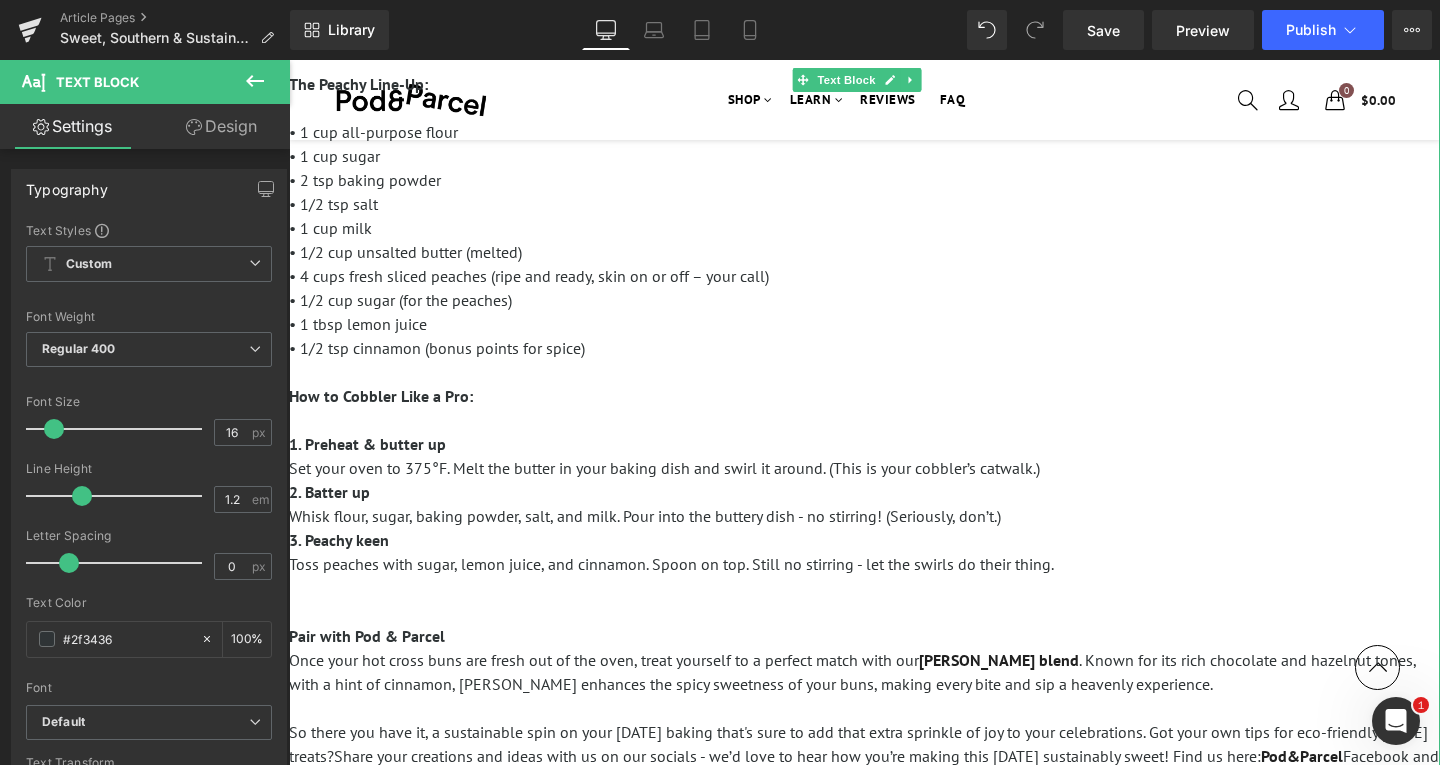 click on "Toss peaches with sugar, lemon juice, and cinnamon. Spoon on top. Still no stirring - let the swirls do their thing." at bounding box center (864, 564) 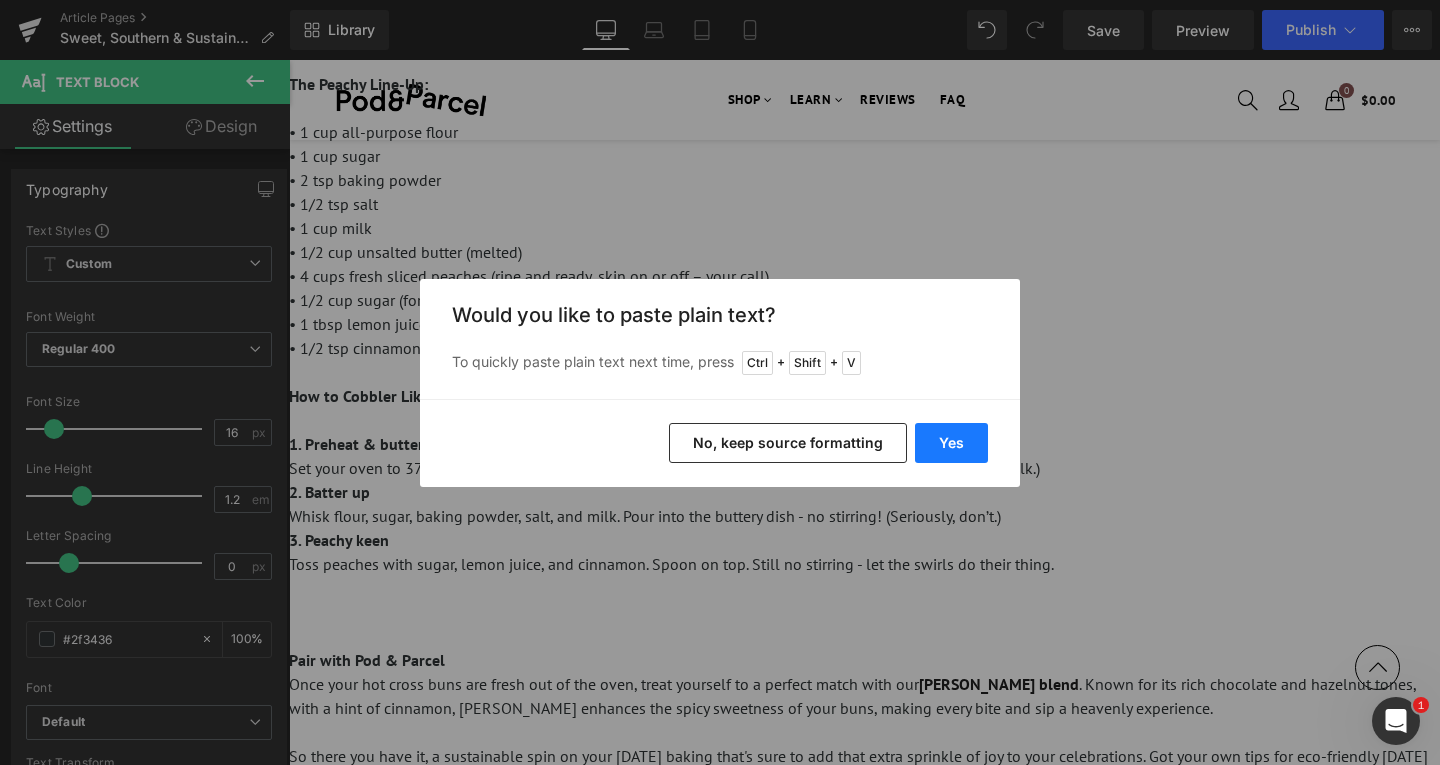 click on "Yes" at bounding box center (951, 443) 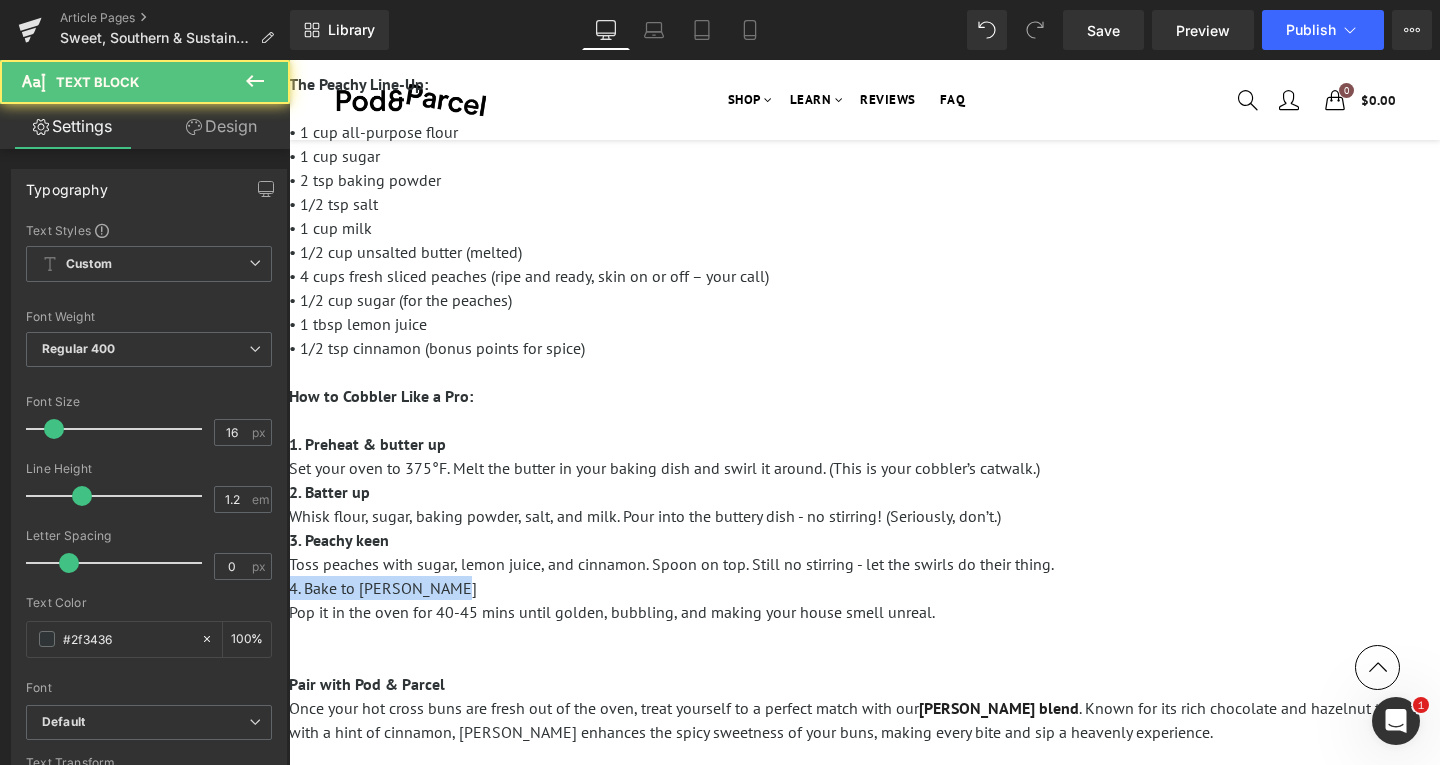 drag, startPoint x: 470, startPoint y: 589, endPoint x: 553, endPoint y: 652, distance: 104.20173 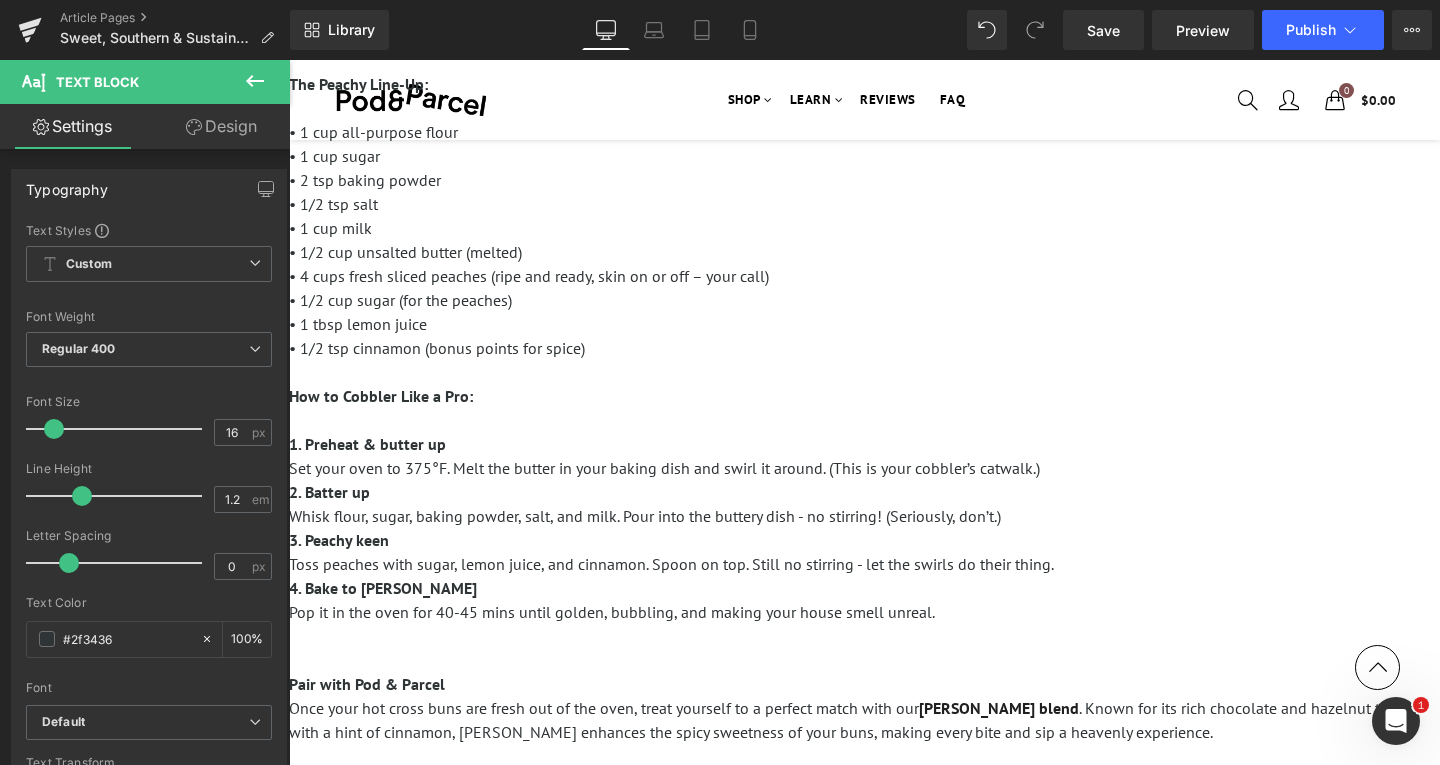 click on "Pop it in the oven for 40-45 mins until golden, bubbling, and making your house smell unreal." at bounding box center [864, 612] 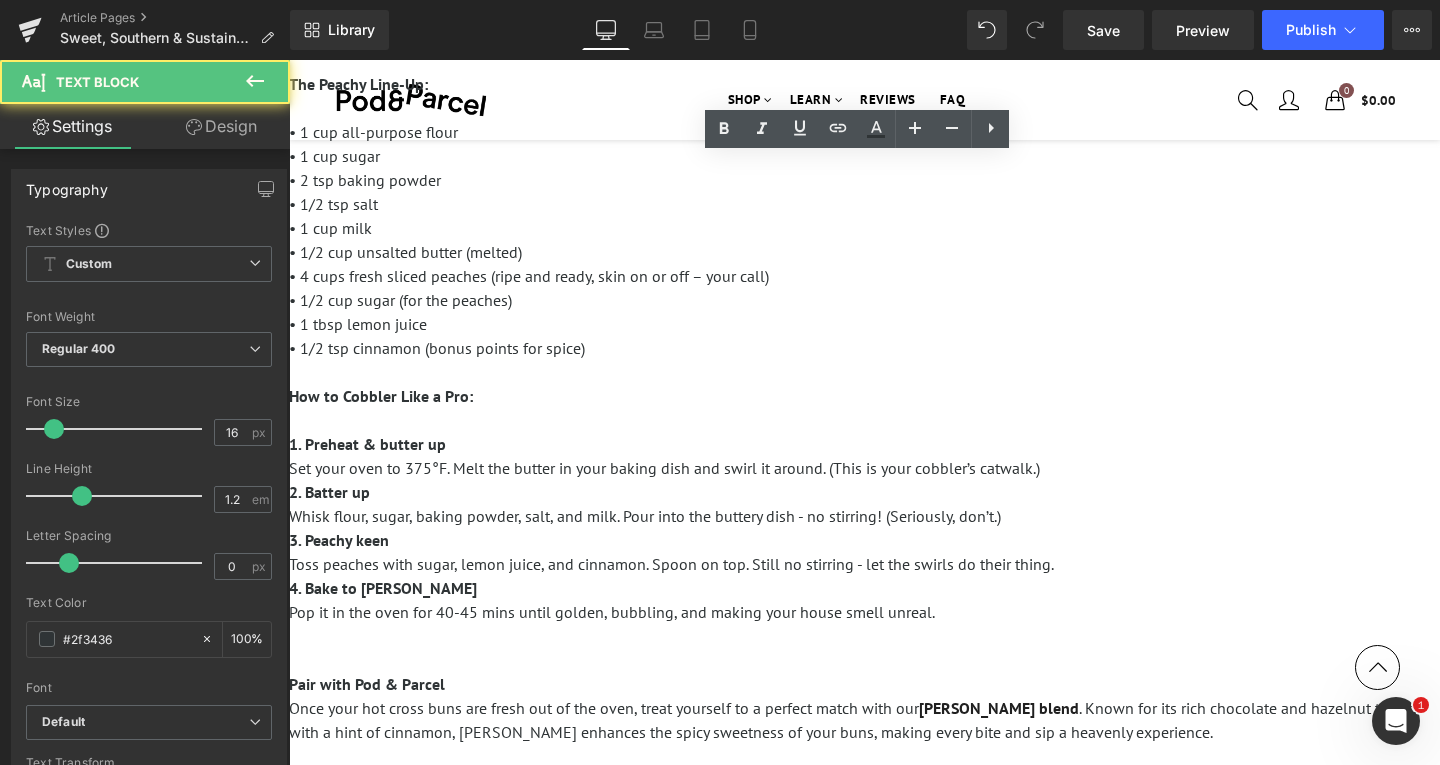 click on "Pop it in the oven for 40-45 mins until golden, bubbling, and making your house smell unreal." at bounding box center (864, 612) 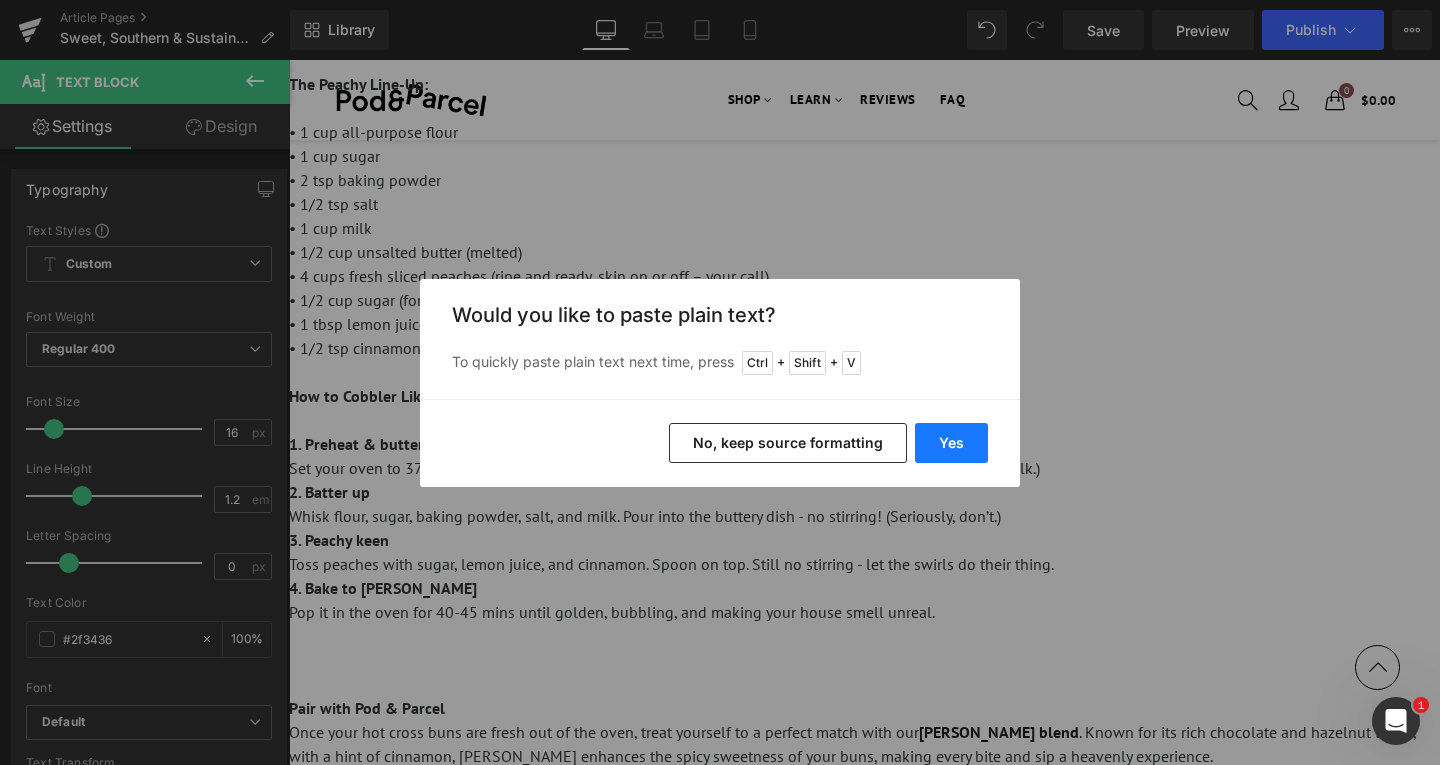 drag, startPoint x: 957, startPoint y: 437, endPoint x: 664, endPoint y: 378, distance: 298.88126 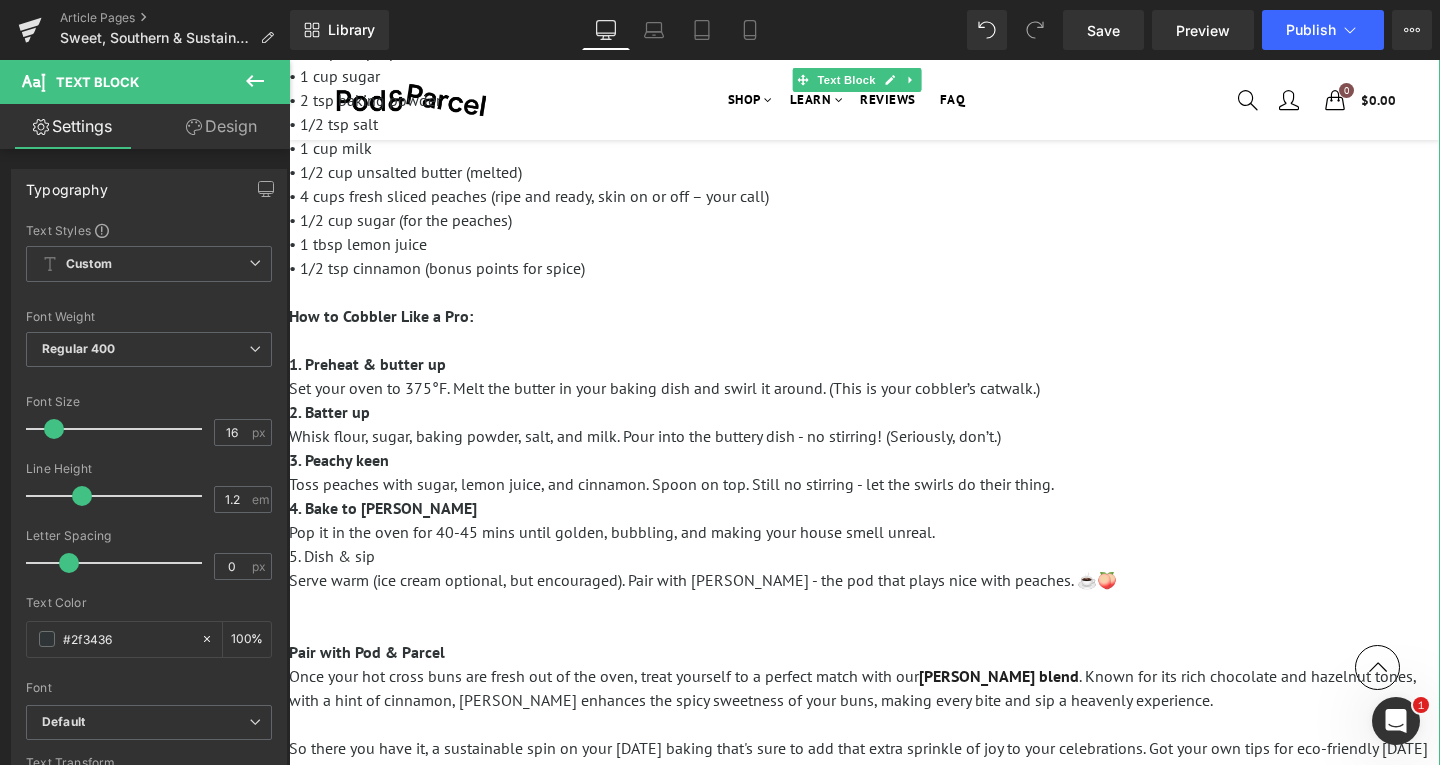 scroll, scrollTop: 300, scrollLeft: 0, axis: vertical 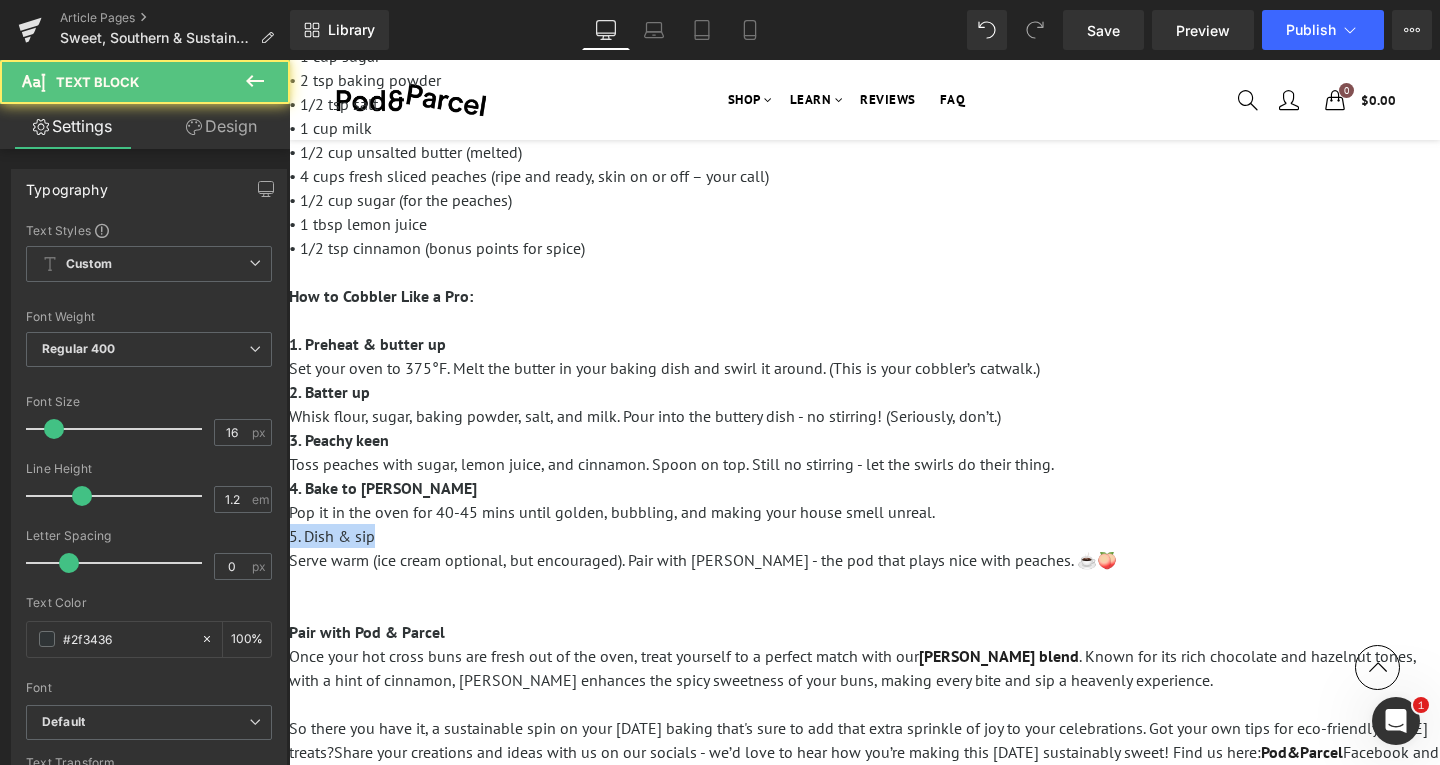 drag, startPoint x: 381, startPoint y: 541, endPoint x: 216, endPoint y: 540, distance: 165.00304 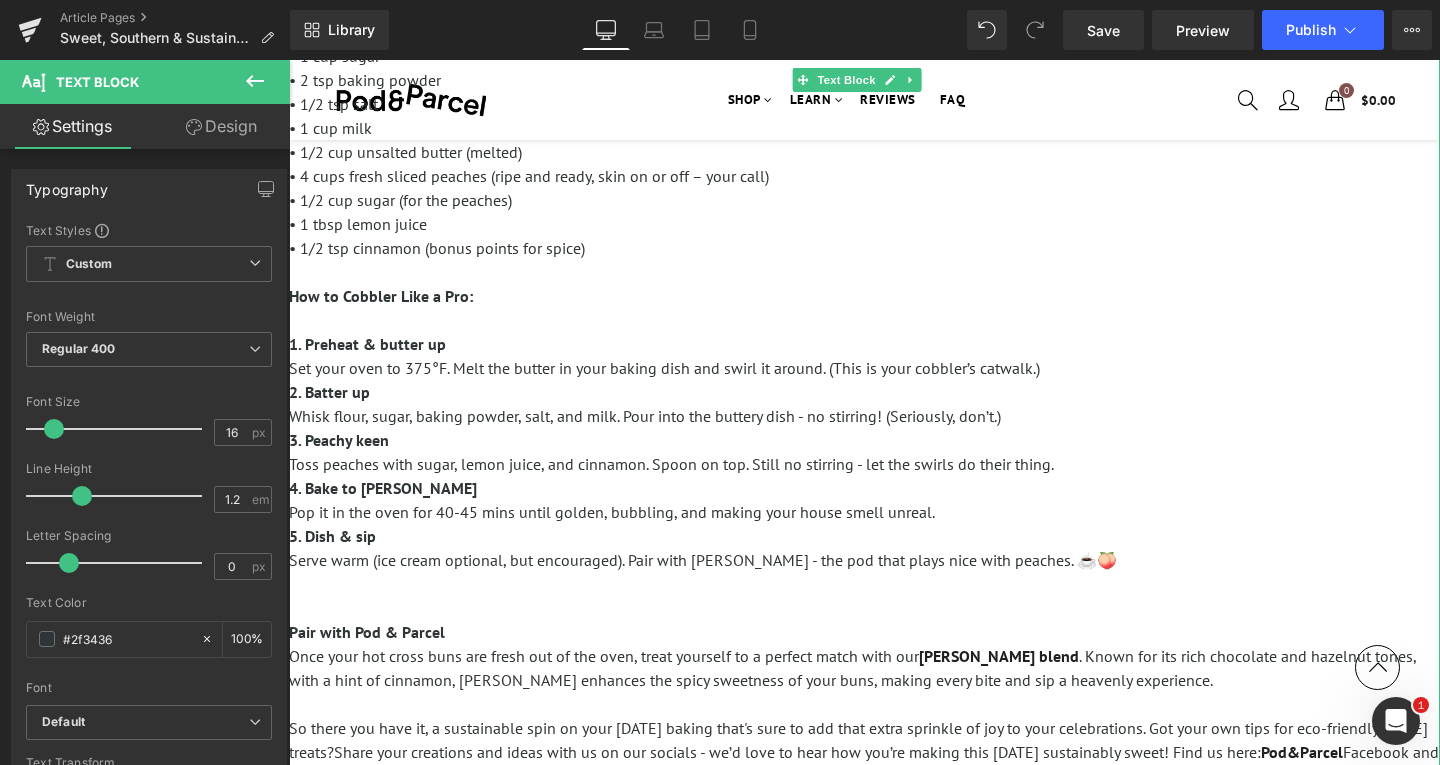 click on "Serve warm (ice cream optional, but encouraged). Pair with [PERSON_NAME] - the pod that plays nice with peaches. ☕🍑" at bounding box center [864, 560] 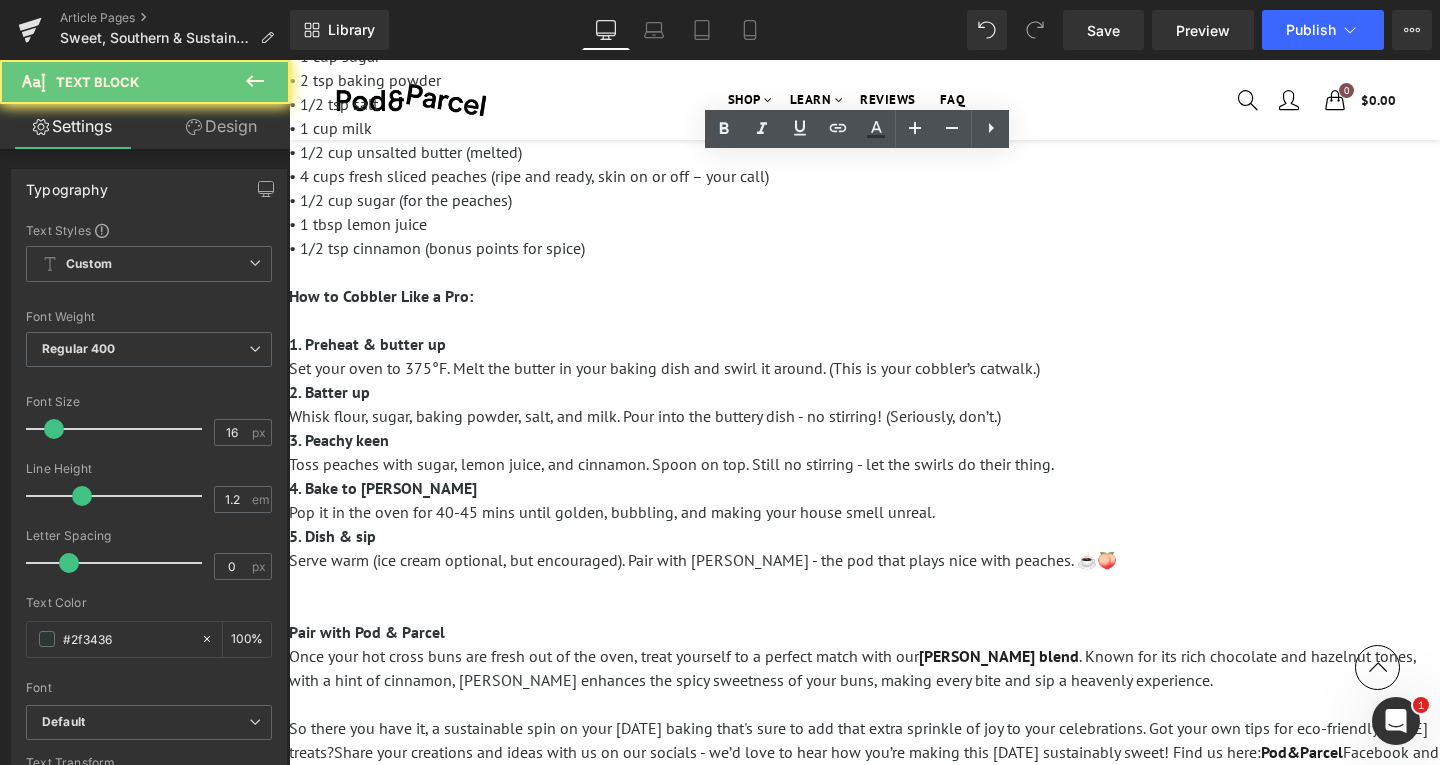 click on "Serve warm (ice cream optional, but encouraged). Pair with [PERSON_NAME] - the pod that plays nice with peaches. ☕🍑" at bounding box center (864, 560) 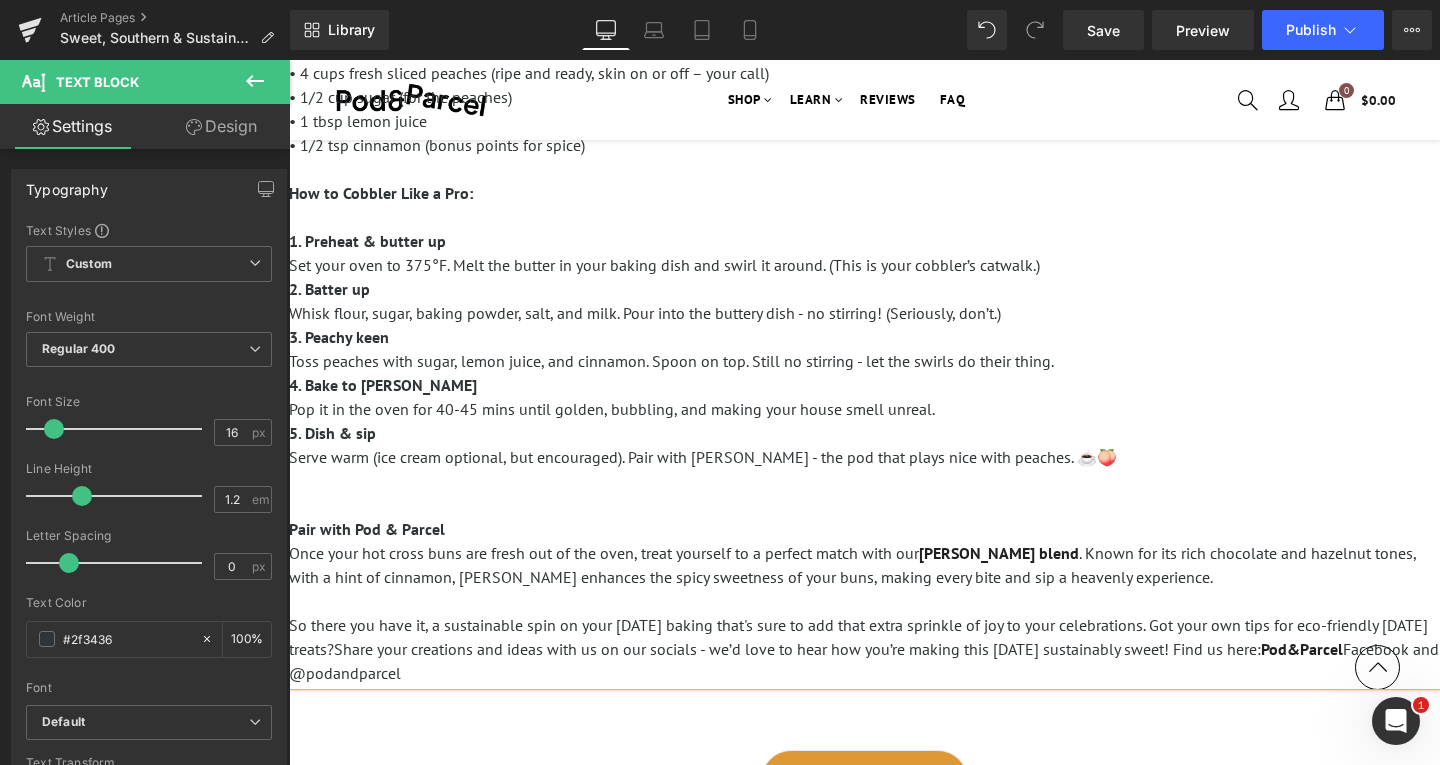 scroll, scrollTop: 500, scrollLeft: 0, axis: vertical 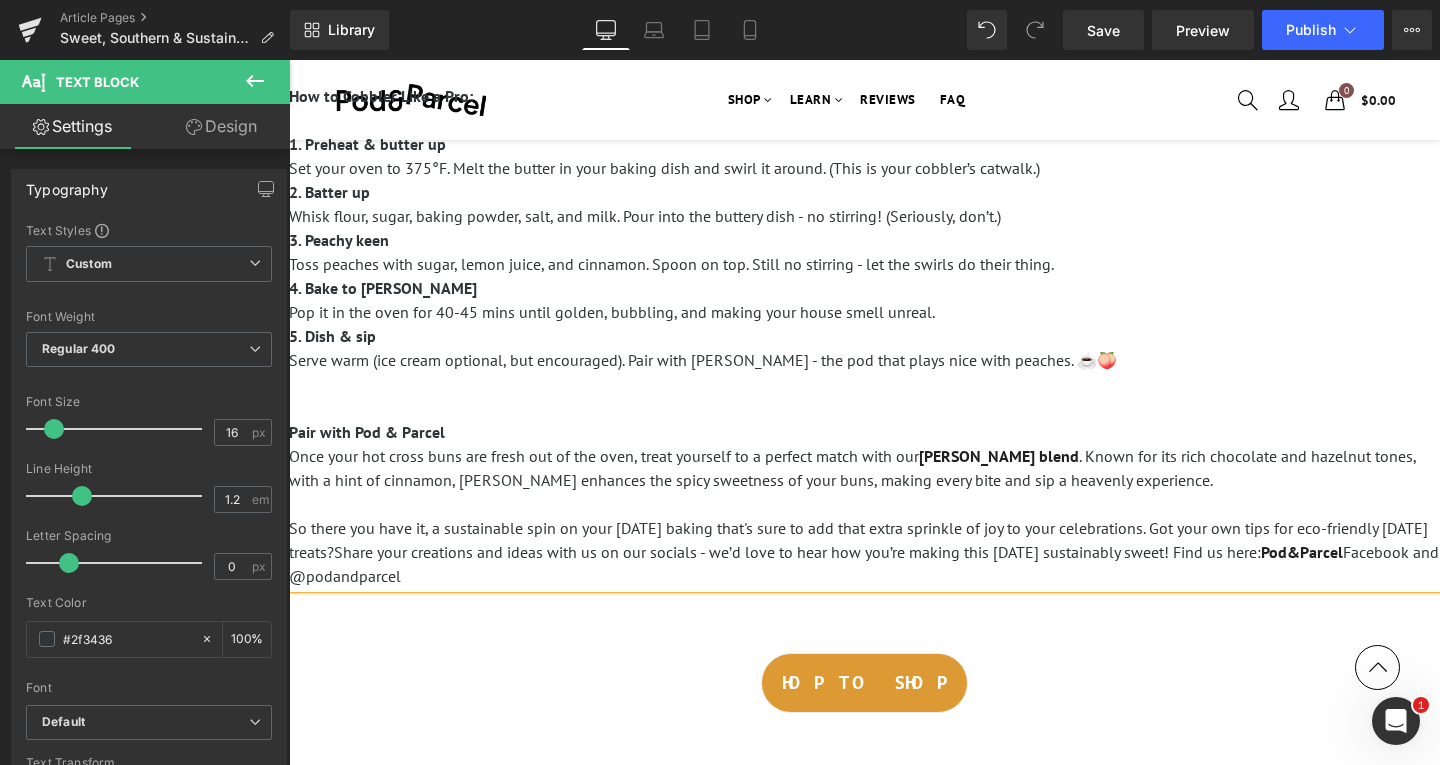 click on "Pair with Pod & Parcel Once your hot cross buns are fresh out of the oven, treat yourself to a perfect match with our  [PERSON_NAME] blend . Known for its rich chocolate and hazelnut tones, with a hint of cinnamon, [PERSON_NAME] enhances the spicy sweetness of your buns, making every bite and sip a heavenly experience.  So there you have it, a sustainable spin on your [DATE] baking that's sure to add that extra sprinkle of joy to your celebrations. Got your own tips for eco-friendly [DATE] treats?  Share your creations and ideas with us on our socials - we’d love to hear how you’re making this [DATE] sustainably sweet! Find us here:  Pod&Parcel  Facebook and @podandparcel" at bounding box center [864, 492] 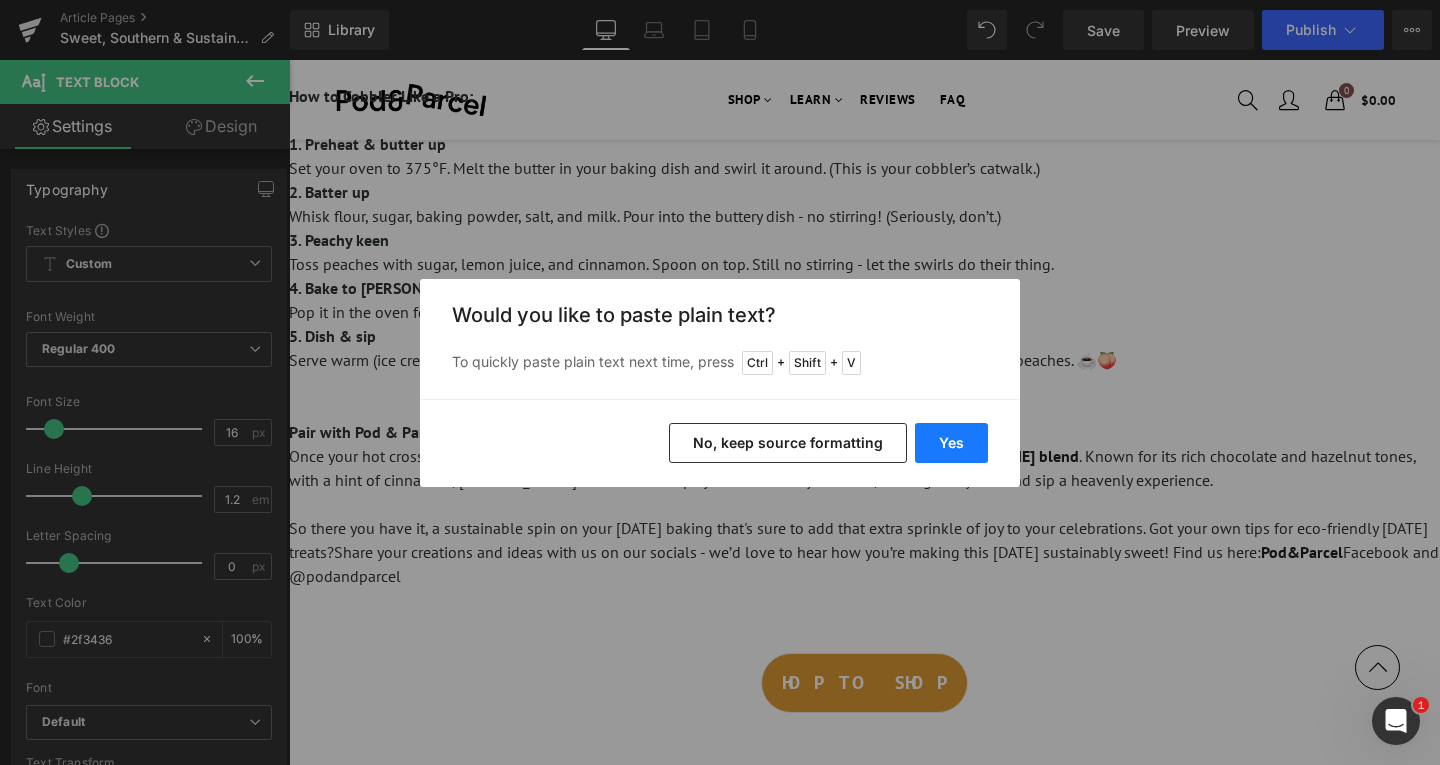 click on "Yes" at bounding box center [951, 443] 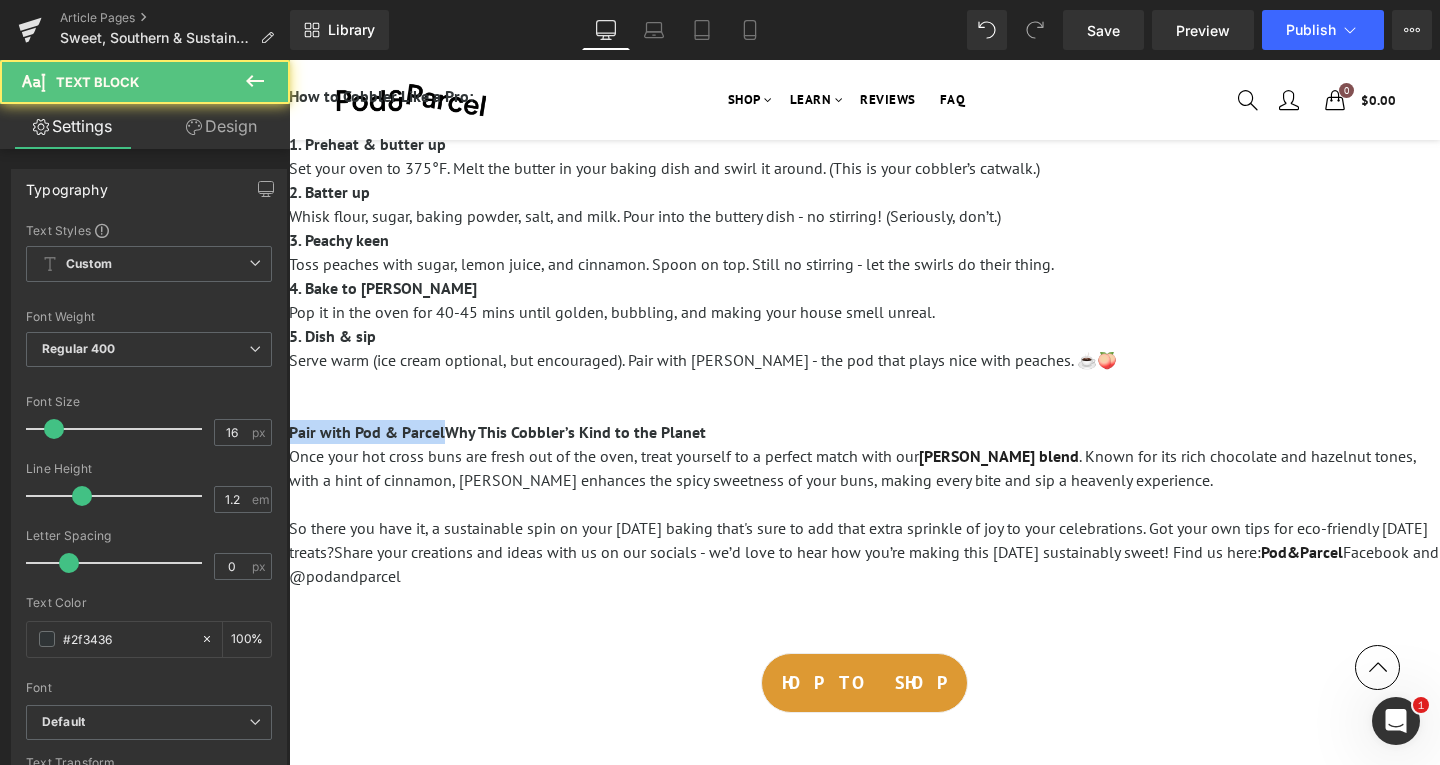 drag, startPoint x: 448, startPoint y: 429, endPoint x: 569, endPoint y: 494, distance: 137.35356 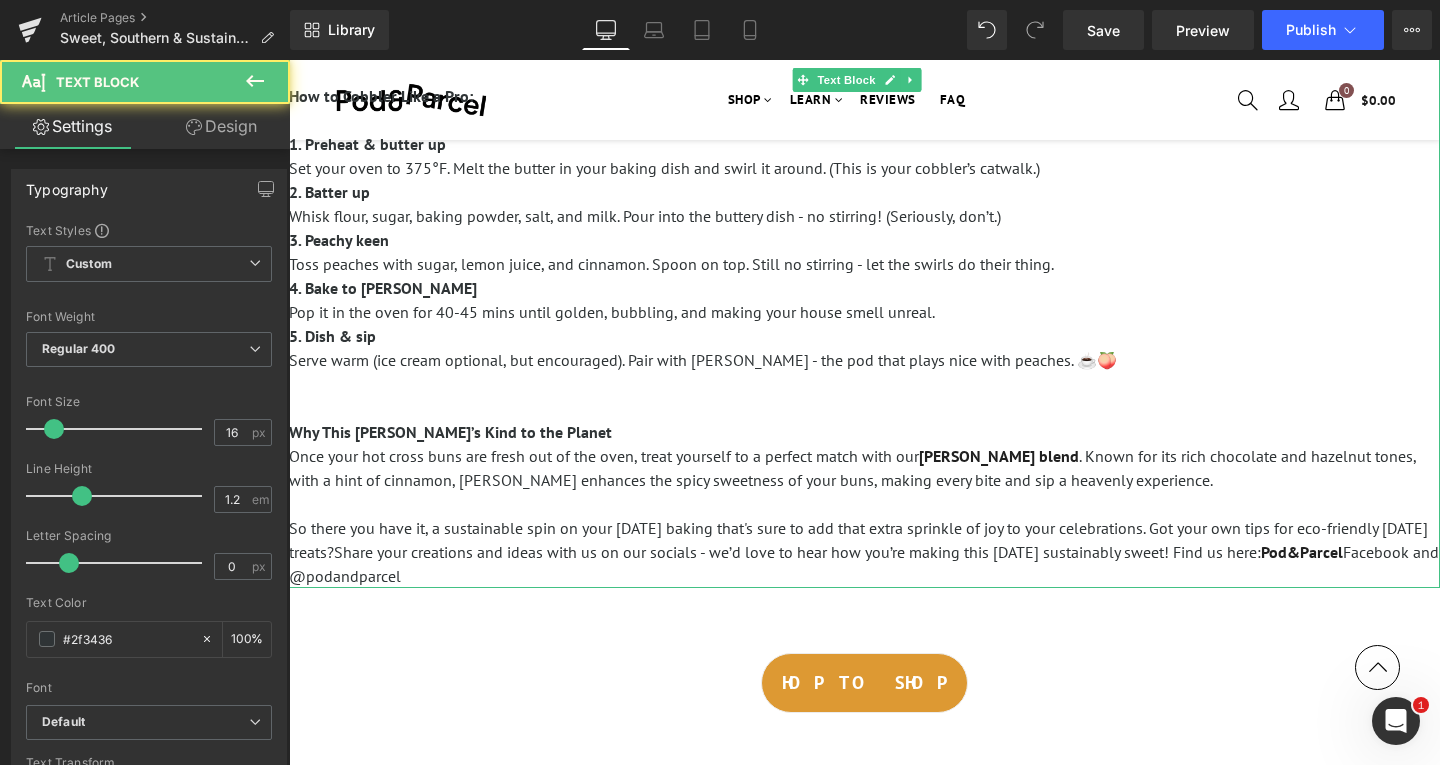 click on "Why This Cobbler’s Kind to the Planet Once your hot cross buns are fresh out of the oven, treat yourself to a perfect match with our  [PERSON_NAME] blend . Known for its rich chocolate and hazelnut tones, with a hint of cinnamon, [PERSON_NAME] enhances the spicy sweetness of your buns, making every bite and sip a heavenly experience.  So there you have it, a sustainable spin on your [DATE] baking that's sure to add that extra sprinkle of joy to your celebrations. Got your own tips for eco-friendly [DATE] treats?  Share your creations and ideas with us on our socials - we’d love to hear how you’re making this [DATE] sustainably sweet! Find us here:  Pod&Parcel  Facebook and @podandparcel" at bounding box center [864, 492] 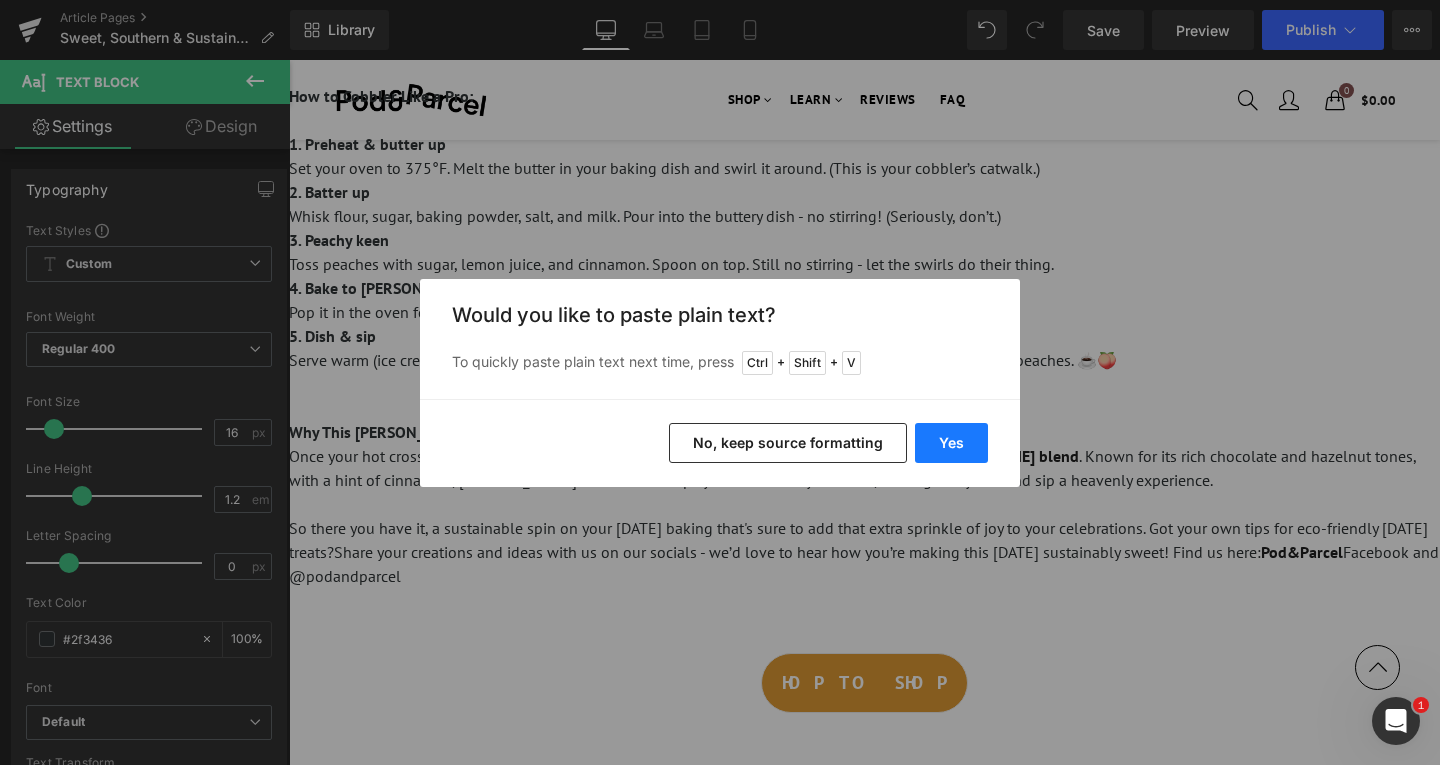 click on "Yes" at bounding box center (951, 443) 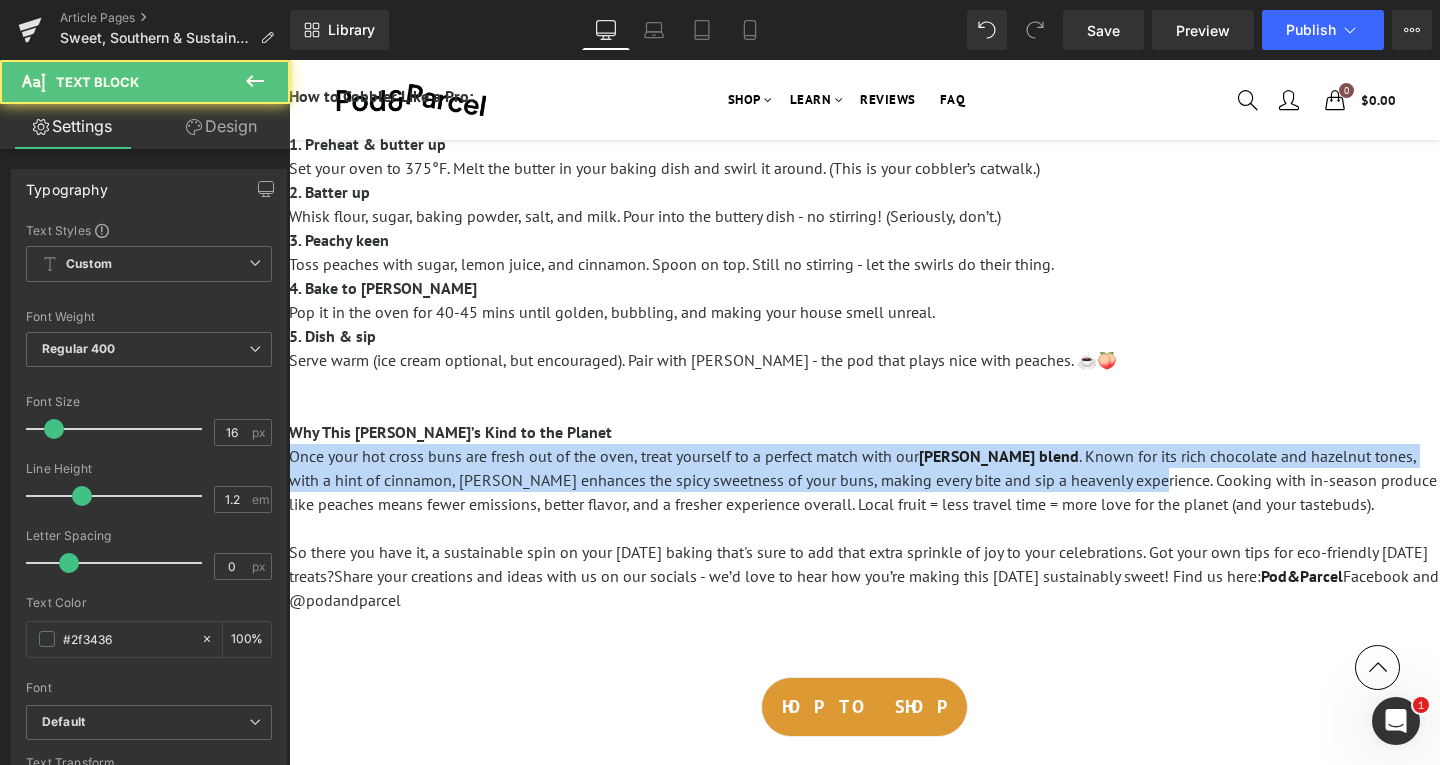 drag, startPoint x: 1099, startPoint y: 479, endPoint x: 576, endPoint y: 520, distance: 524.6046 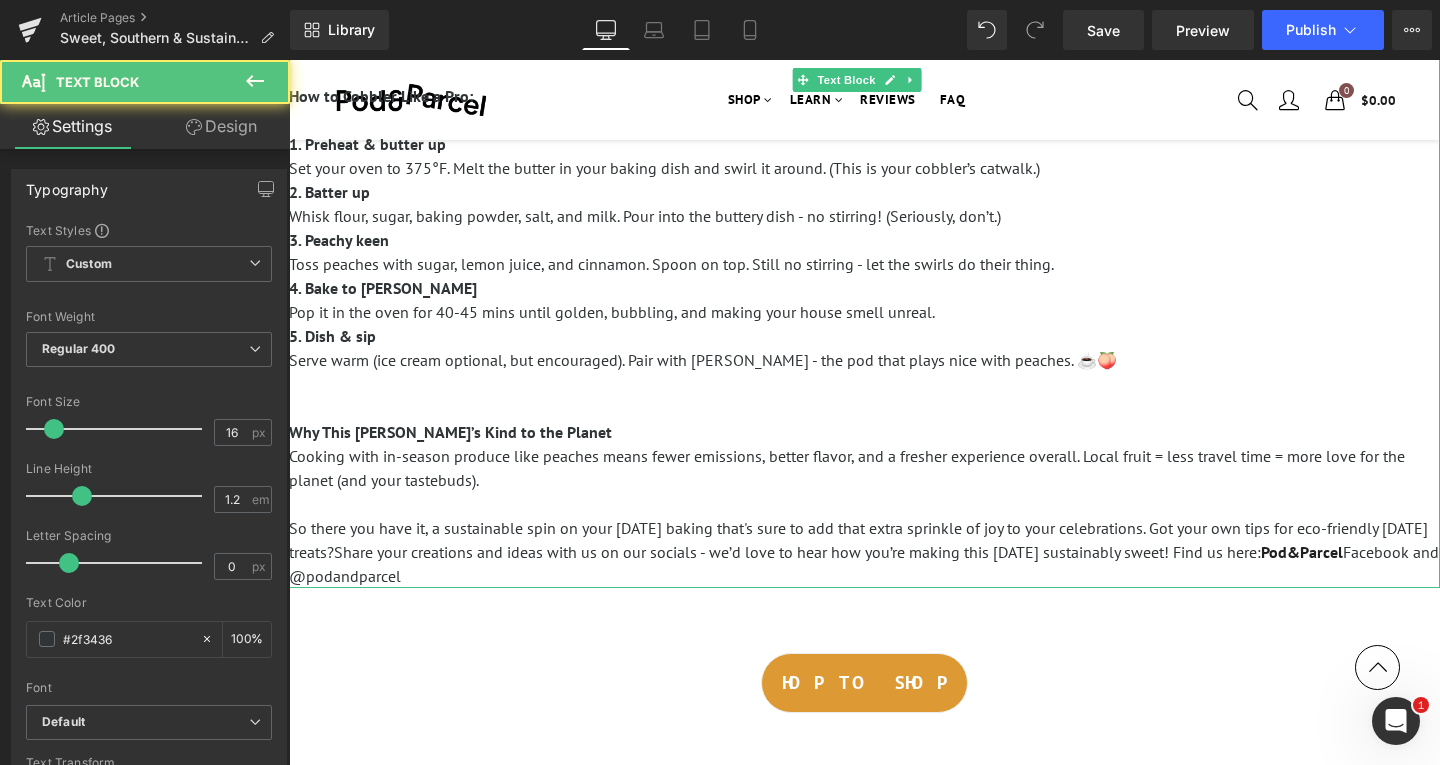 click on "So there you have it, a sustainable spin on your [DATE] baking that's sure to add that extra sprinkle of joy to your celebrations. Got your own tips for eco-friendly [DATE] treats?" at bounding box center [858, 540] 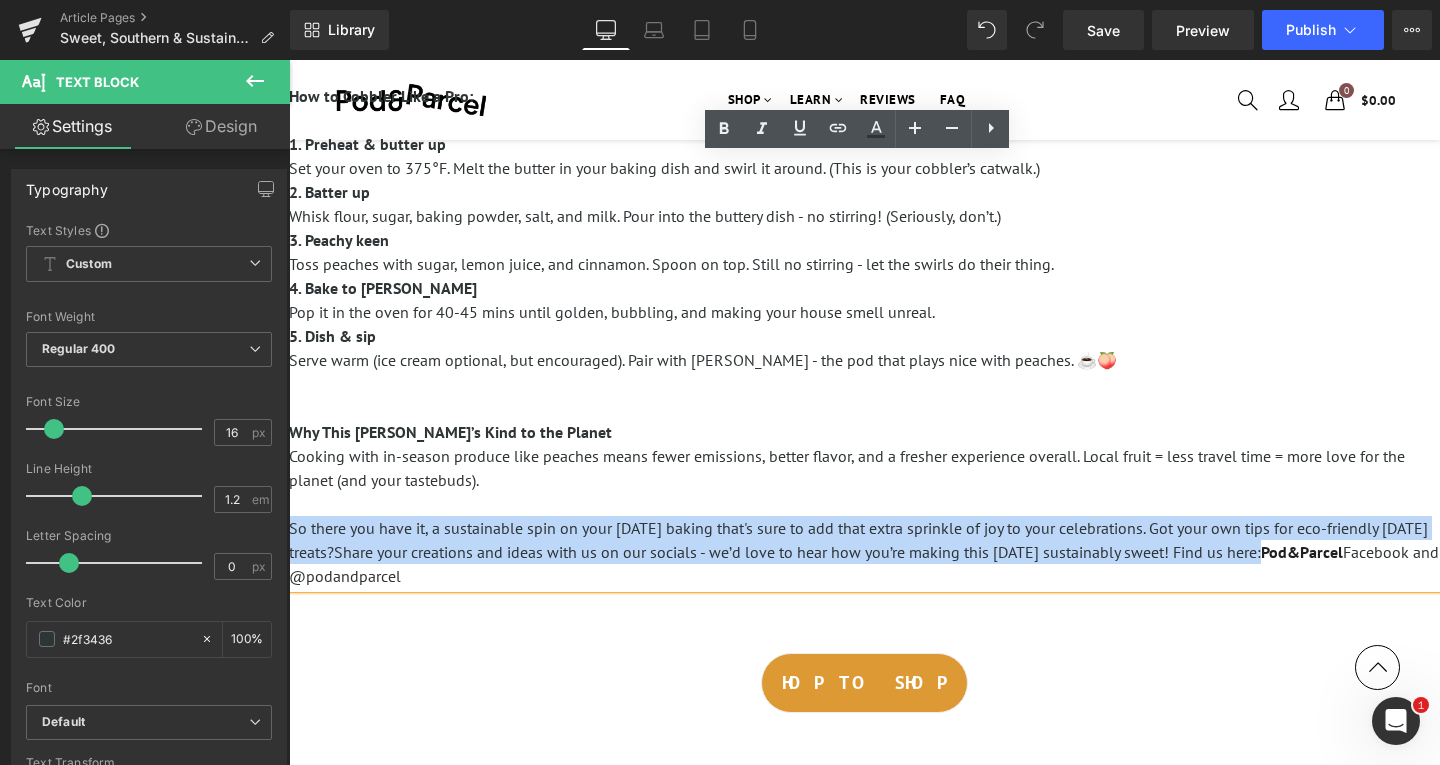 drag, startPoint x: 1260, startPoint y: 551, endPoint x: 577, endPoint y: 590, distance: 684.11255 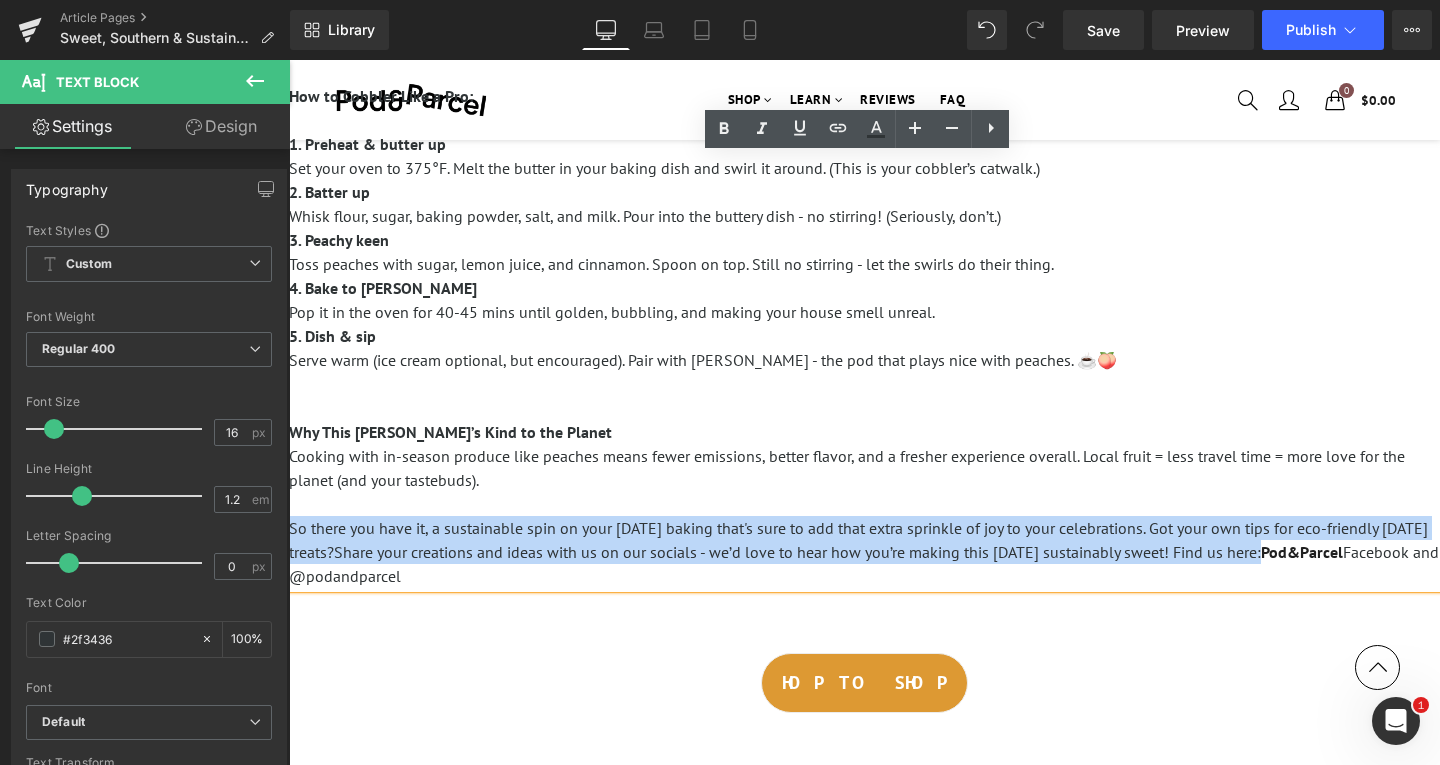 click on "Sign in
close
We've sent you an email with a link to update your password.
A password reset email has been sent to the email address on file for your account, but may take several minutes to show up in your inbox. Please wait at least 10 minutes before attempting another reset.
Email address  *
Password  *
Lost your password?
Login
First Name
Last Name
Email address  *
Password  *
Register
Cancel" at bounding box center (864, 587) 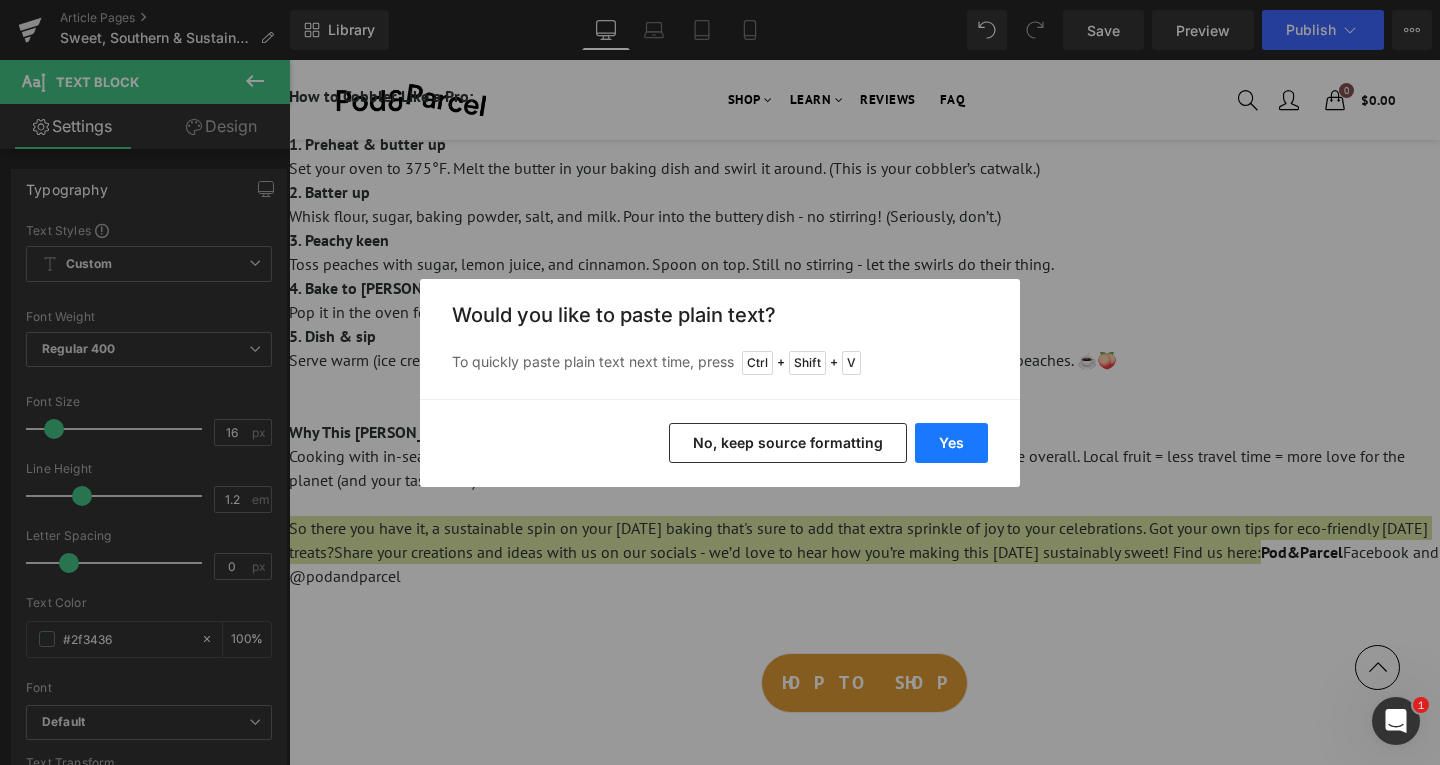 click on "Yes" at bounding box center (951, 443) 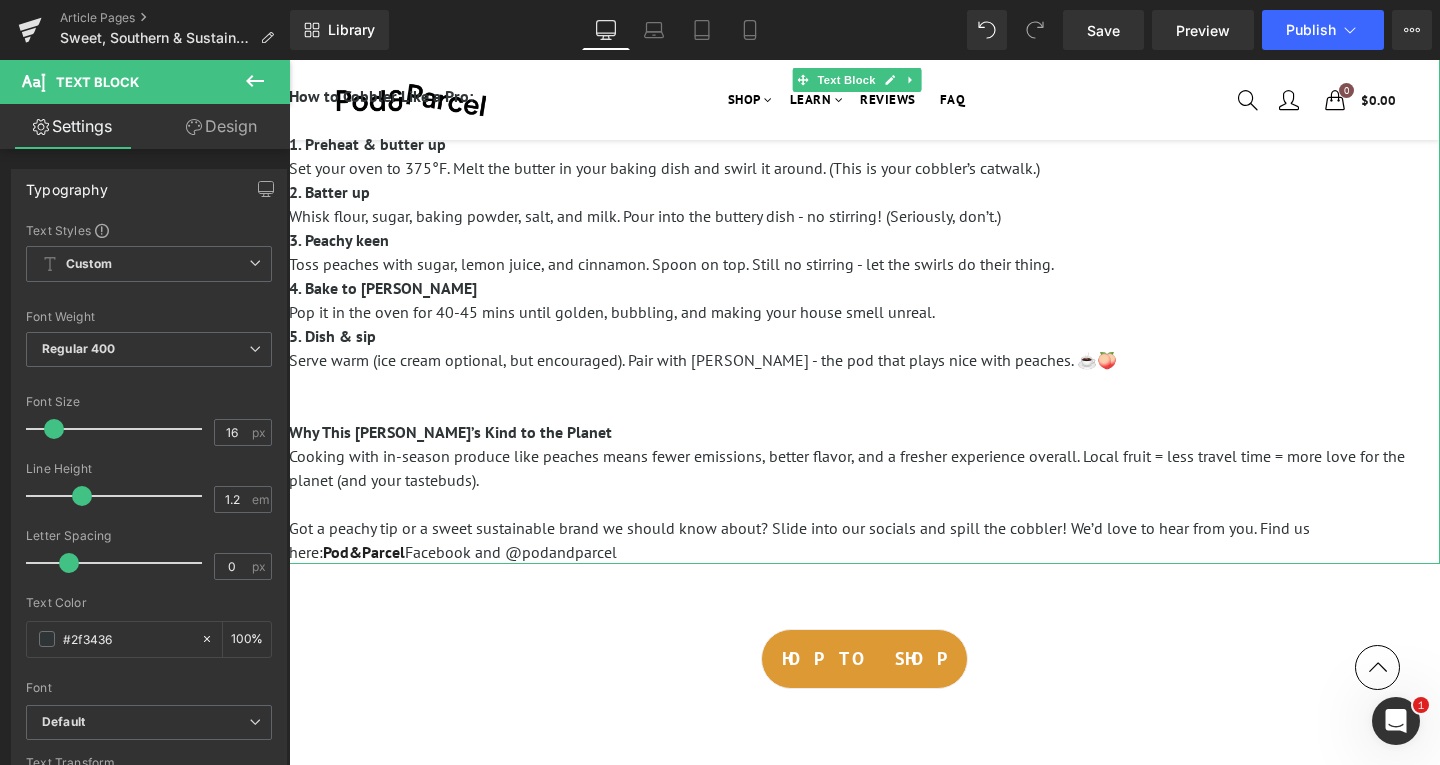click on "Got a peachy tip or a sweet sustainable brand we should know about? Slide into our socials and spill the cobbler! We’d love to hear from you. Find us here:" at bounding box center (799, 540) 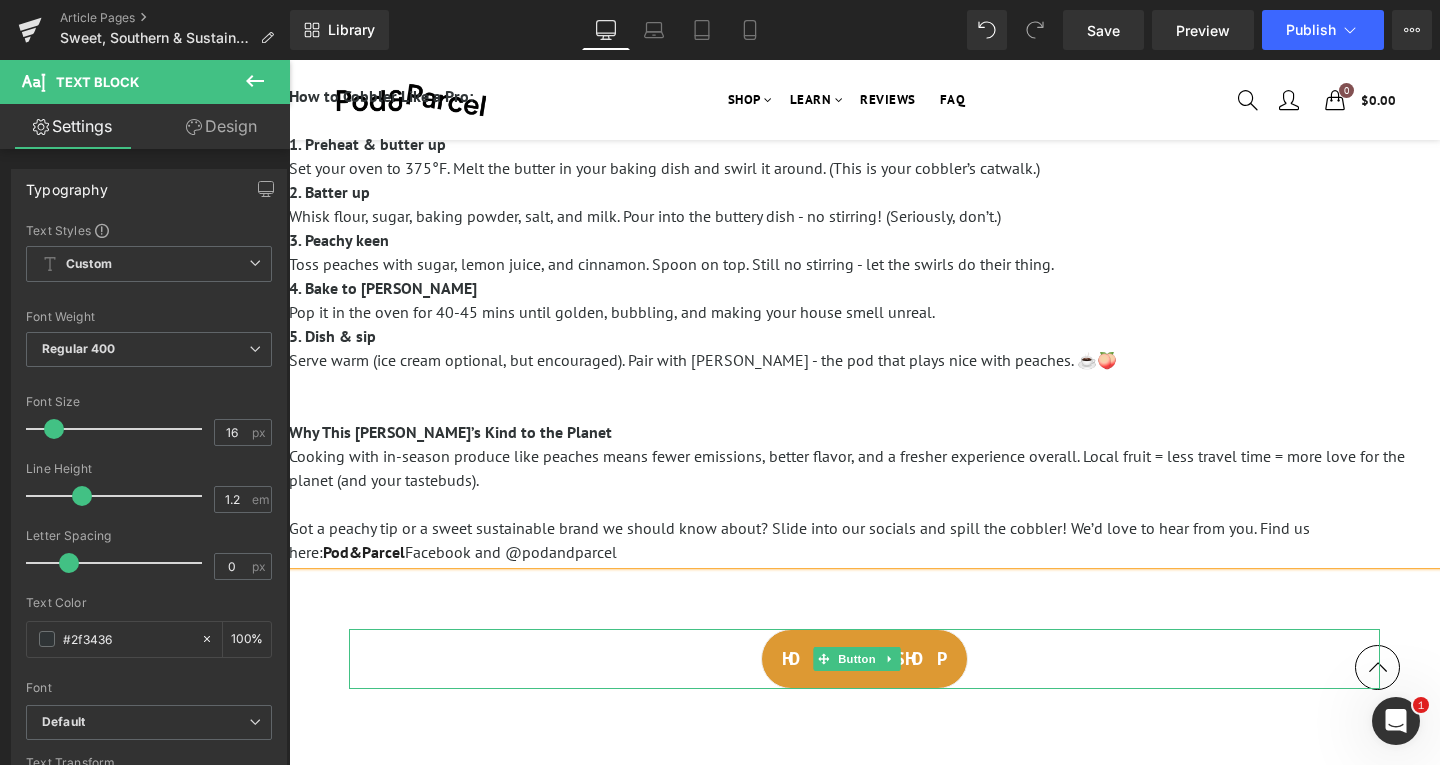 click on "HOP TO SHOP" at bounding box center (864, 659) 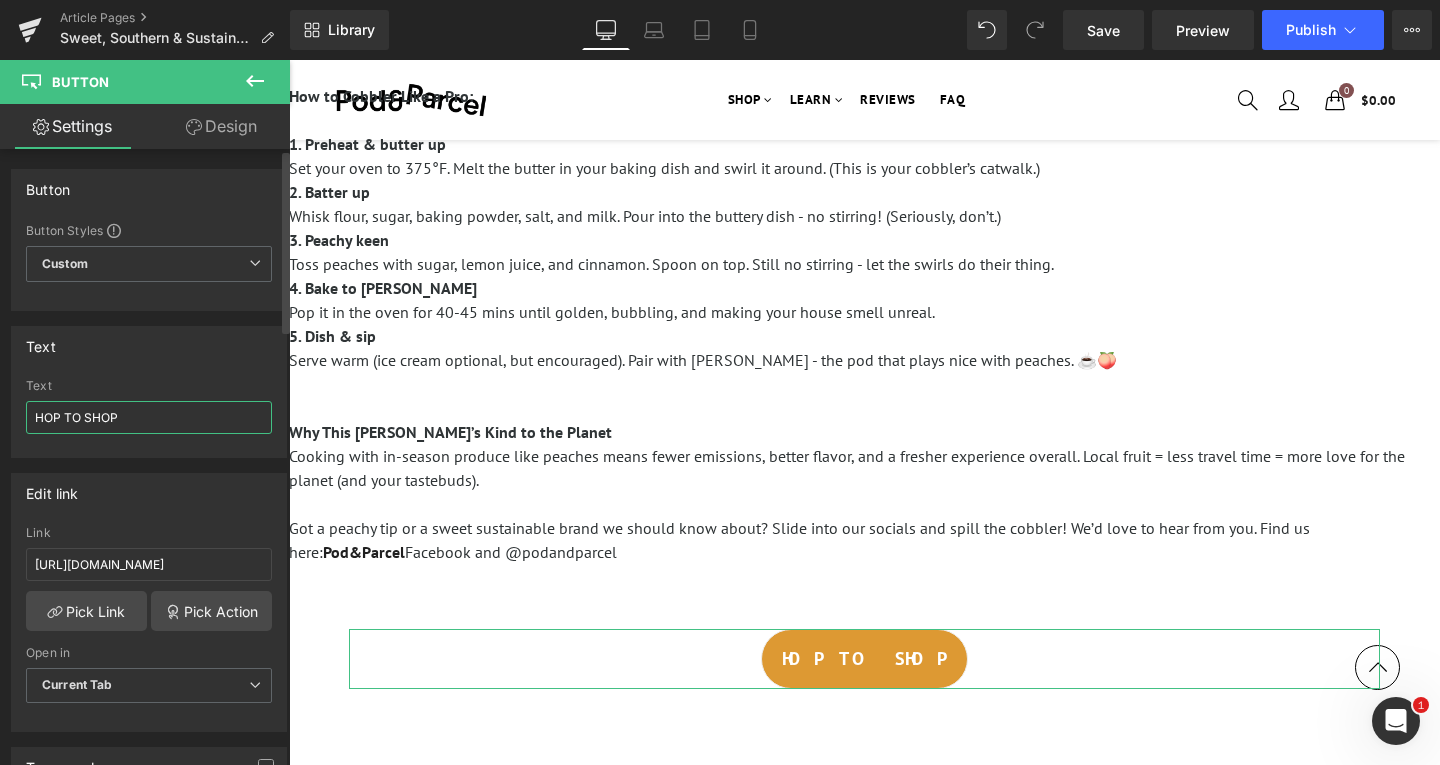 click on "HOP TO SHOP" at bounding box center [149, 417] 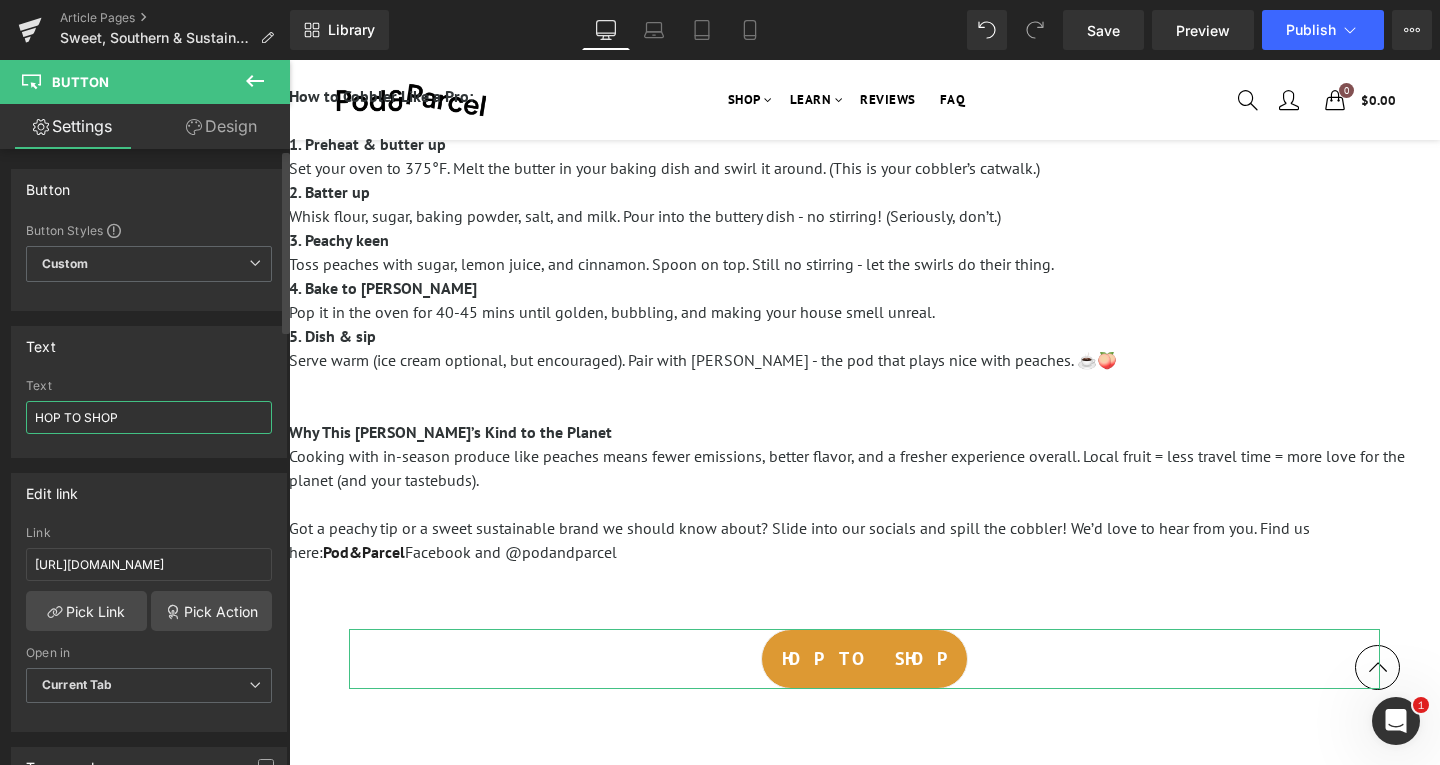 click on "HOP TO SHOP" at bounding box center [149, 417] 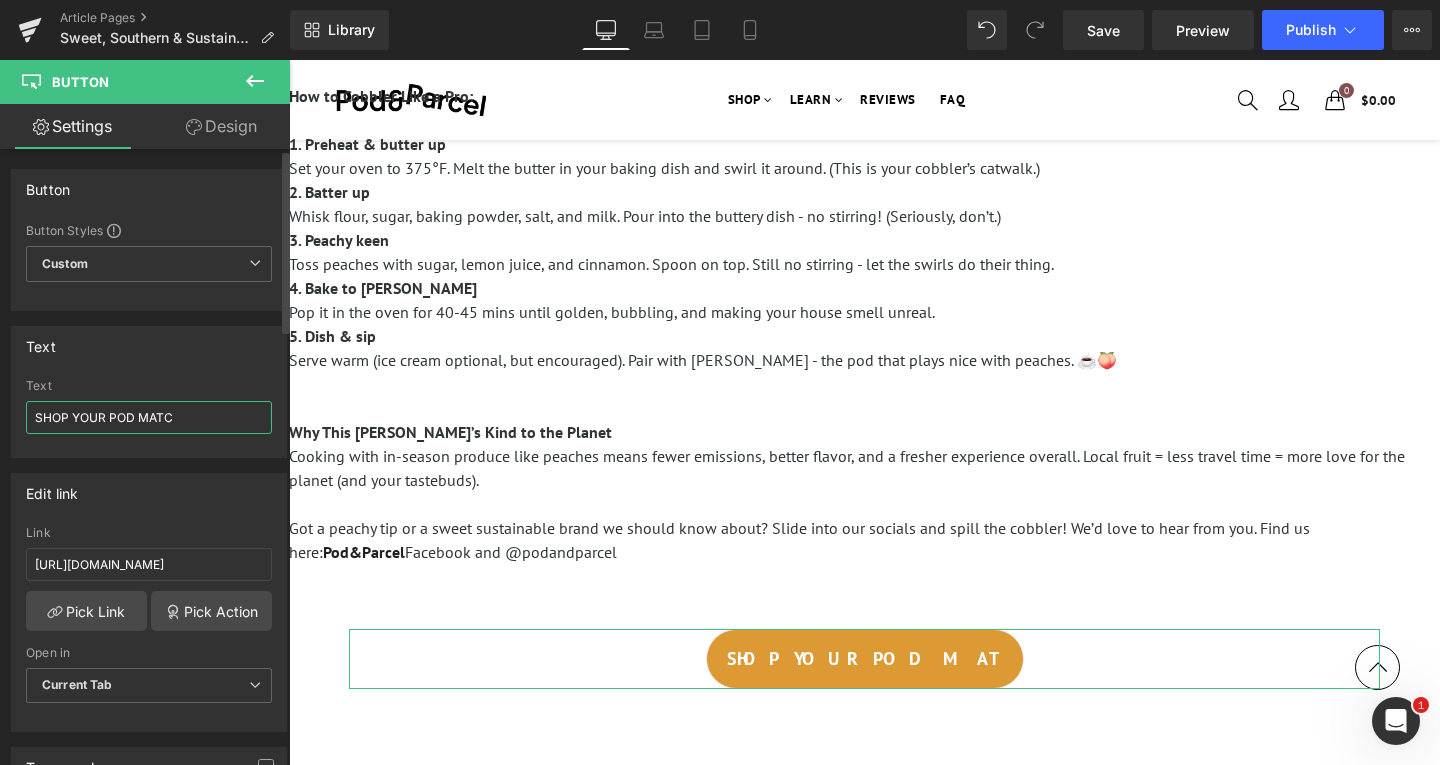 type on "SHOP YOUR POD MATCH" 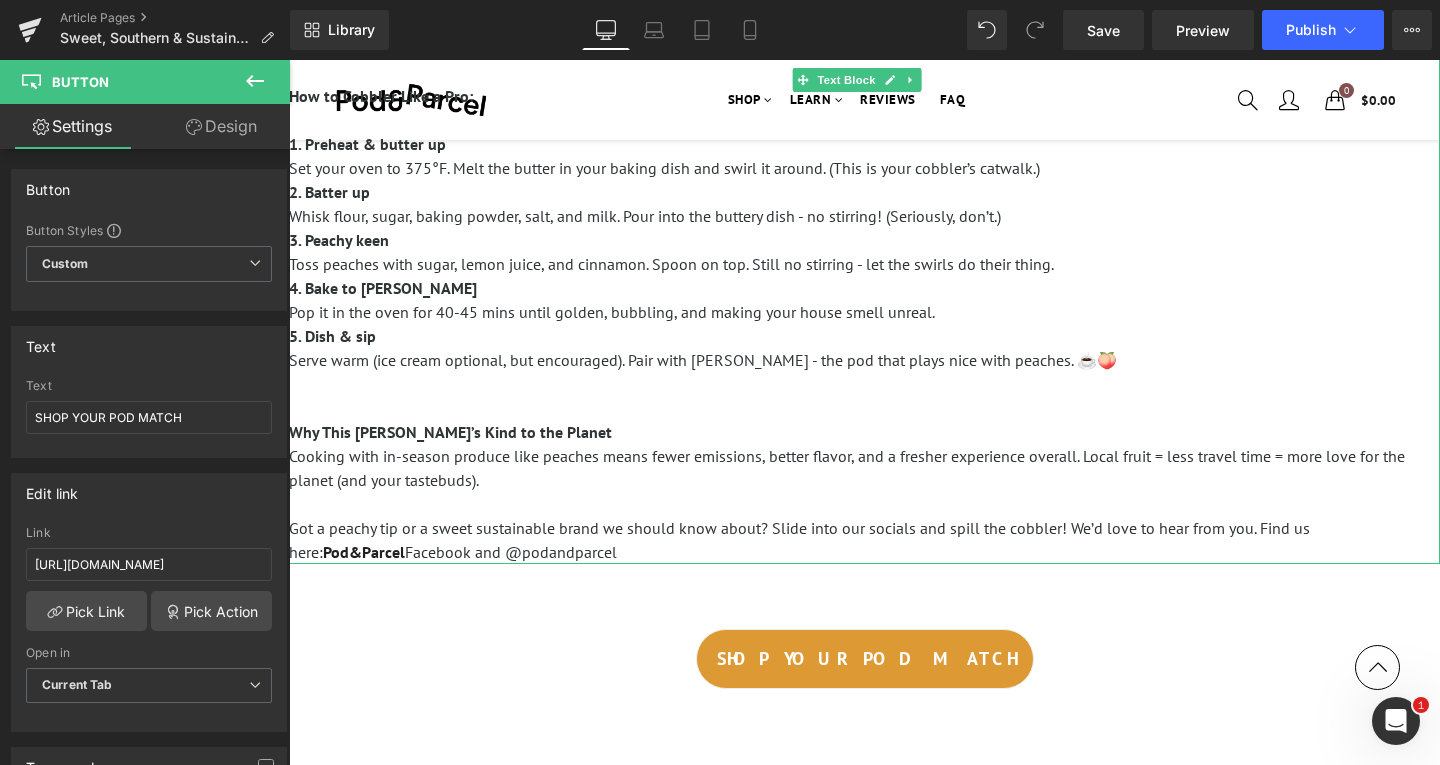 click at bounding box center [864, 384] 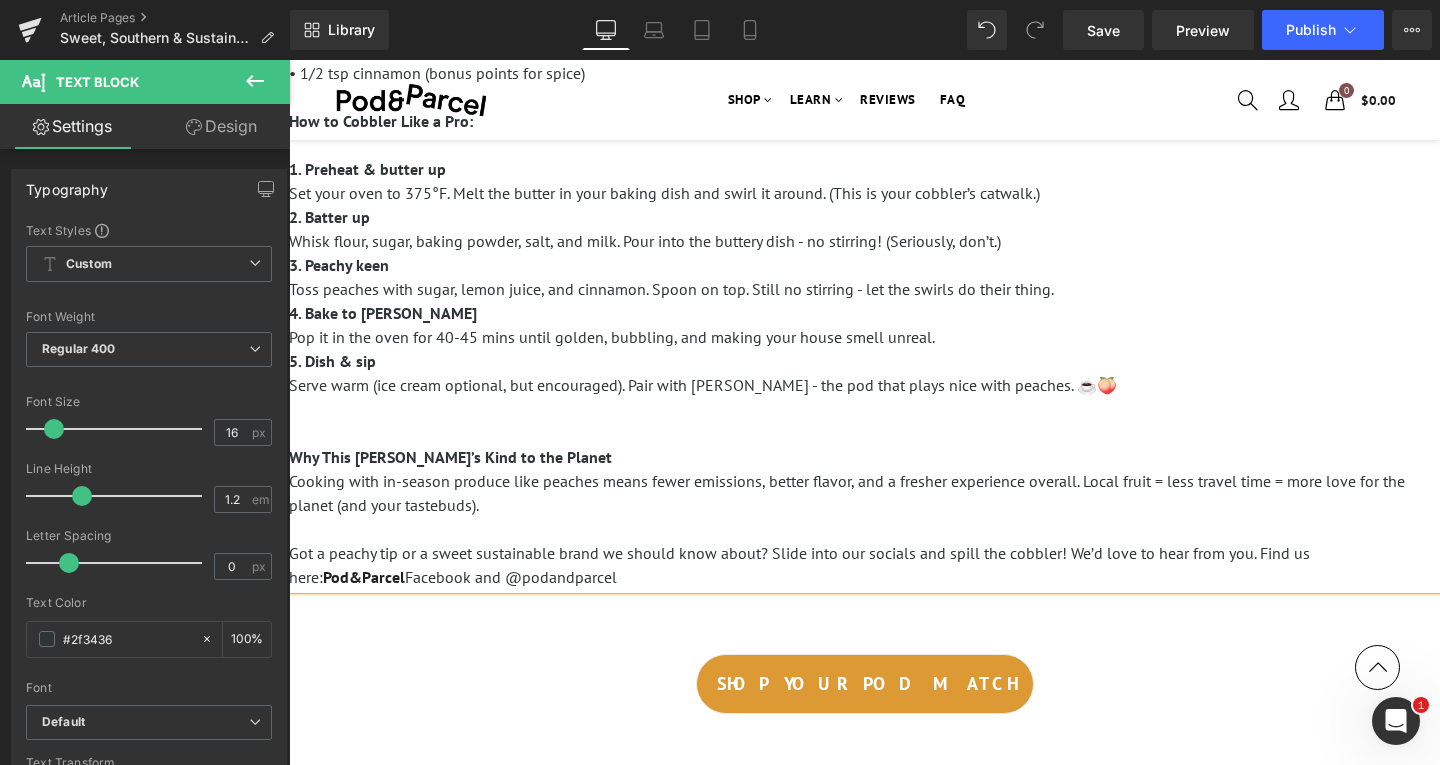 scroll, scrollTop: 400, scrollLeft: 0, axis: vertical 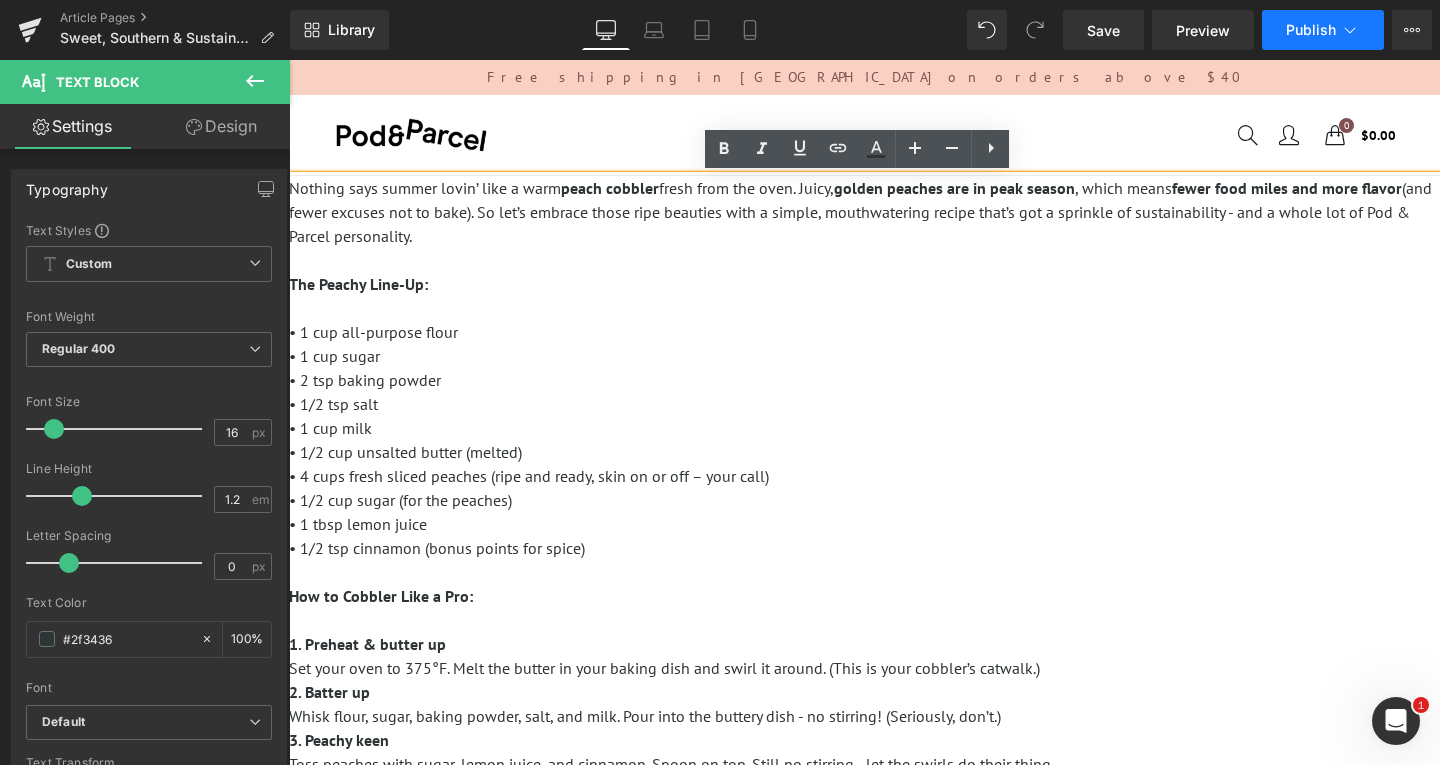 click 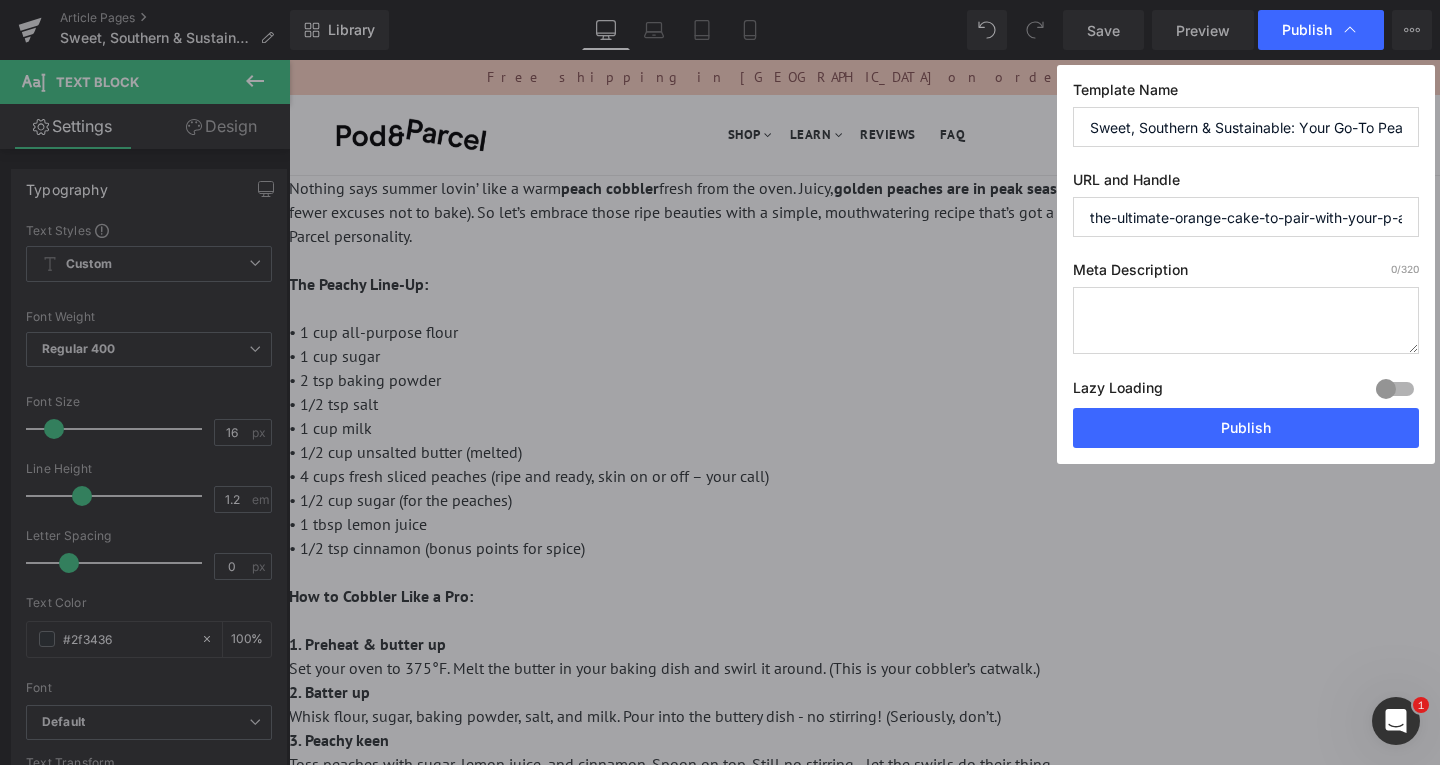 click on "the-ultimate-orange-cake-to-pair-with-your-p-amp-p-pod🍊" at bounding box center [1246, 217] 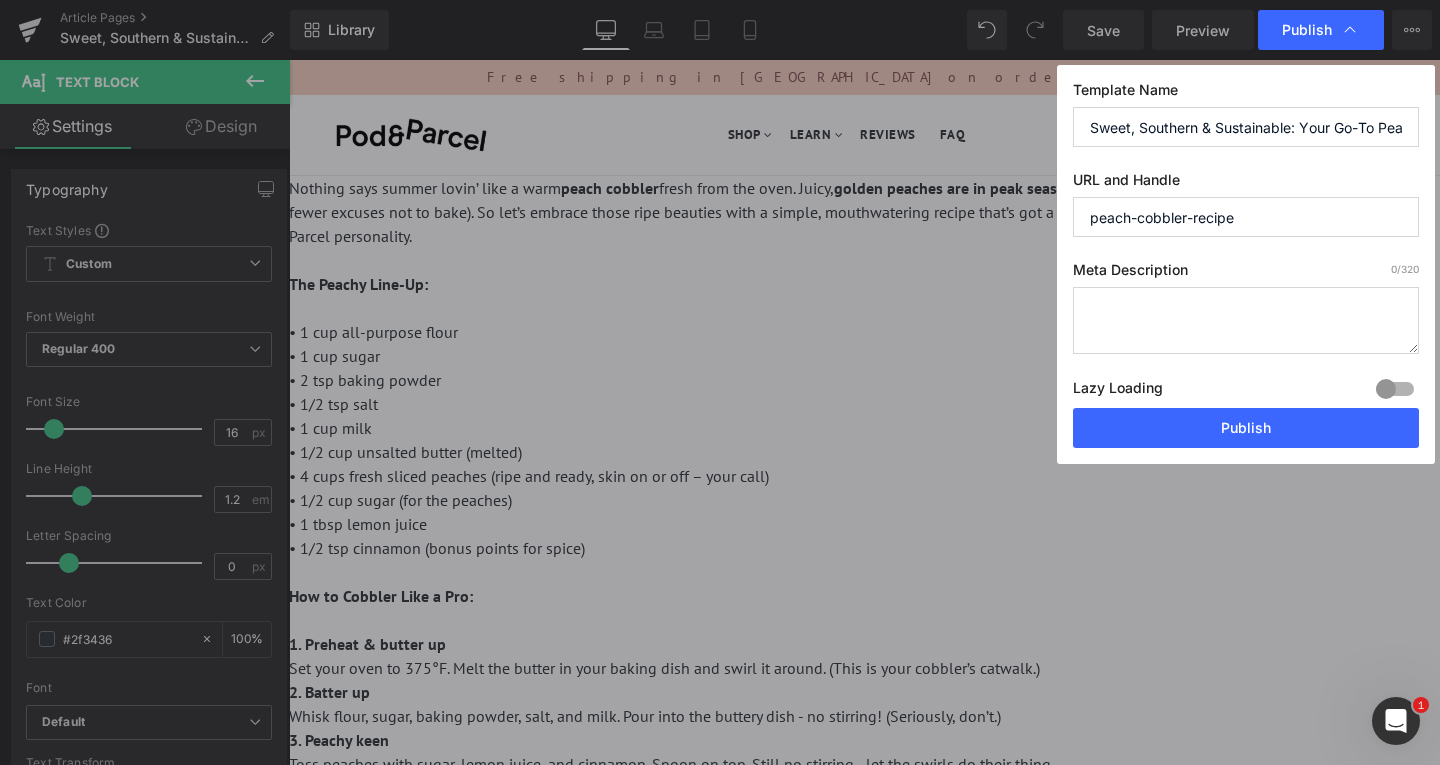 type on "peach-cobbler-recipe" 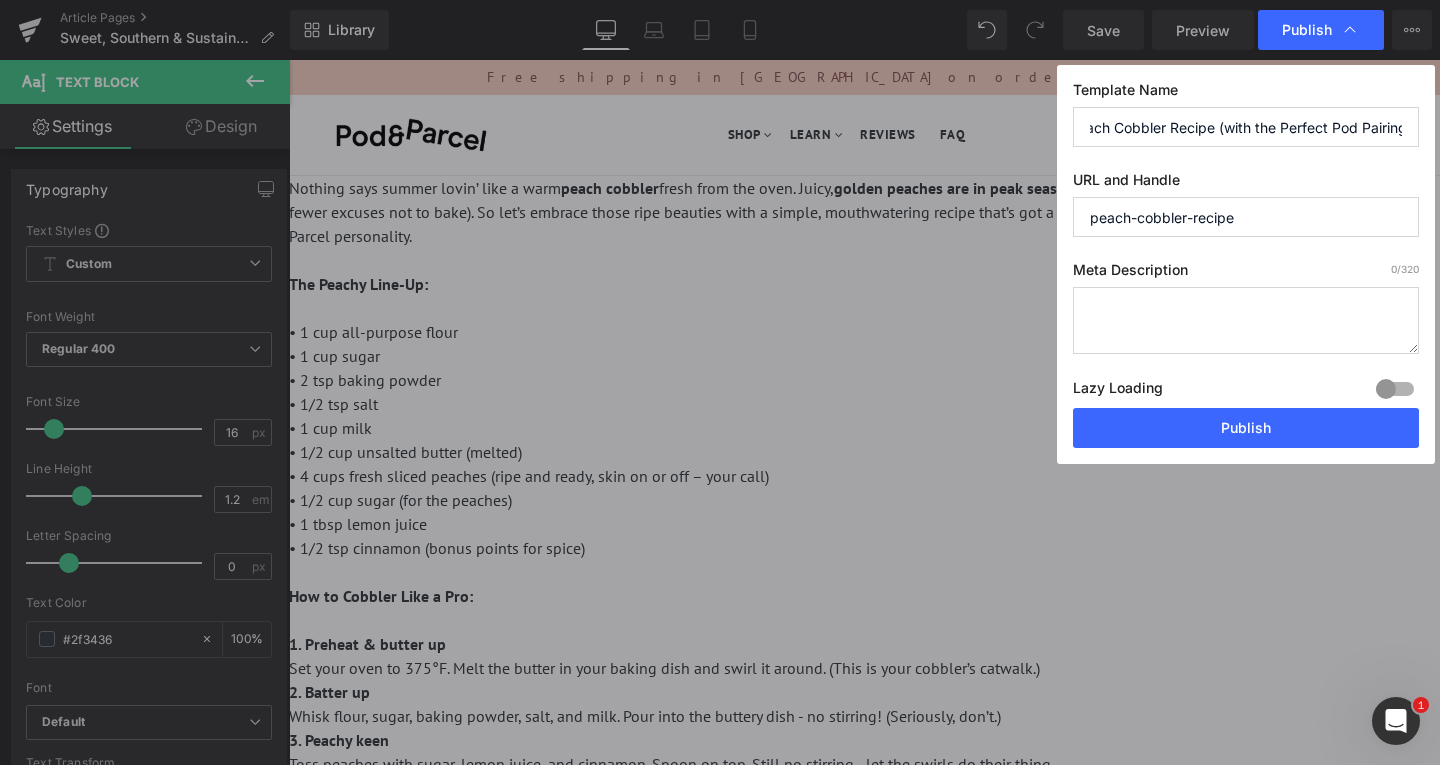 scroll, scrollTop: 0, scrollLeft: 348, axis: horizontal 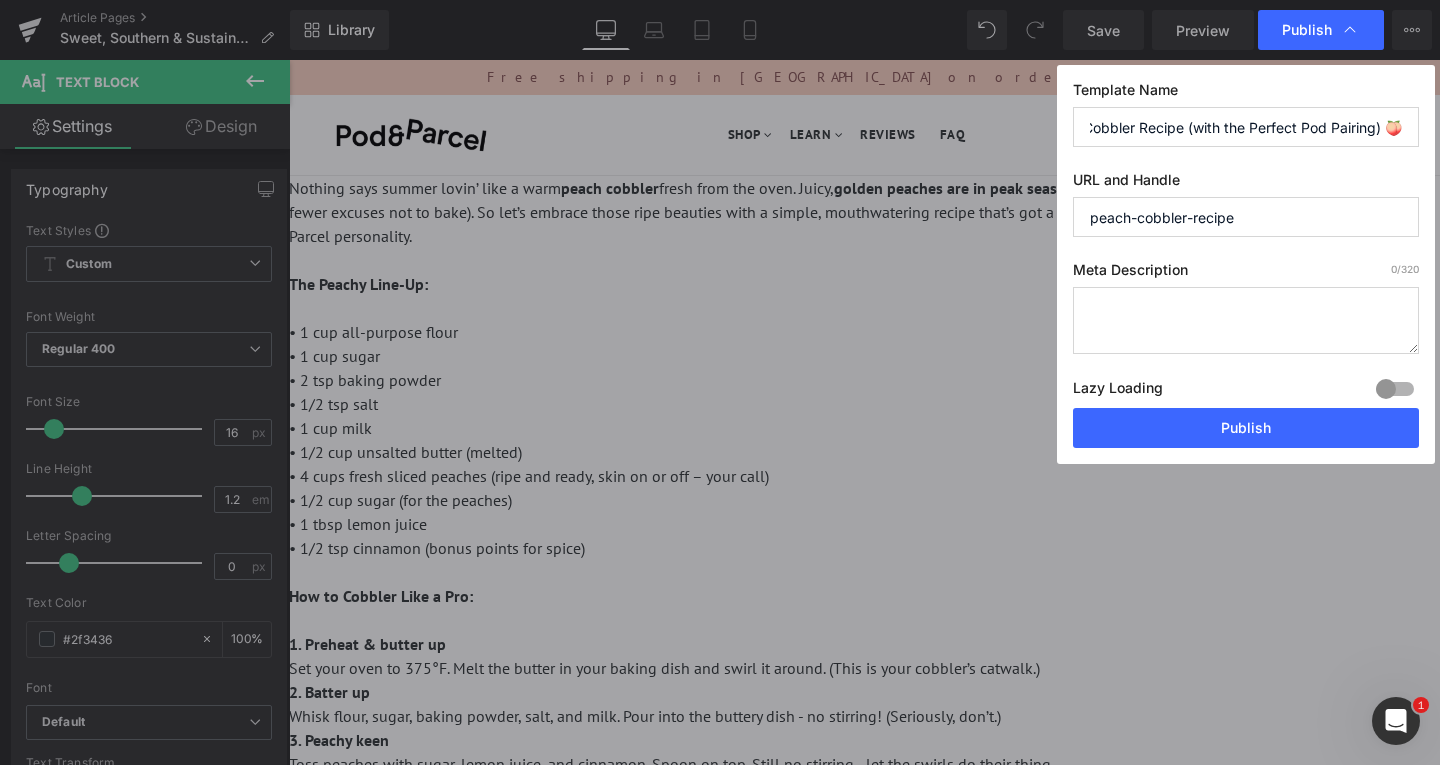 drag, startPoint x: 1353, startPoint y: 119, endPoint x: 1439, endPoint y: 119, distance: 86 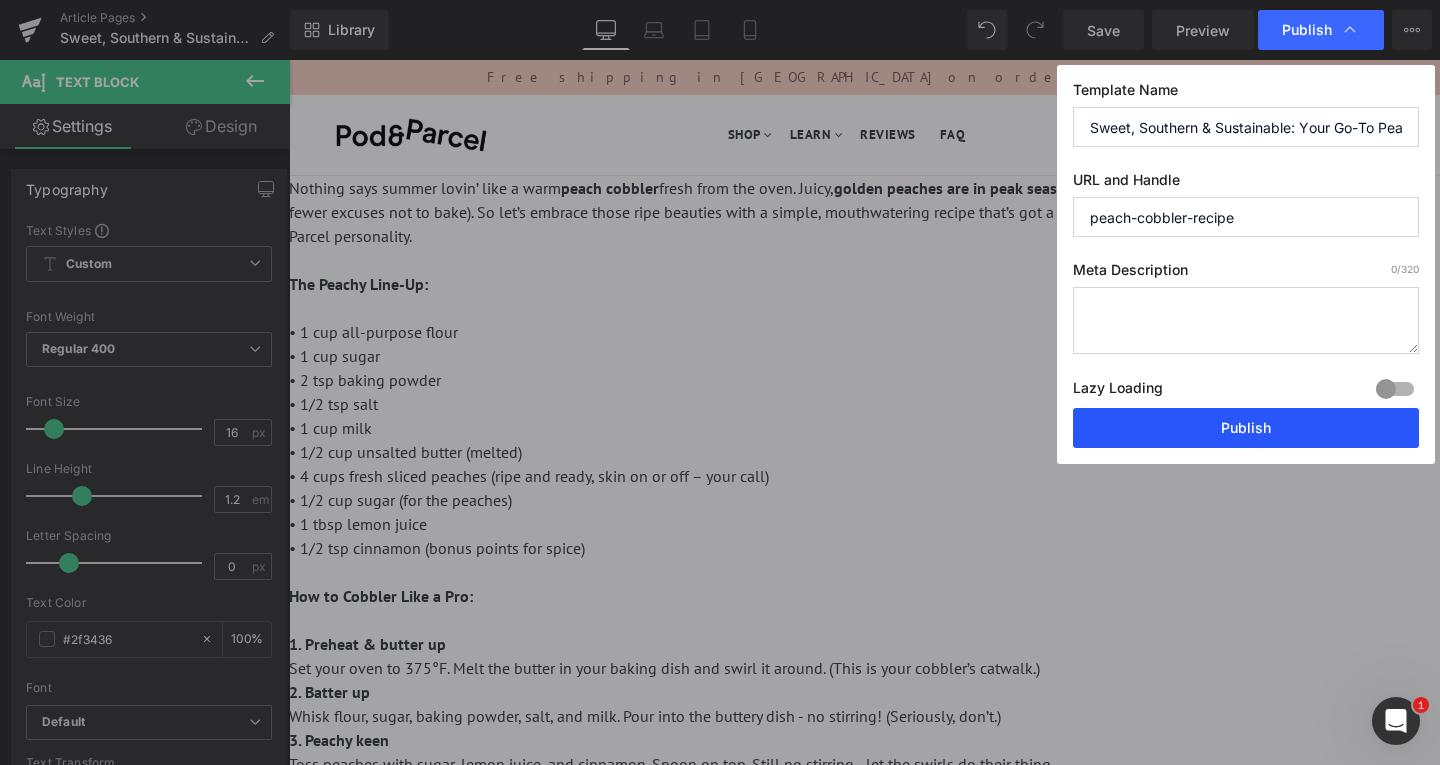 click on "Publish" at bounding box center [1246, 428] 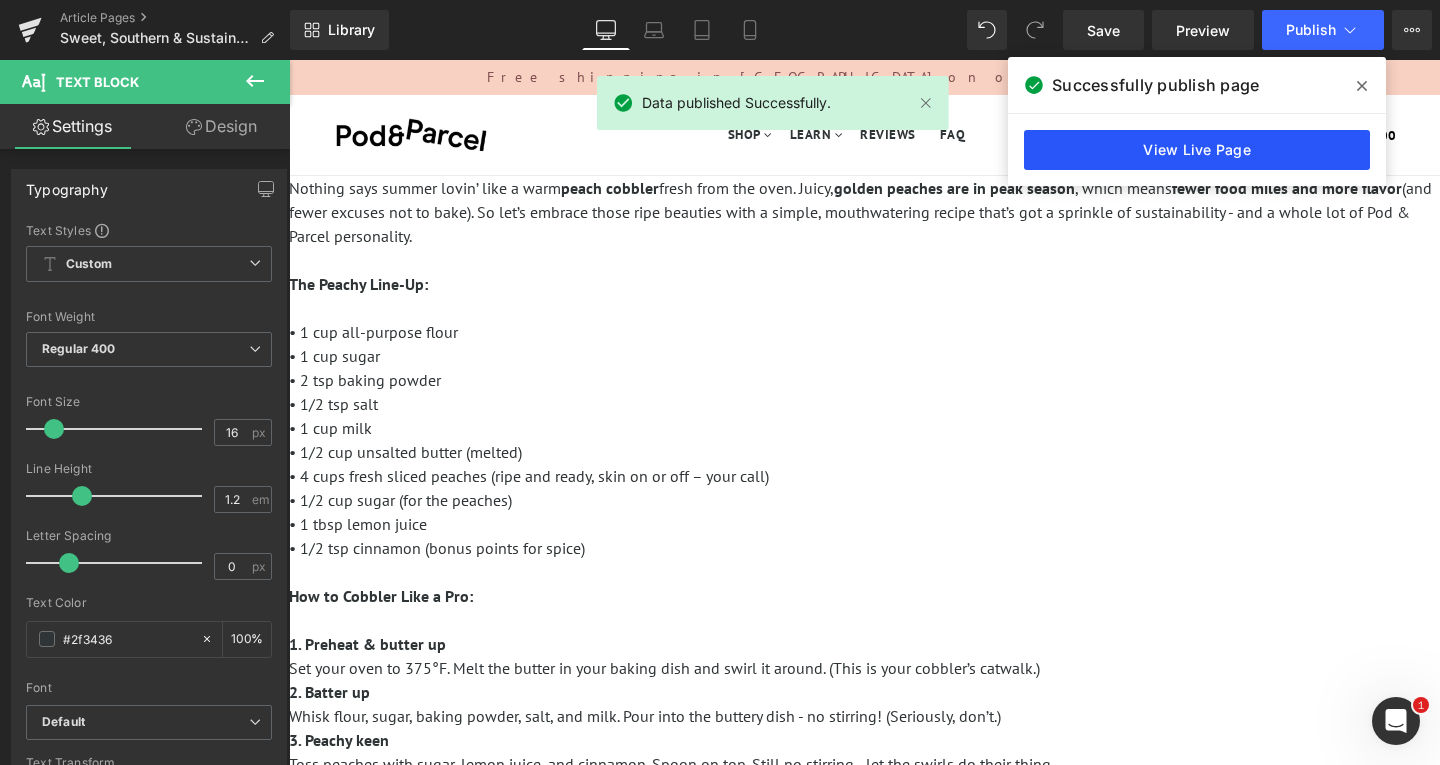 click on "View Live Page" at bounding box center [1197, 150] 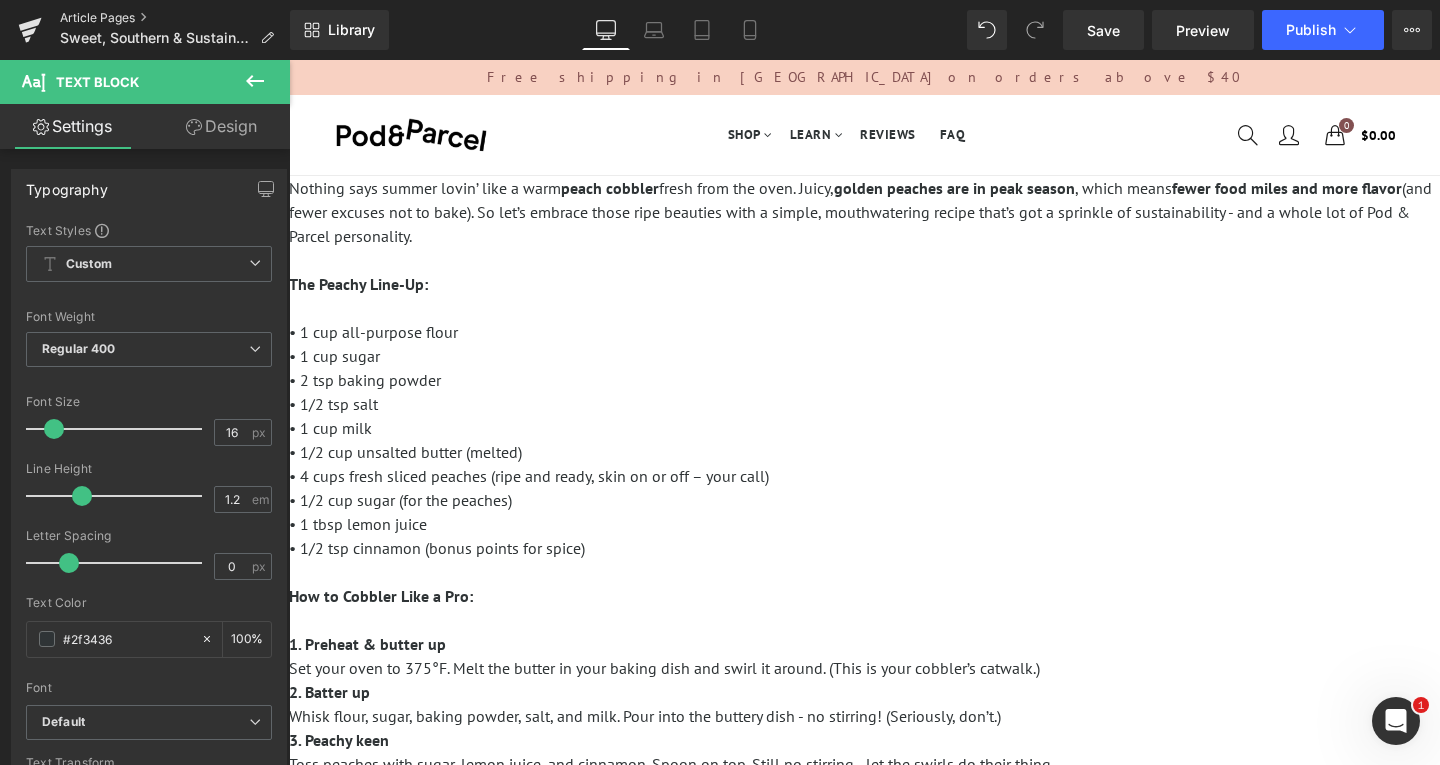 click on "Article Pages" at bounding box center [175, 18] 